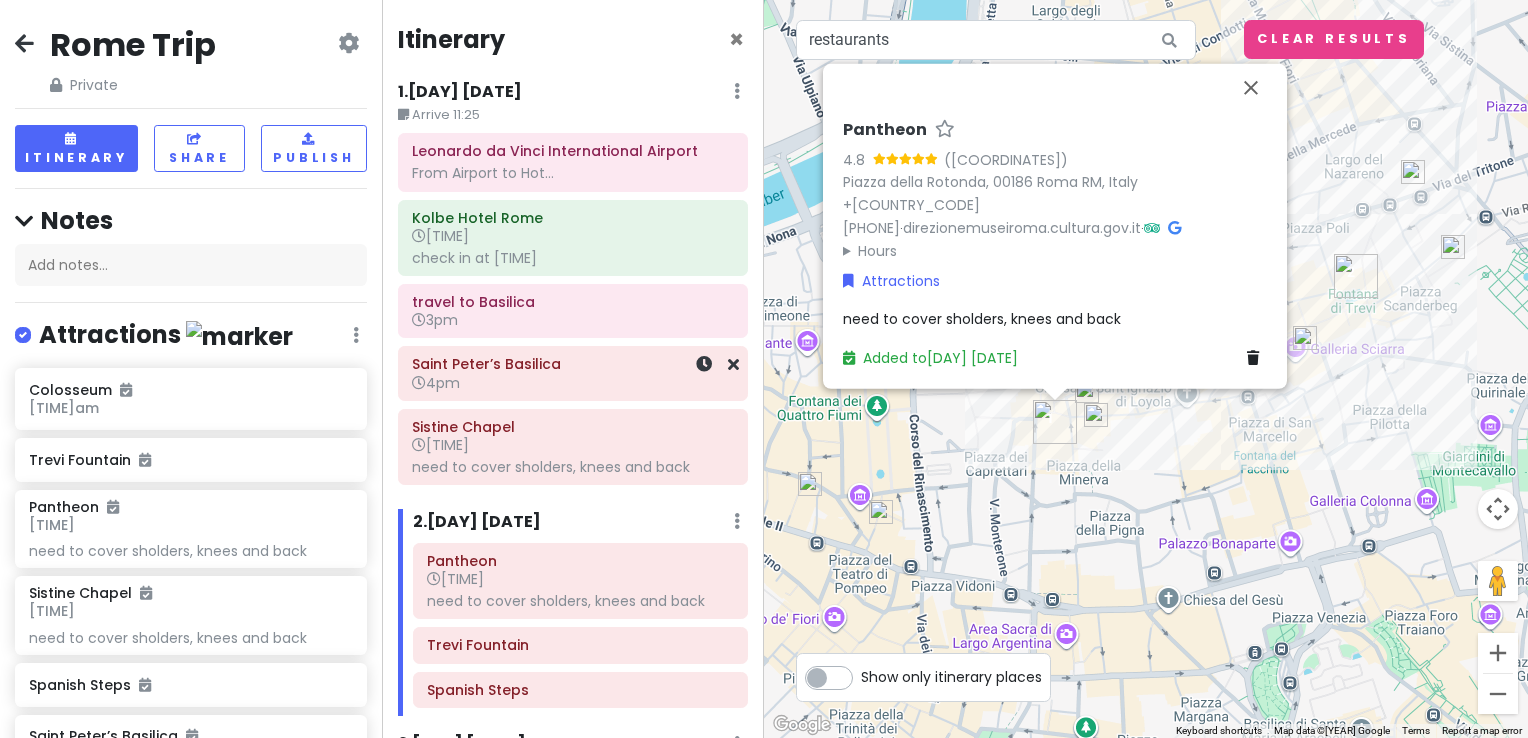 scroll, scrollTop: 0, scrollLeft: 0, axis: both 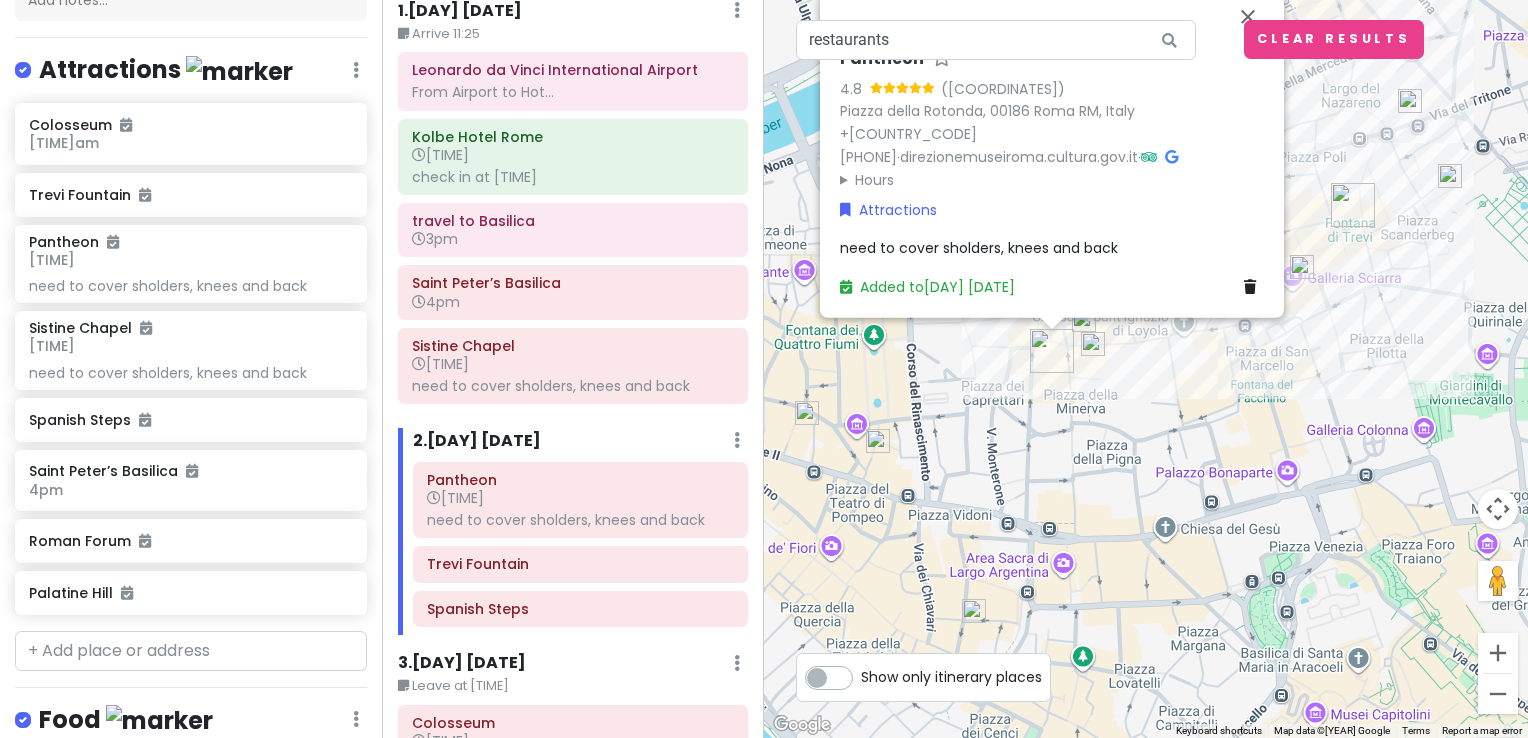 drag, startPoint x: 866, startPoint y: 450, endPoint x: 861, endPoint y: 369, distance: 81.154175 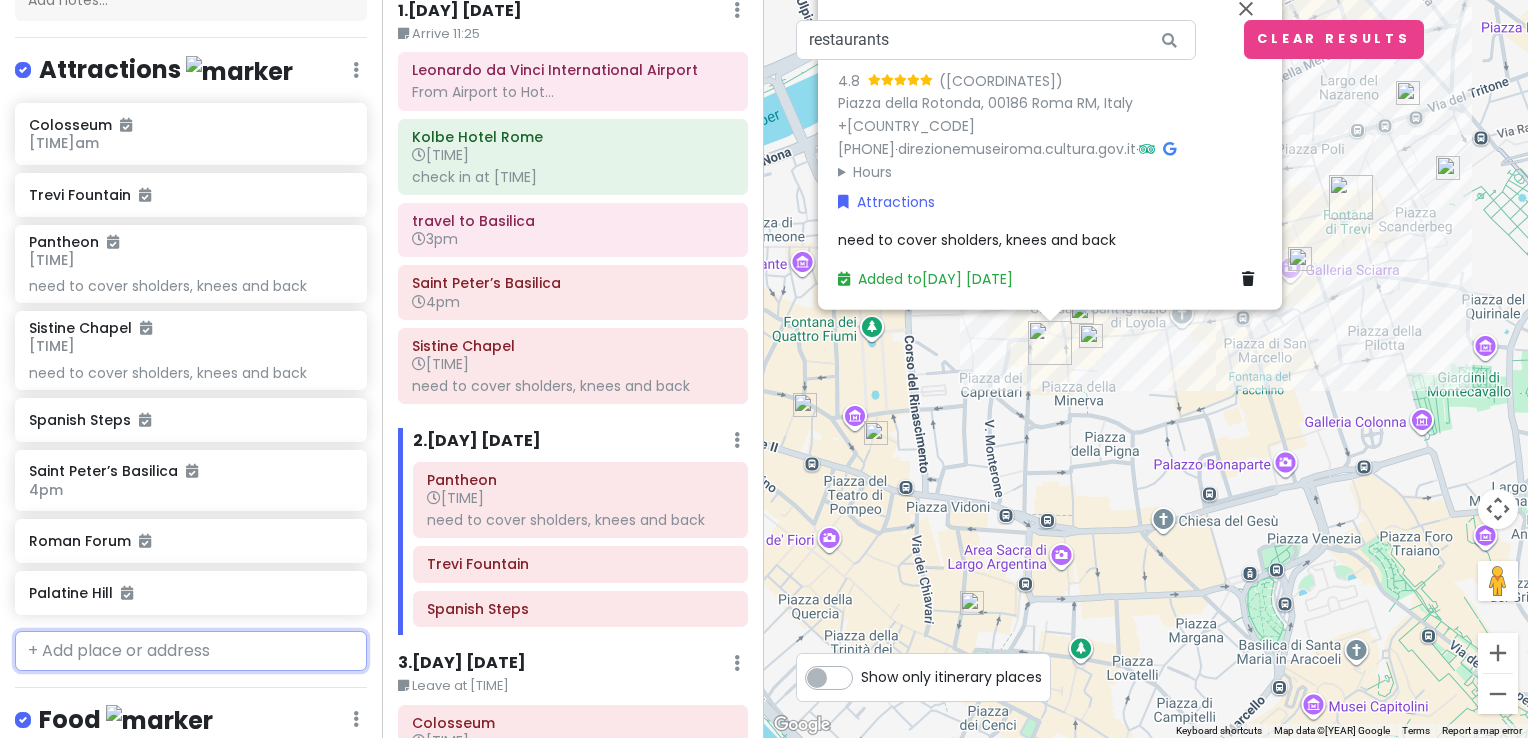 click at bounding box center (191, 651) 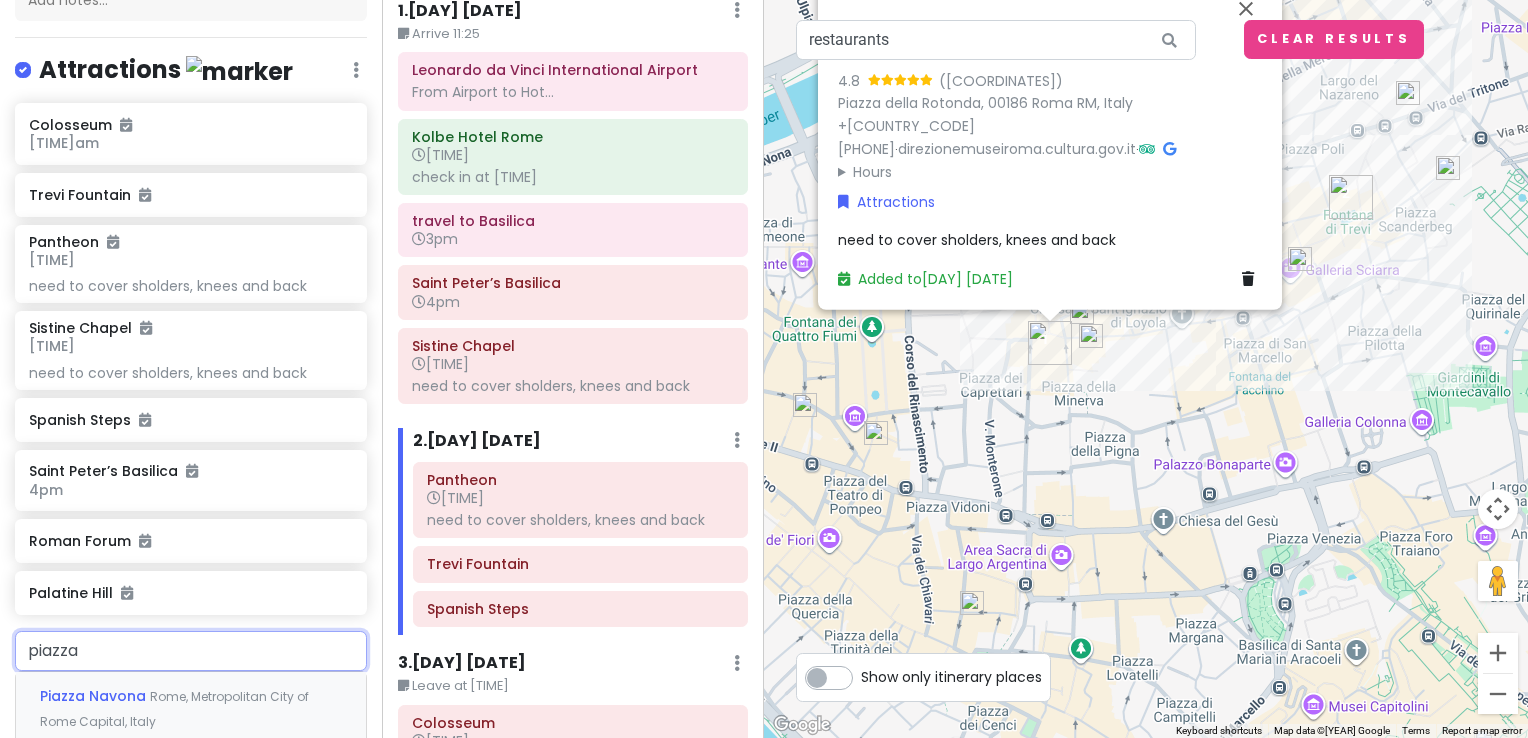 type on "piazza" 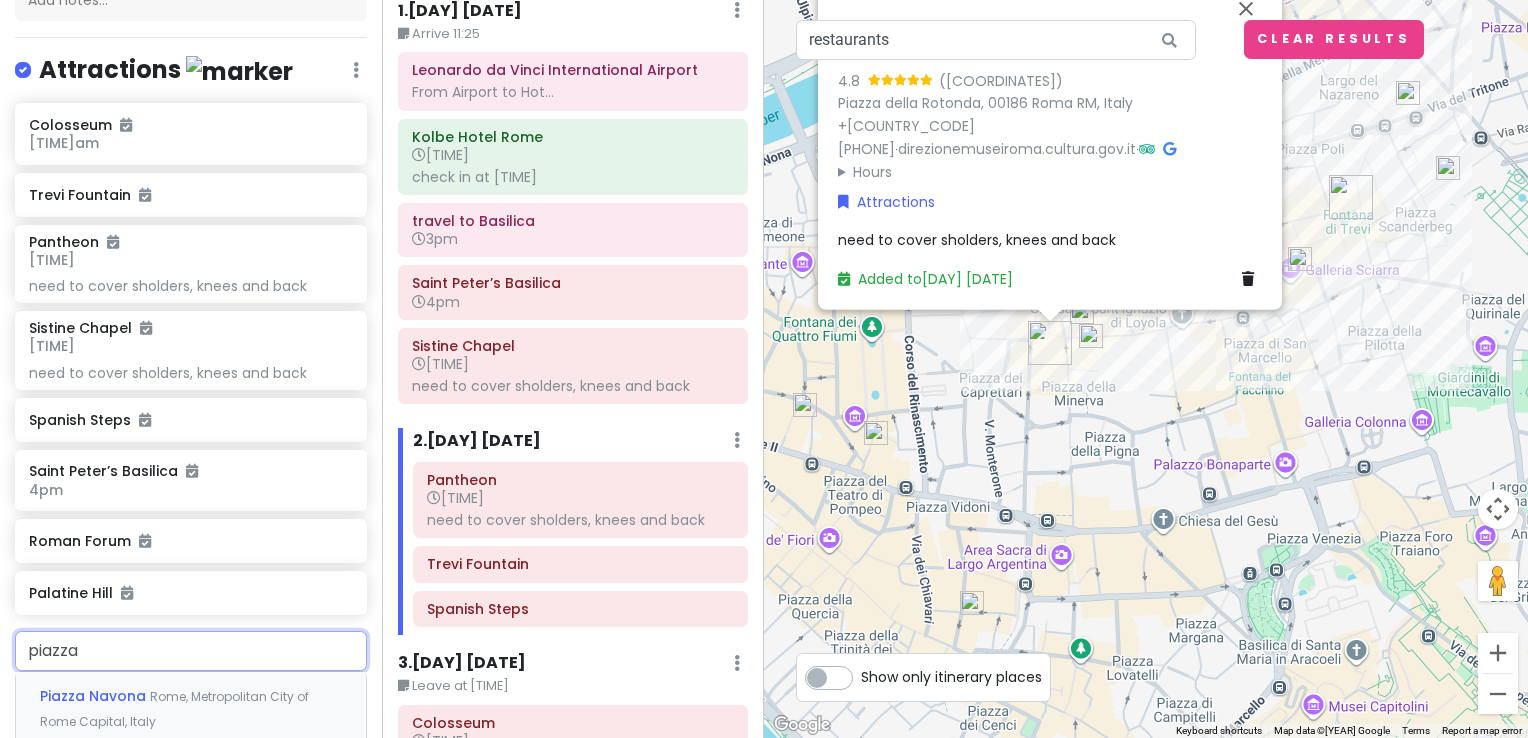 click on "[ATTRACTION_NAME]" at bounding box center [95, 696] 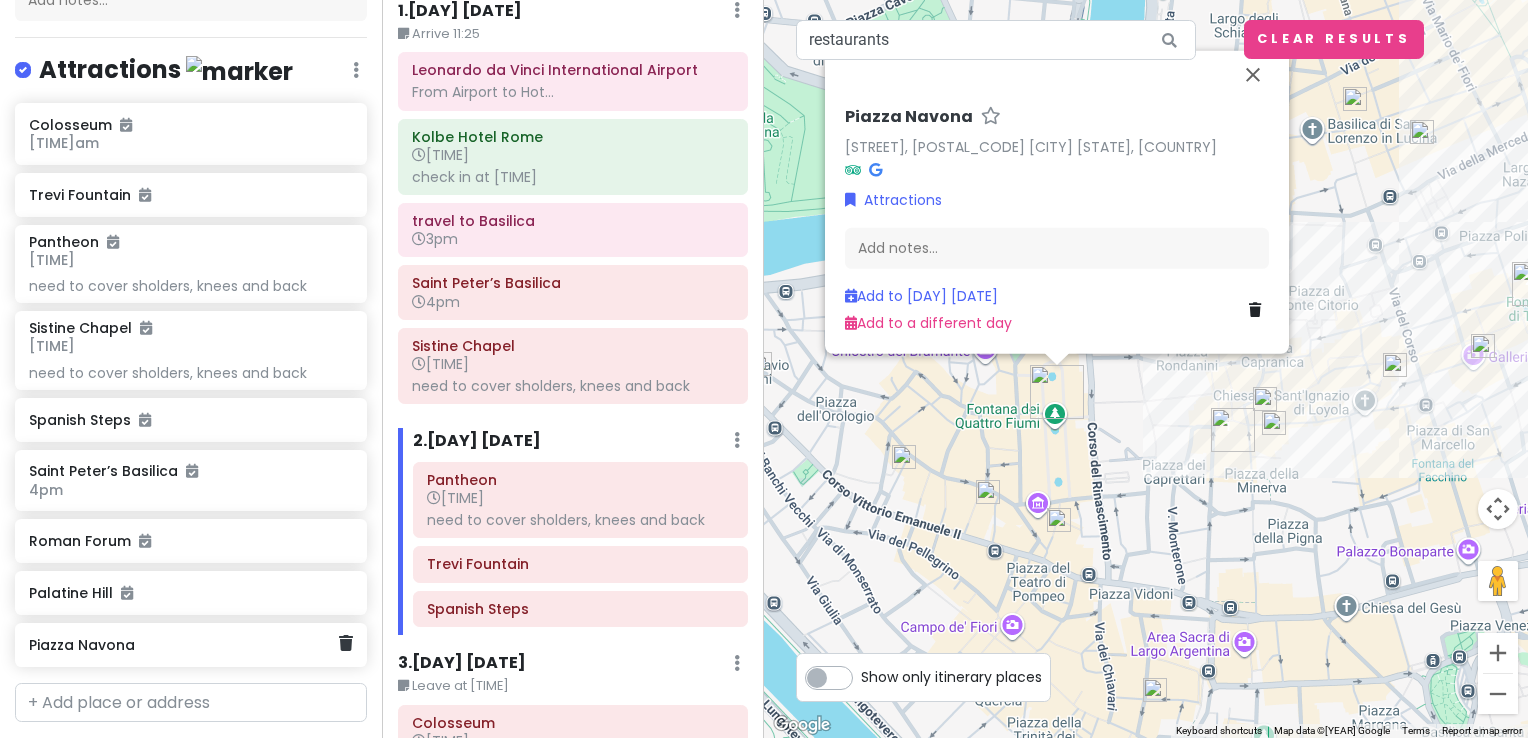 scroll, scrollTop: 267, scrollLeft: 0, axis: vertical 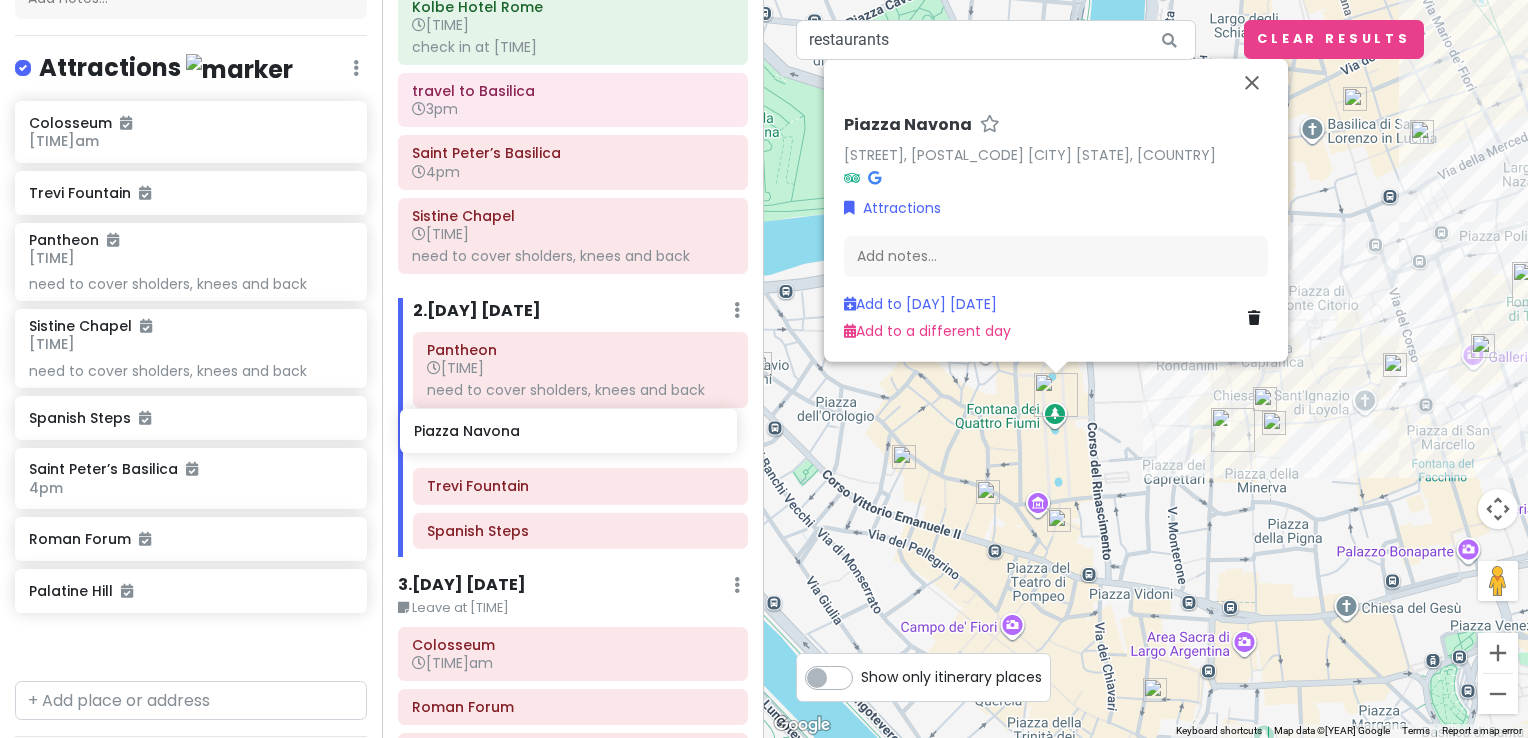 drag, startPoint x: 122, startPoint y: 641, endPoint x: 507, endPoint y: 430, distance: 439.02847 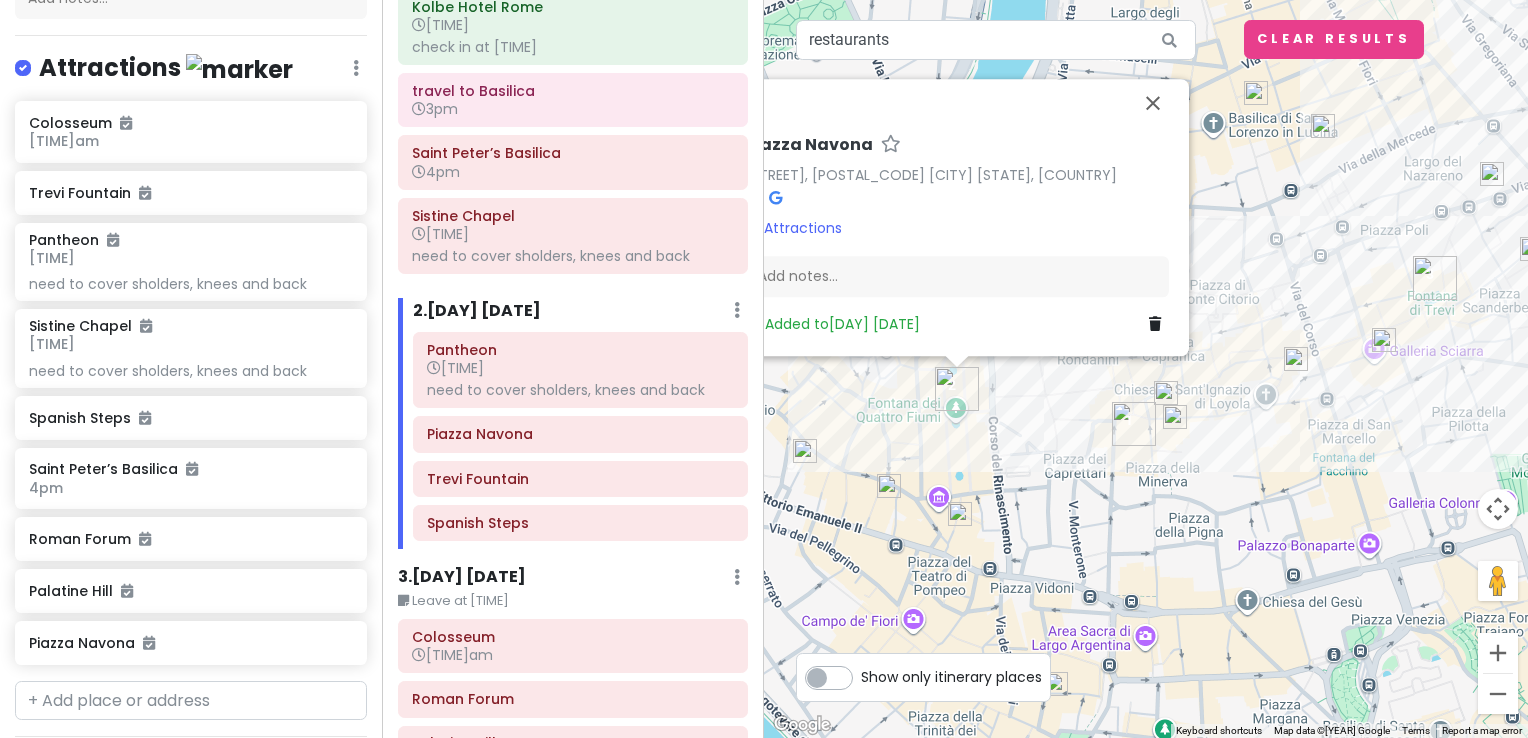 drag, startPoint x: 1070, startPoint y: 474, endPoint x: 969, endPoint y: 466, distance: 101.31634 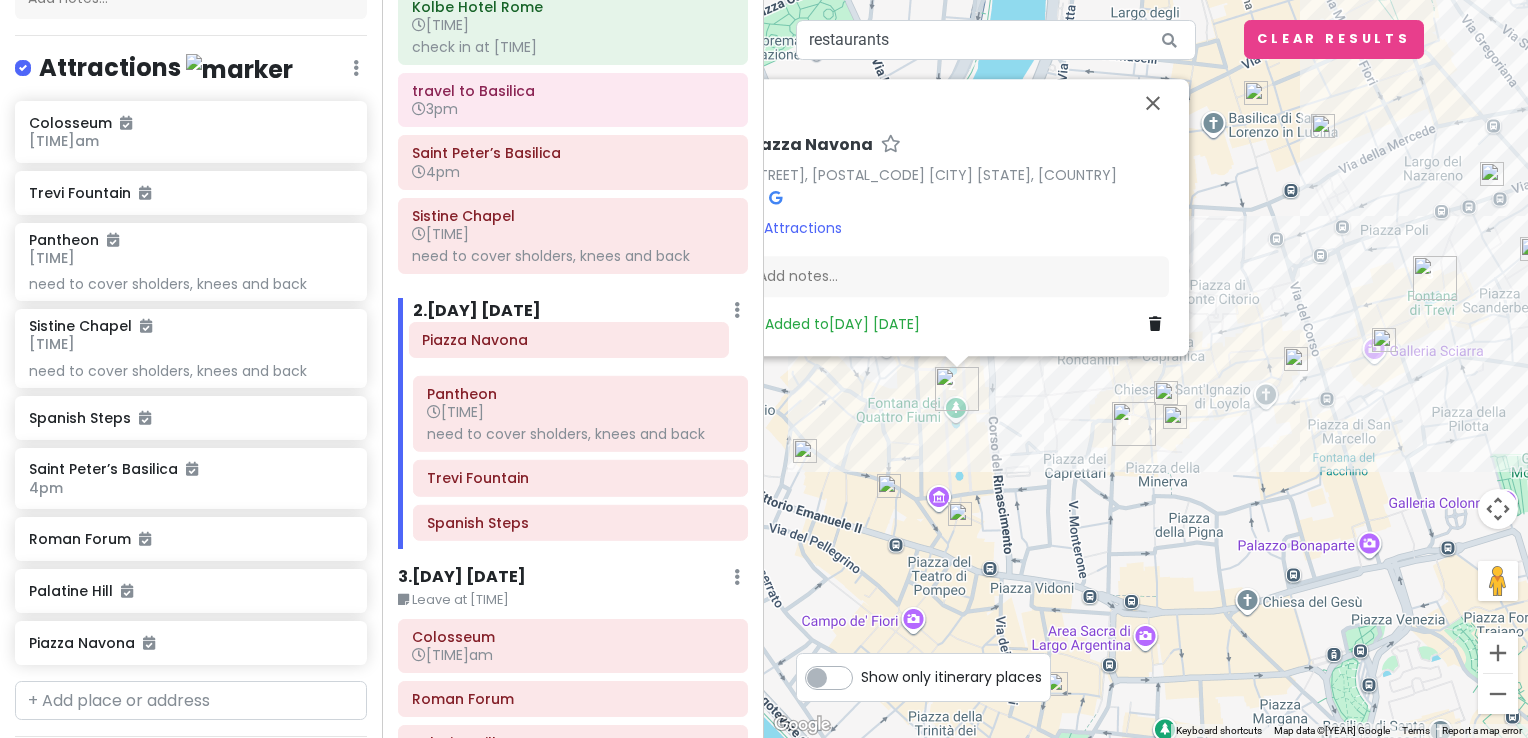 drag, startPoint x: 516, startPoint y: 436, endPoint x: 512, endPoint y: 346, distance: 90.088844 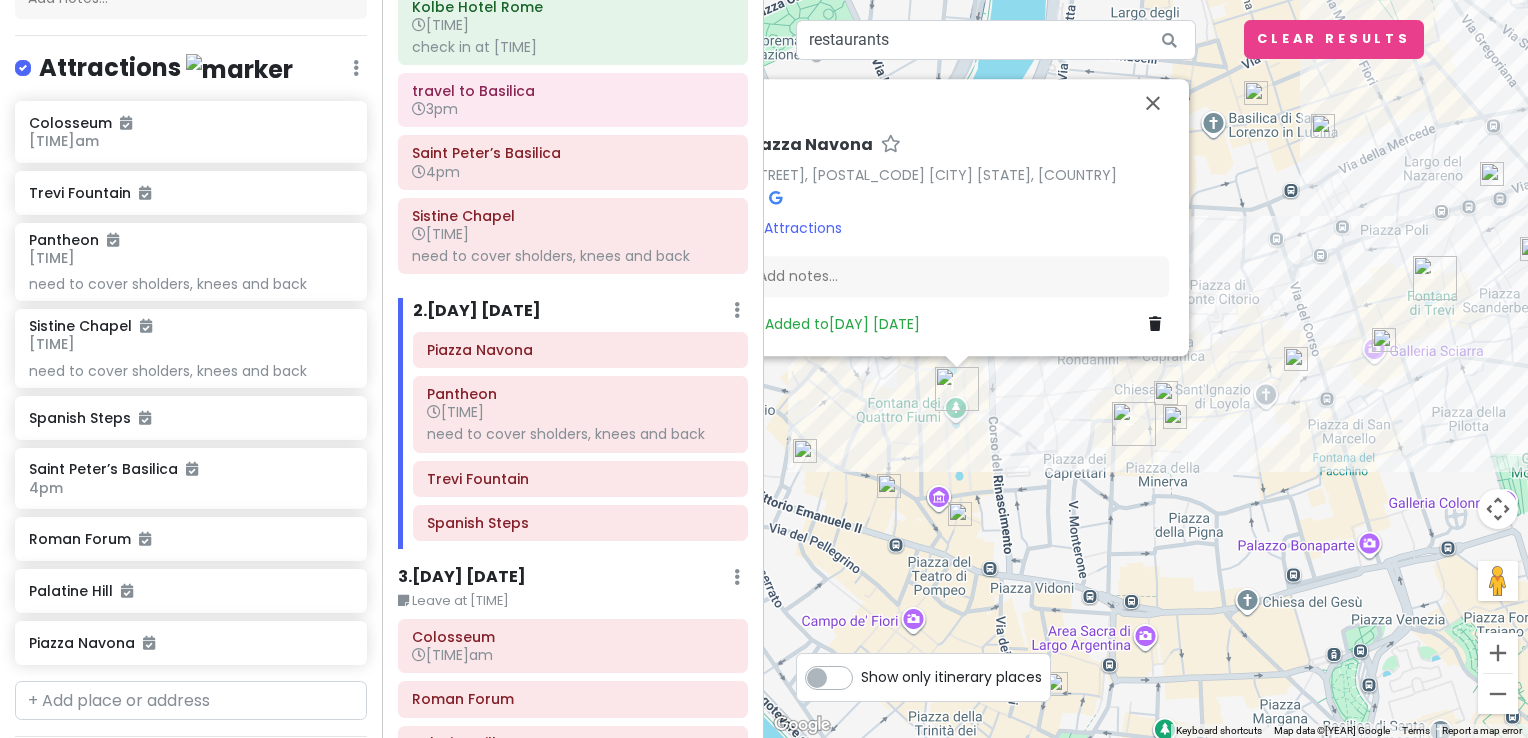 scroll, scrollTop: 304, scrollLeft: 0, axis: vertical 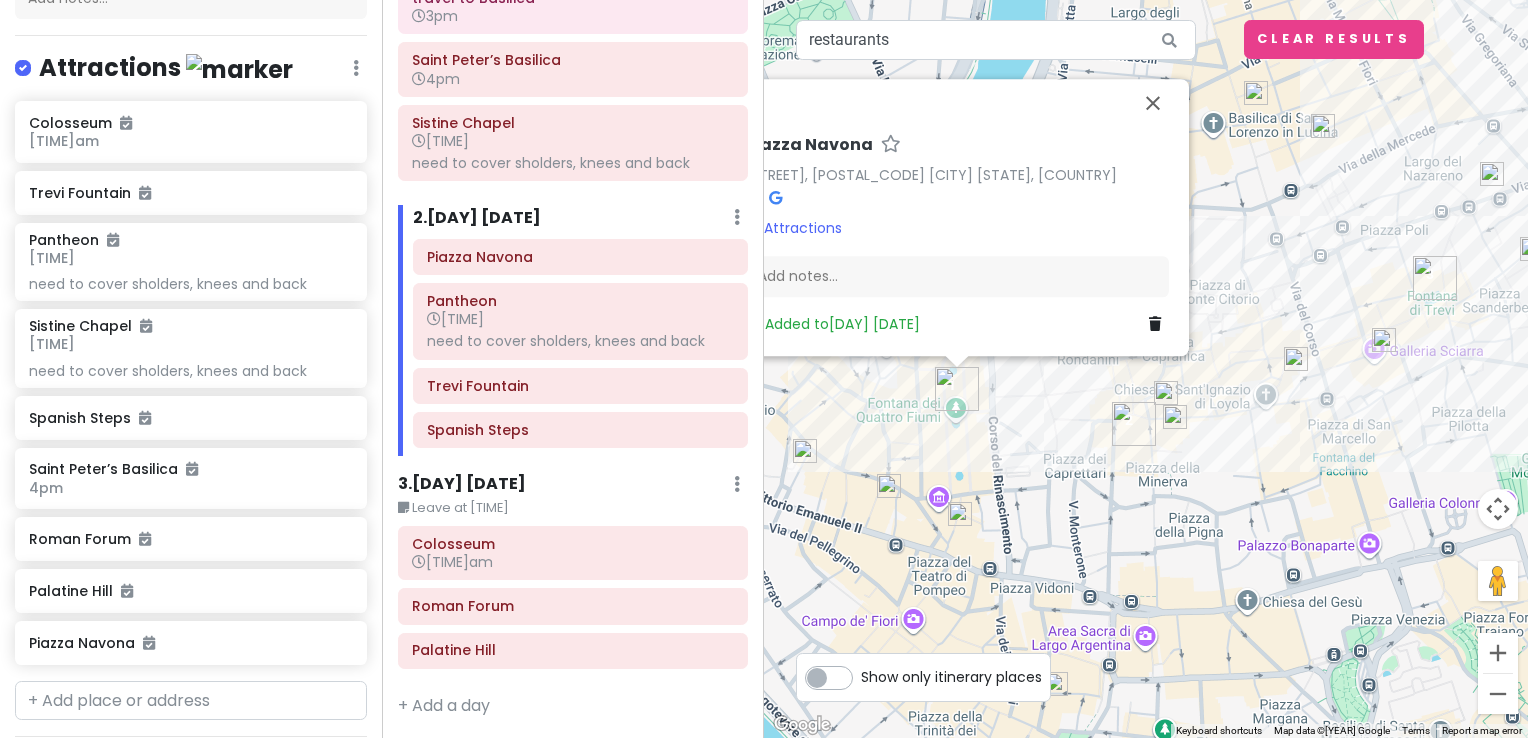 click on "3 .  Mon 9/8 Edit Day Notes Delete Day" at bounding box center (573, 489) 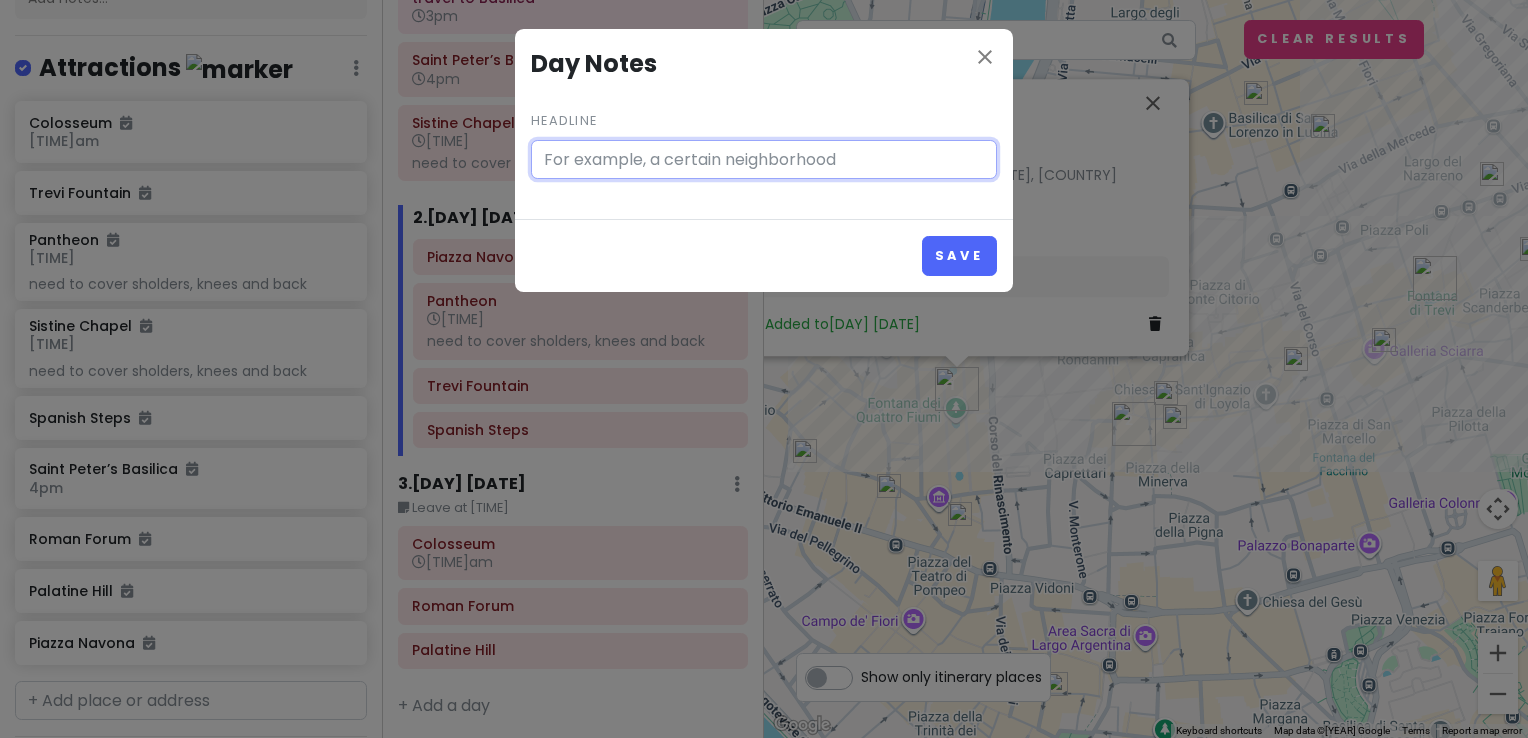 type on "Leave at 6:15" 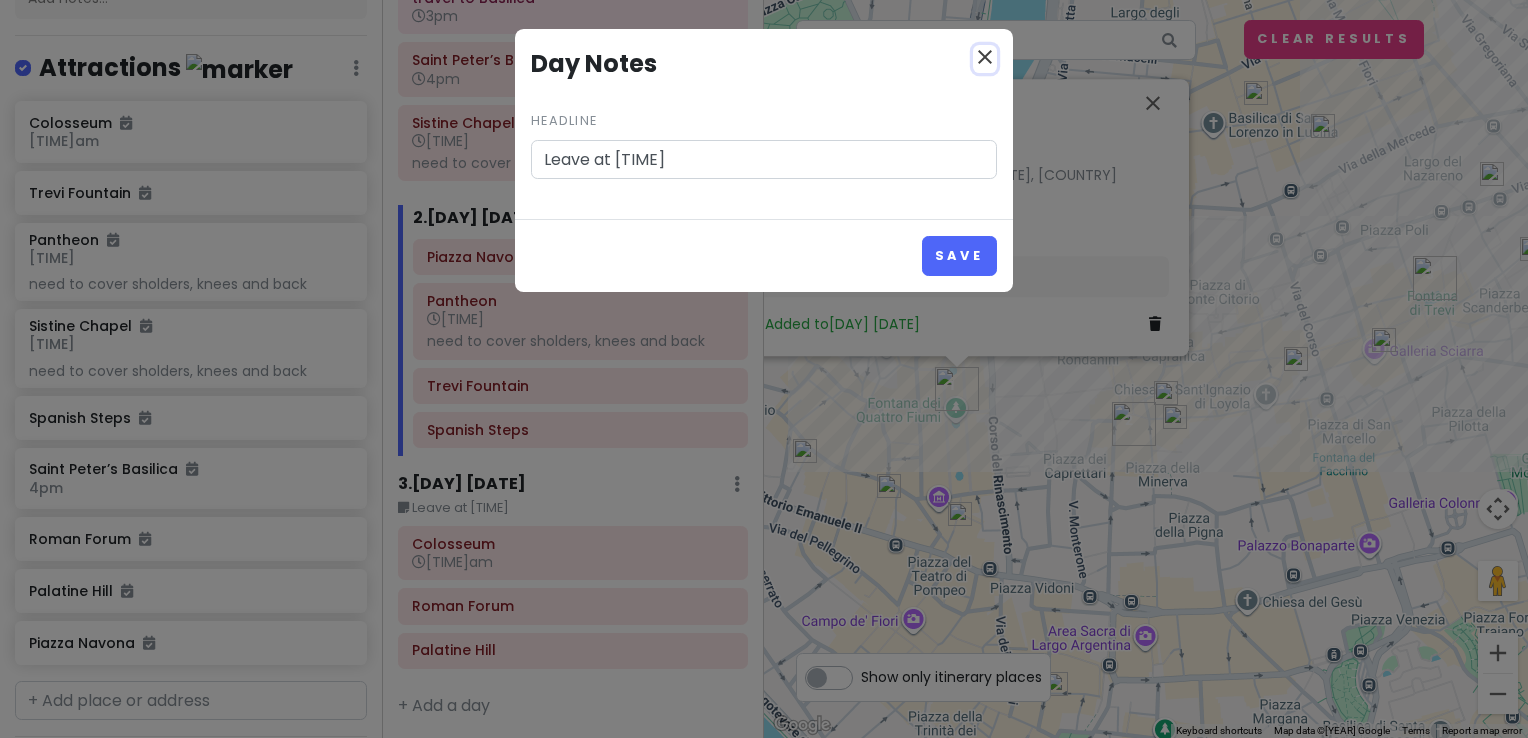 click on "close" at bounding box center (985, 57) 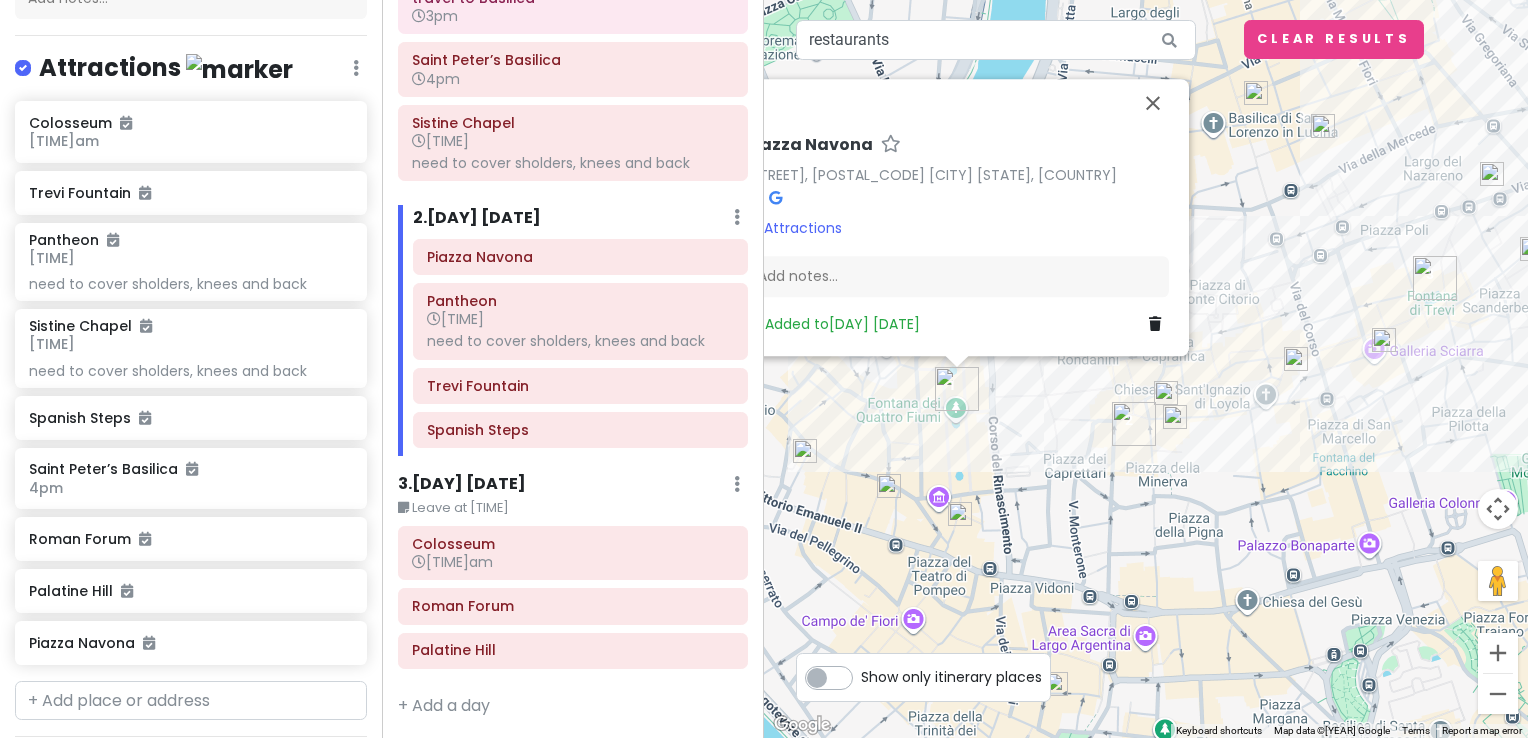 click on "3 .  Mon 9/8" at bounding box center (462, 484) 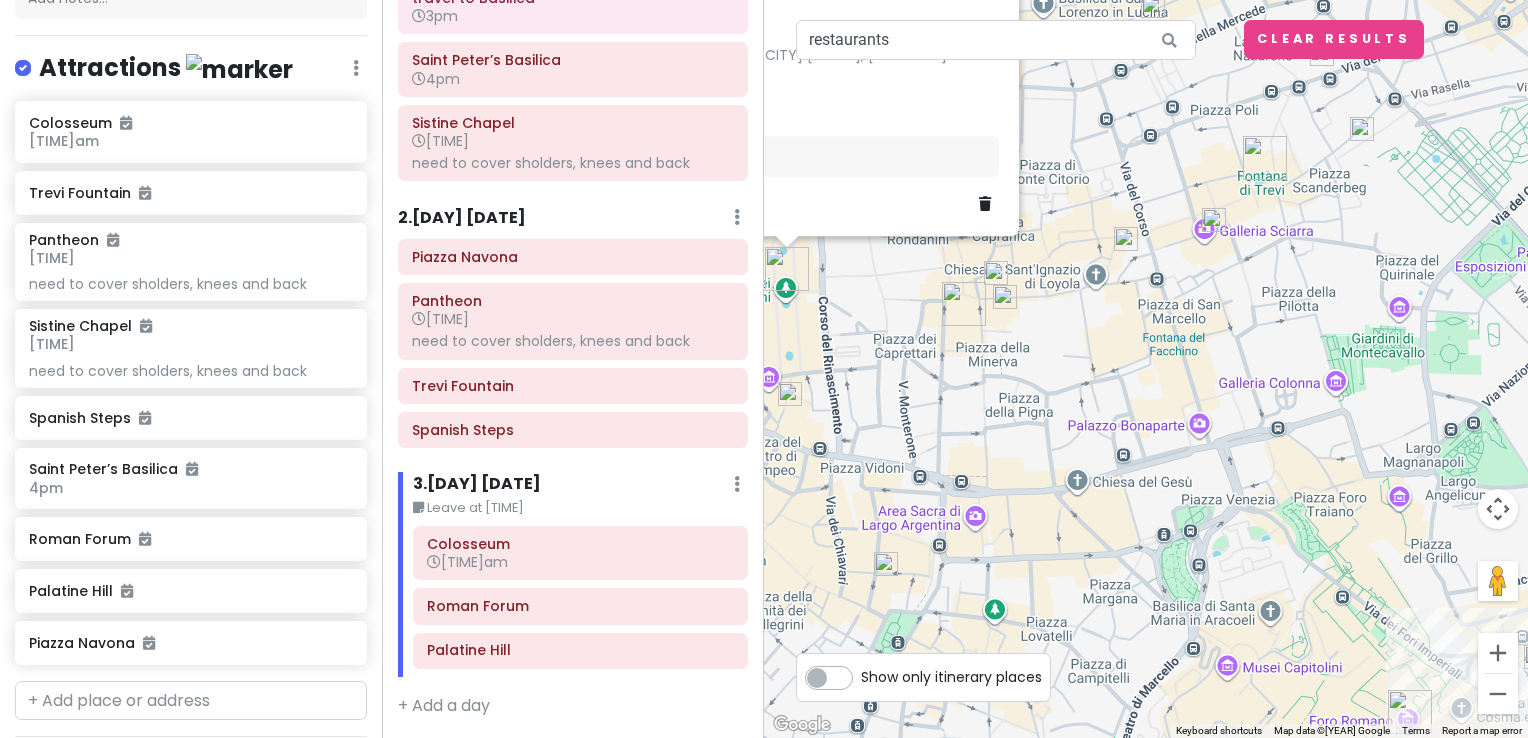 drag, startPoint x: 1176, startPoint y: 532, endPoint x: 982, endPoint y: 371, distance: 252.10513 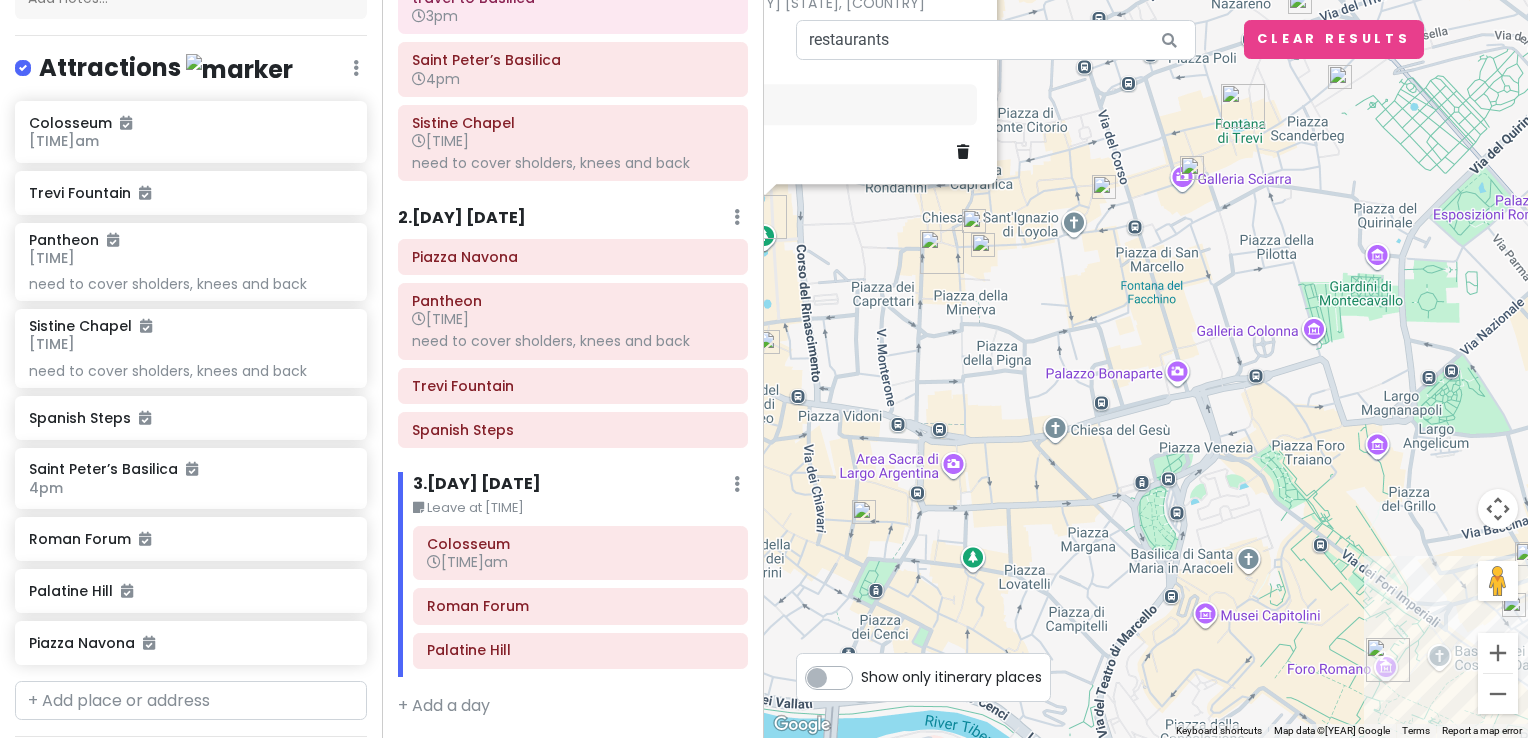 drag, startPoint x: 929, startPoint y: 329, endPoint x: 924, endPoint y: 308, distance: 21.587032 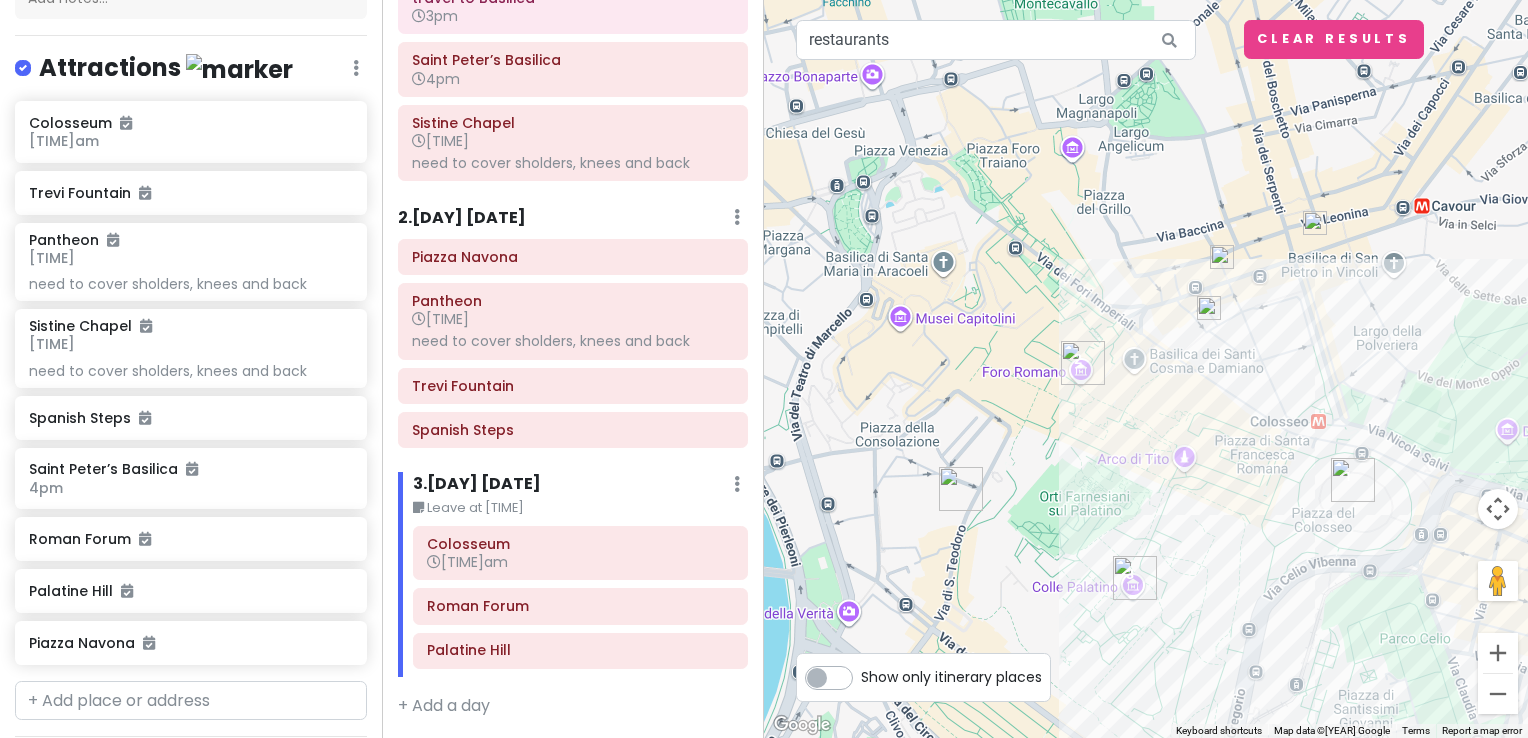 drag, startPoint x: 1140, startPoint y: 473, endPoint x: 899, endPoint y: 227, distance: 344.37915 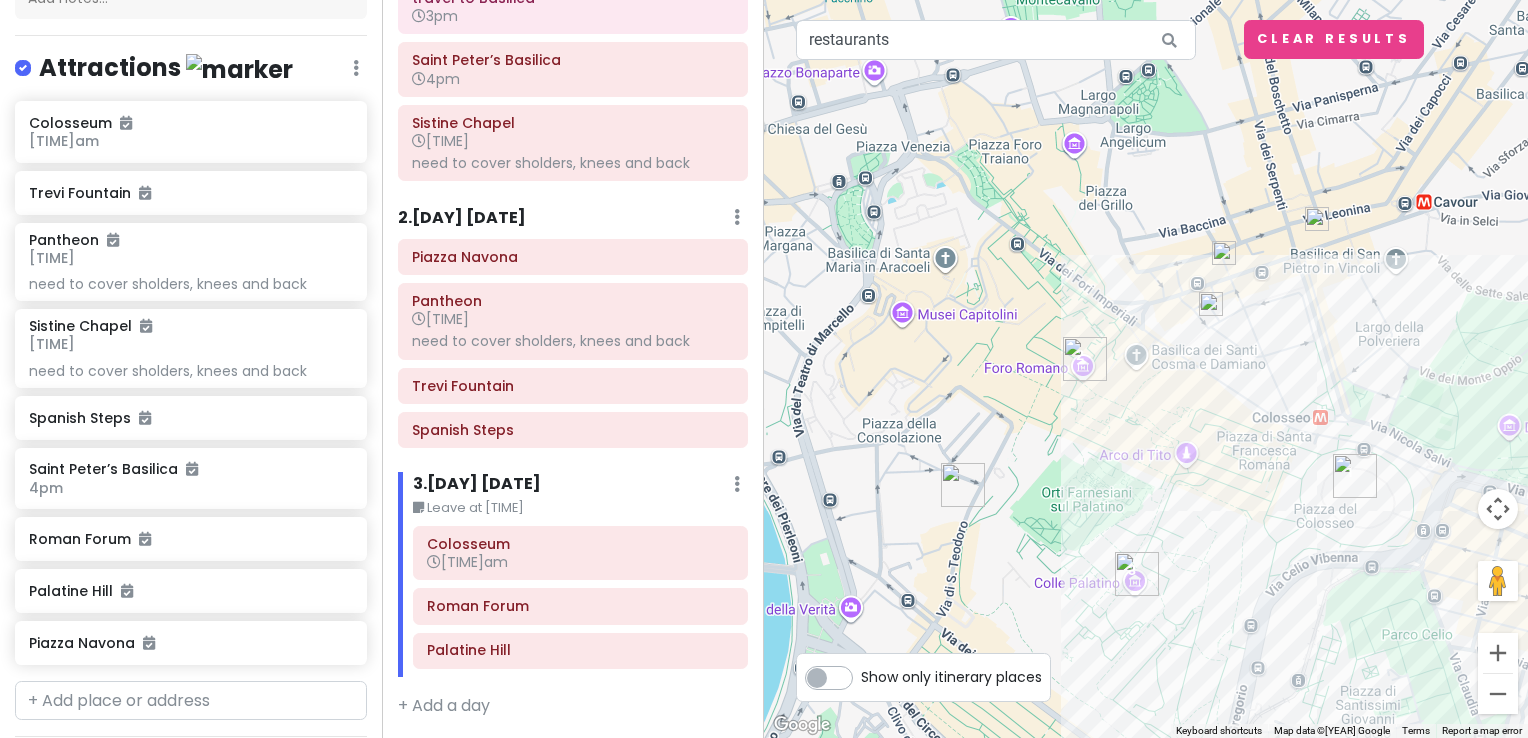 click on "3 .  Mon 9/8 Edit Day Notes Delete Day" at bounding box center [580, 489] 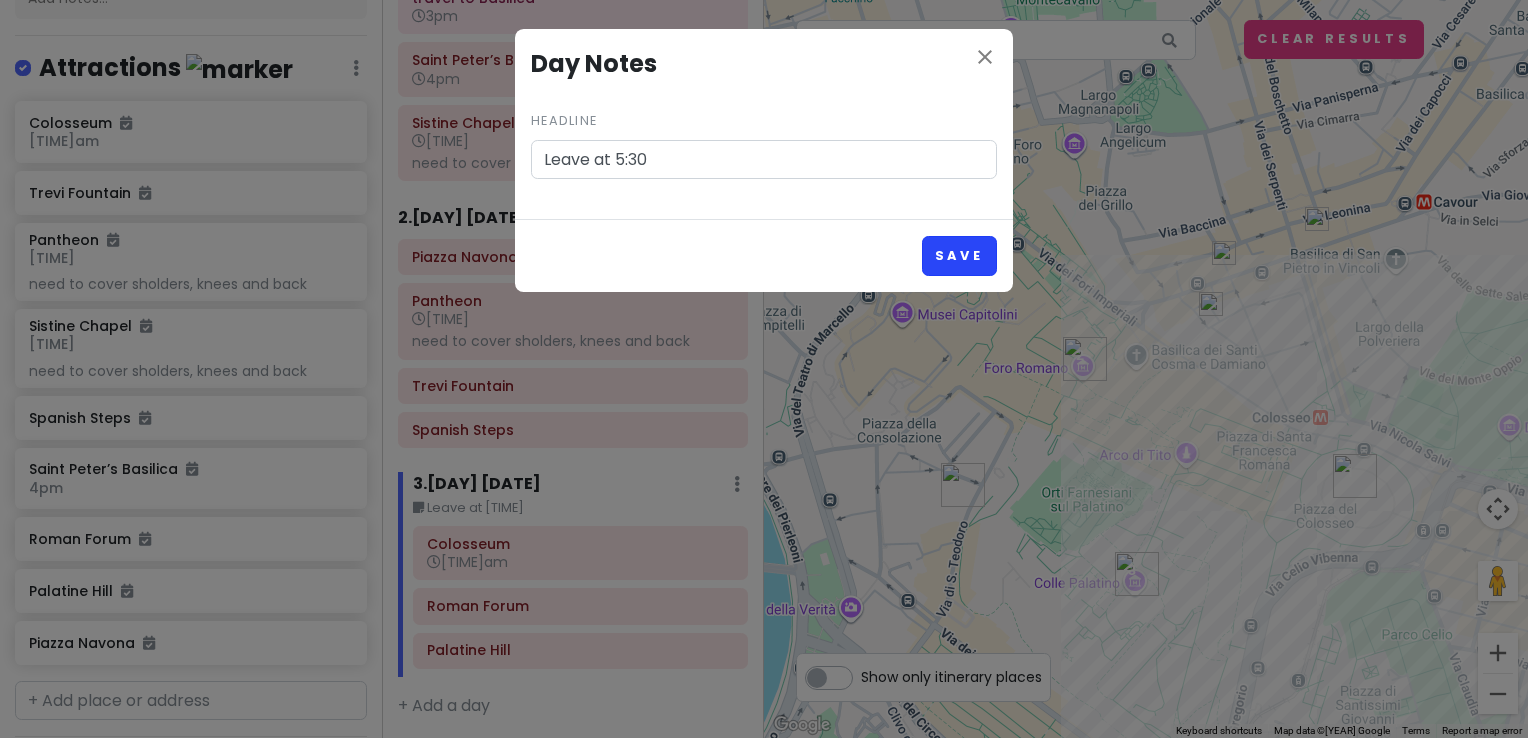 type on "Leave at [TIME]" 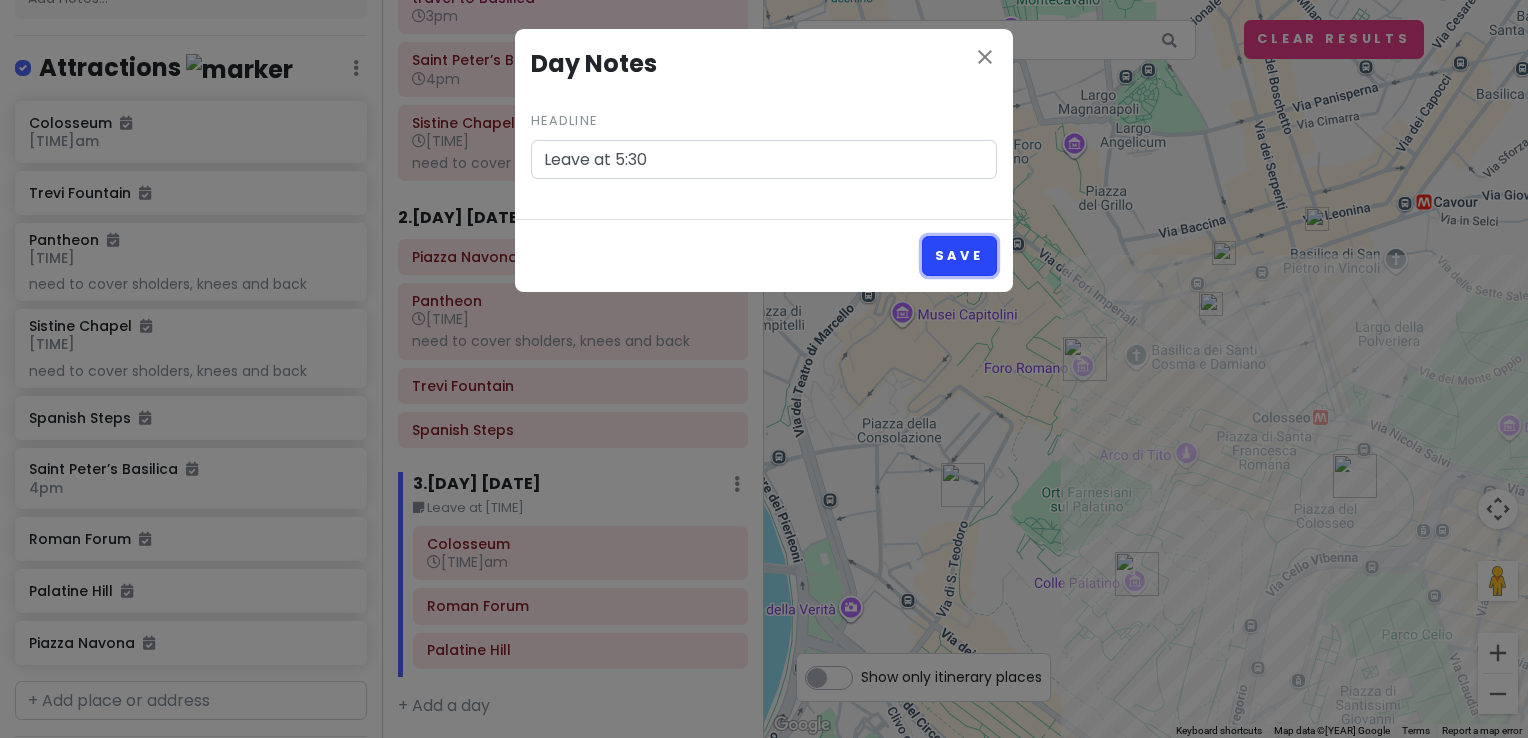 click on "Save" at bounding box center (959, 255) 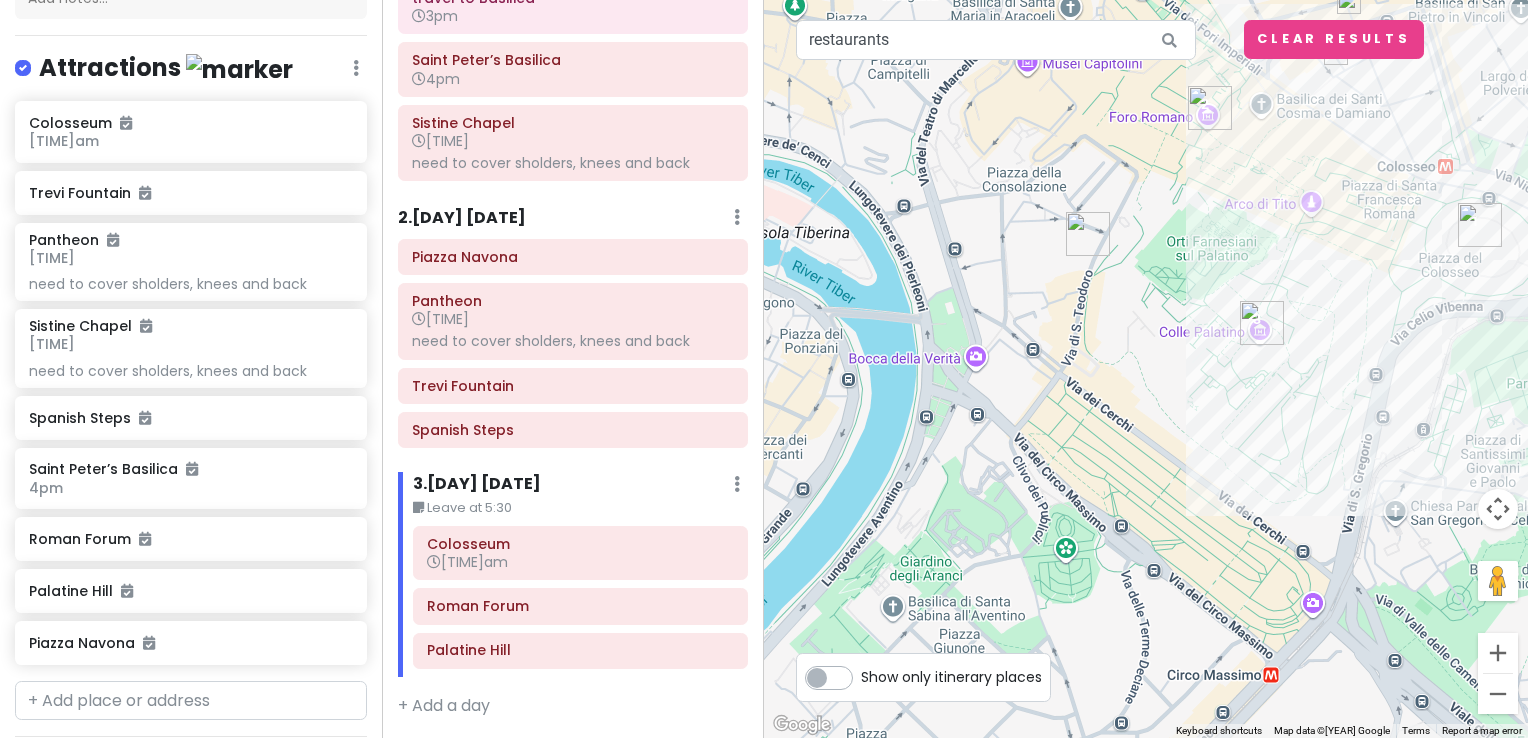 drag, startPoint x: 1005, startPoint y: 568, endPoint x: 1132, endPoint y: 315, distance: 283.08655 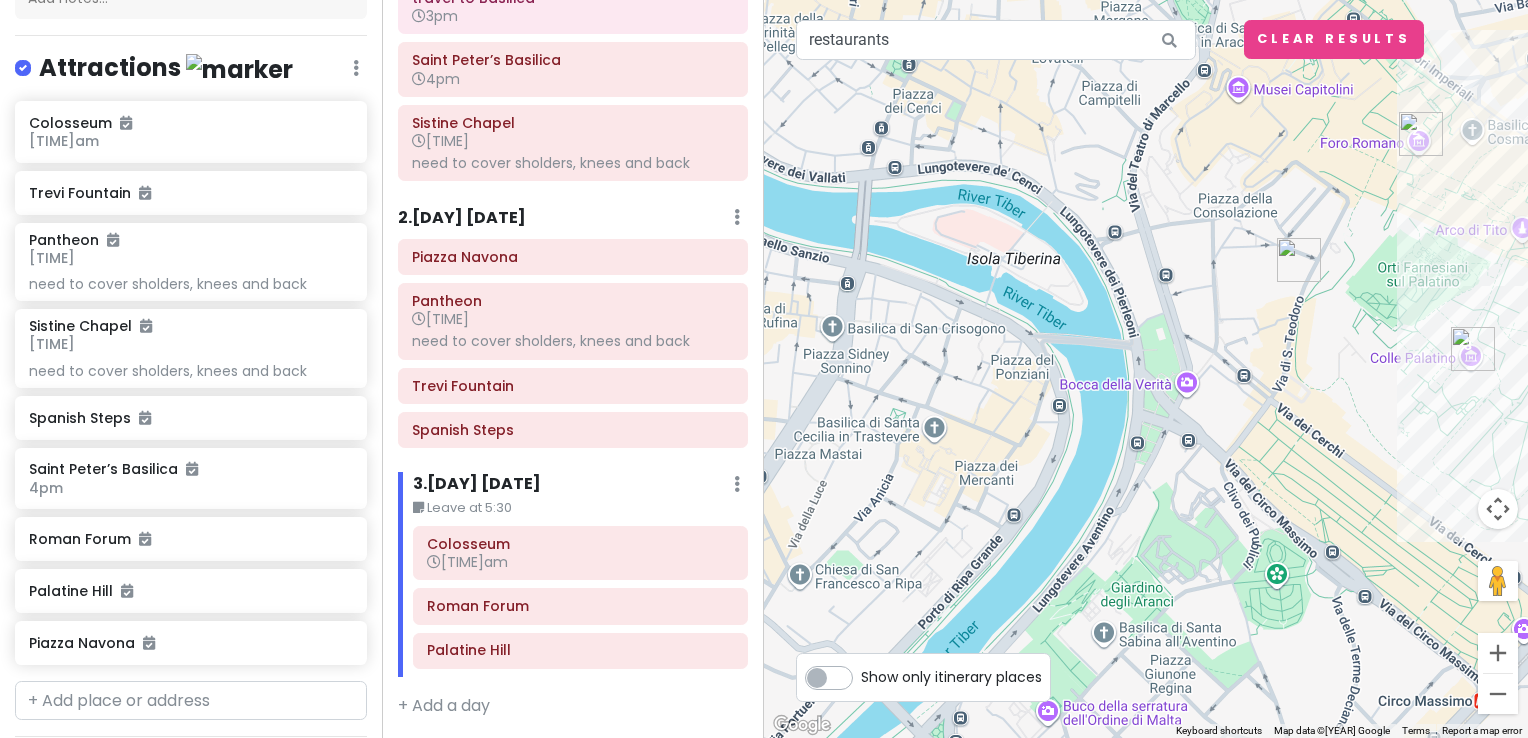 drag, startPoint x: 975, startPoint y: 499, endPoint x: 1166, endPoint y: 518, distance: 191.9427 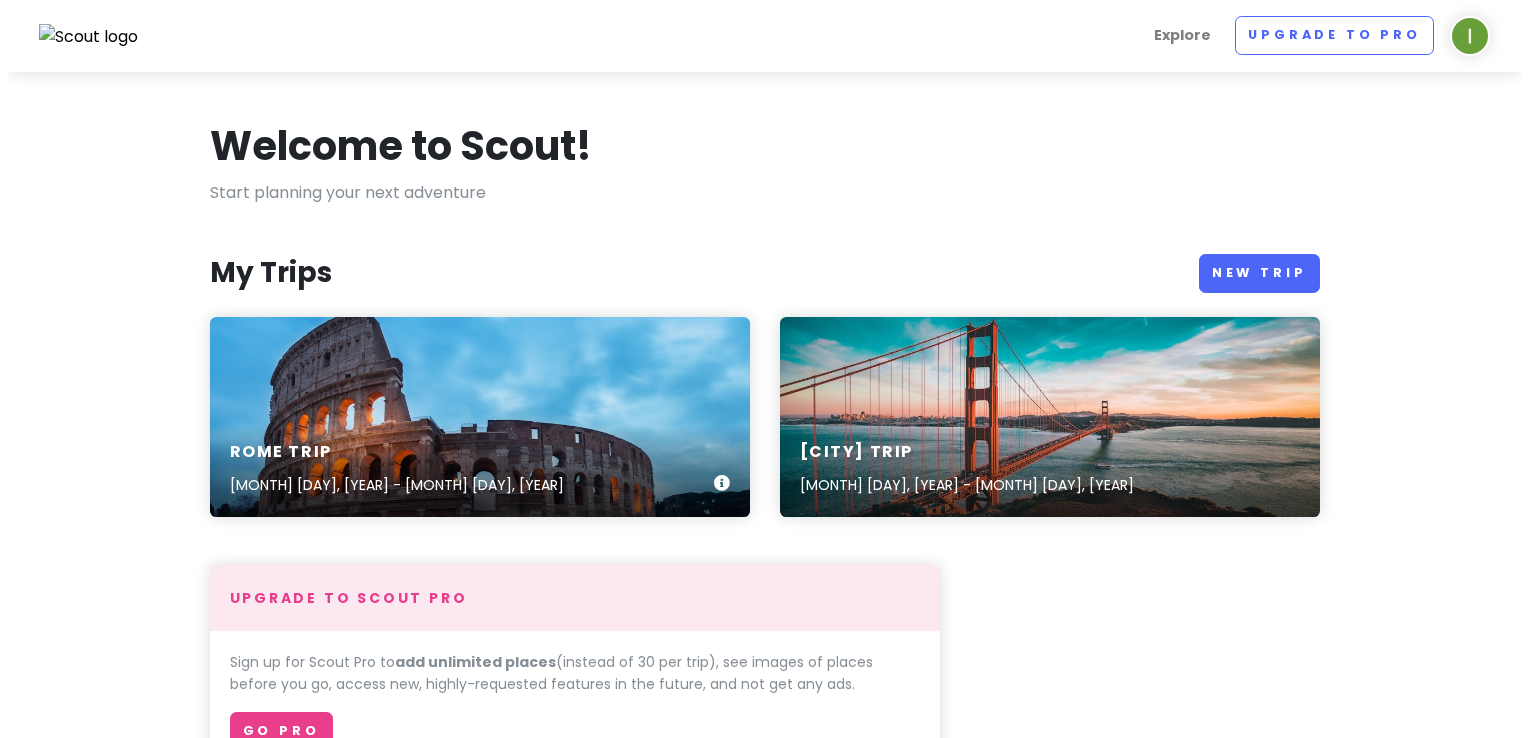 scroll, scrollTop: 0, scrollLeft: 0, axis: both 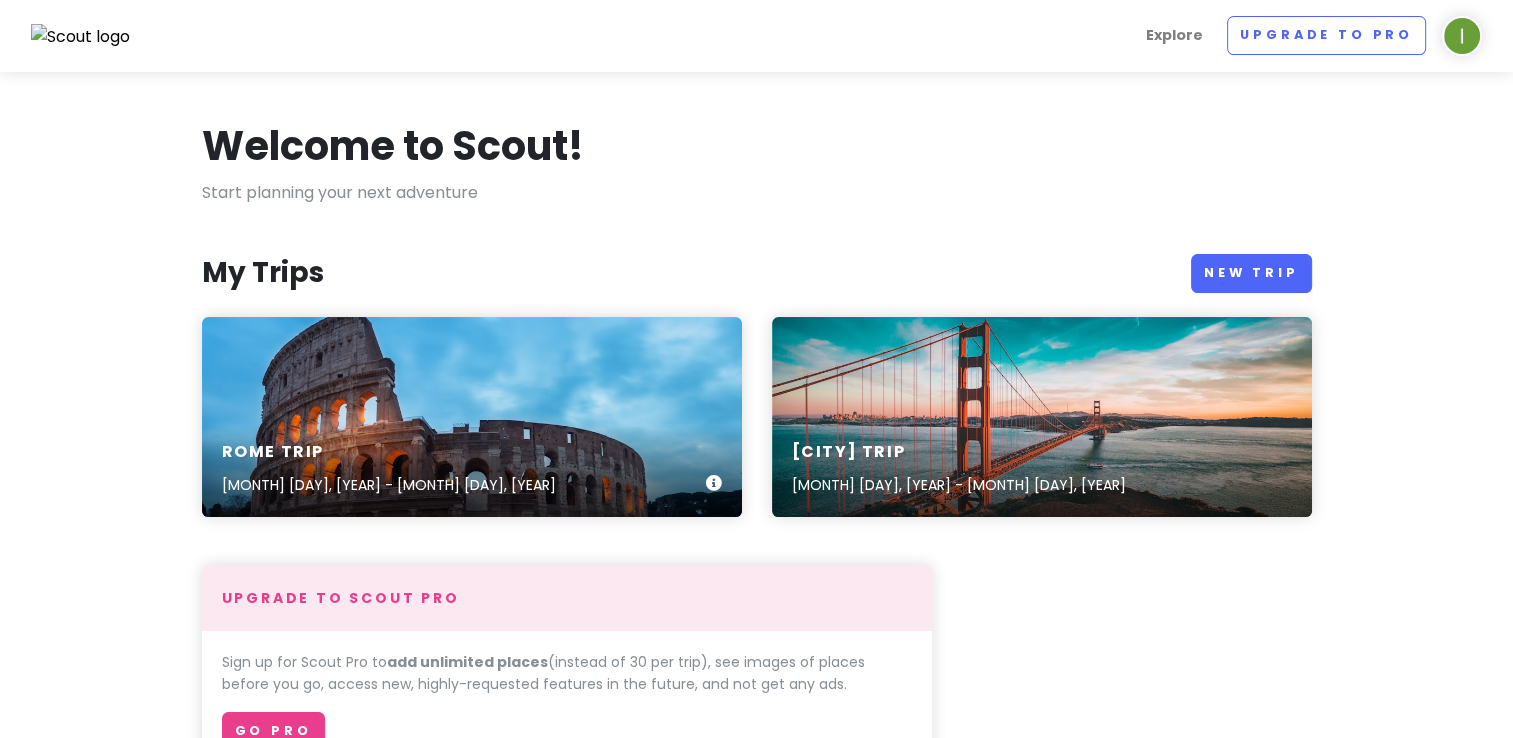 click on "[CITY] Trip [MONTH] [DAY], [YEAR] - [MONTH] [DAY], [YEAR]" at bounding box center (472, 417) 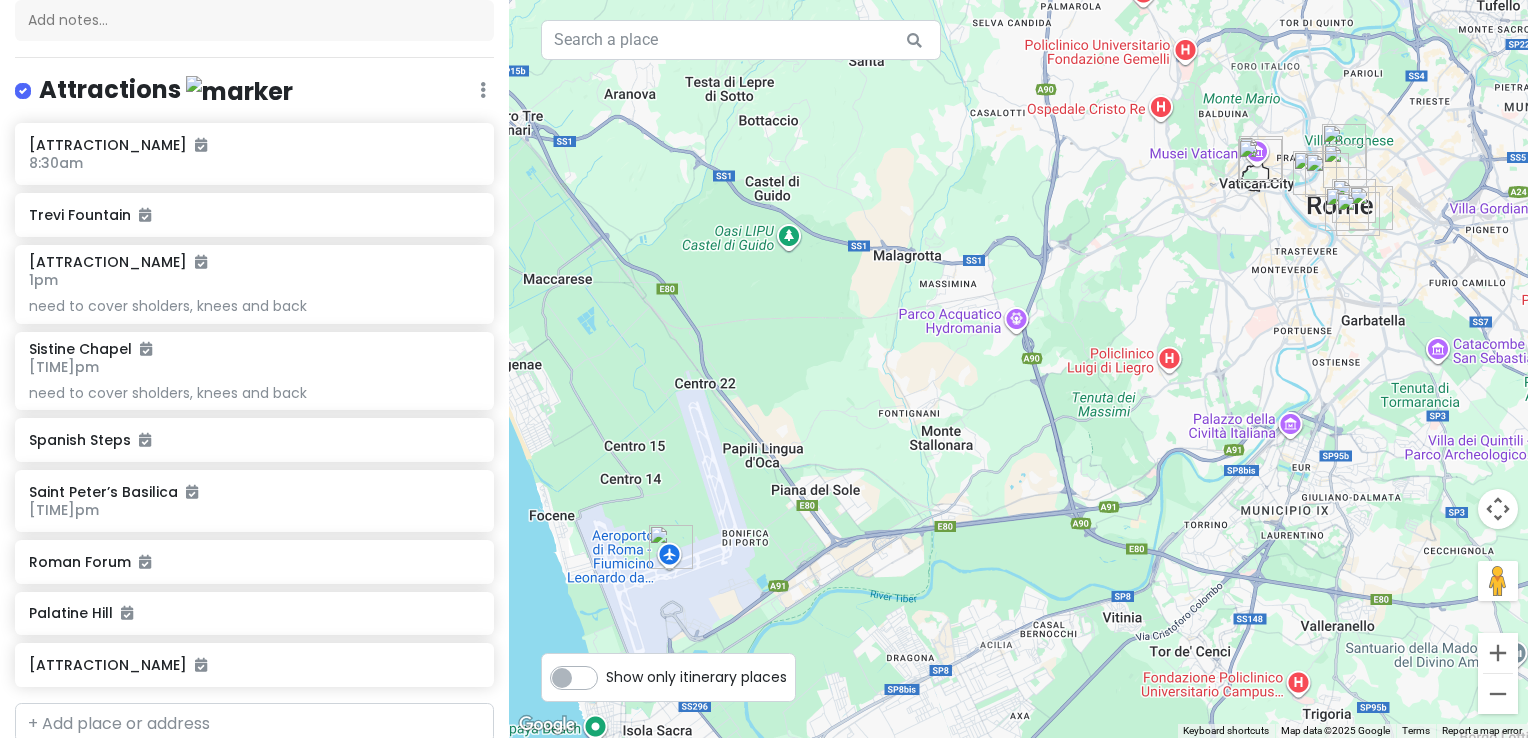 scroll, scrollTop: 0, scrollLeft: 0, axis: both 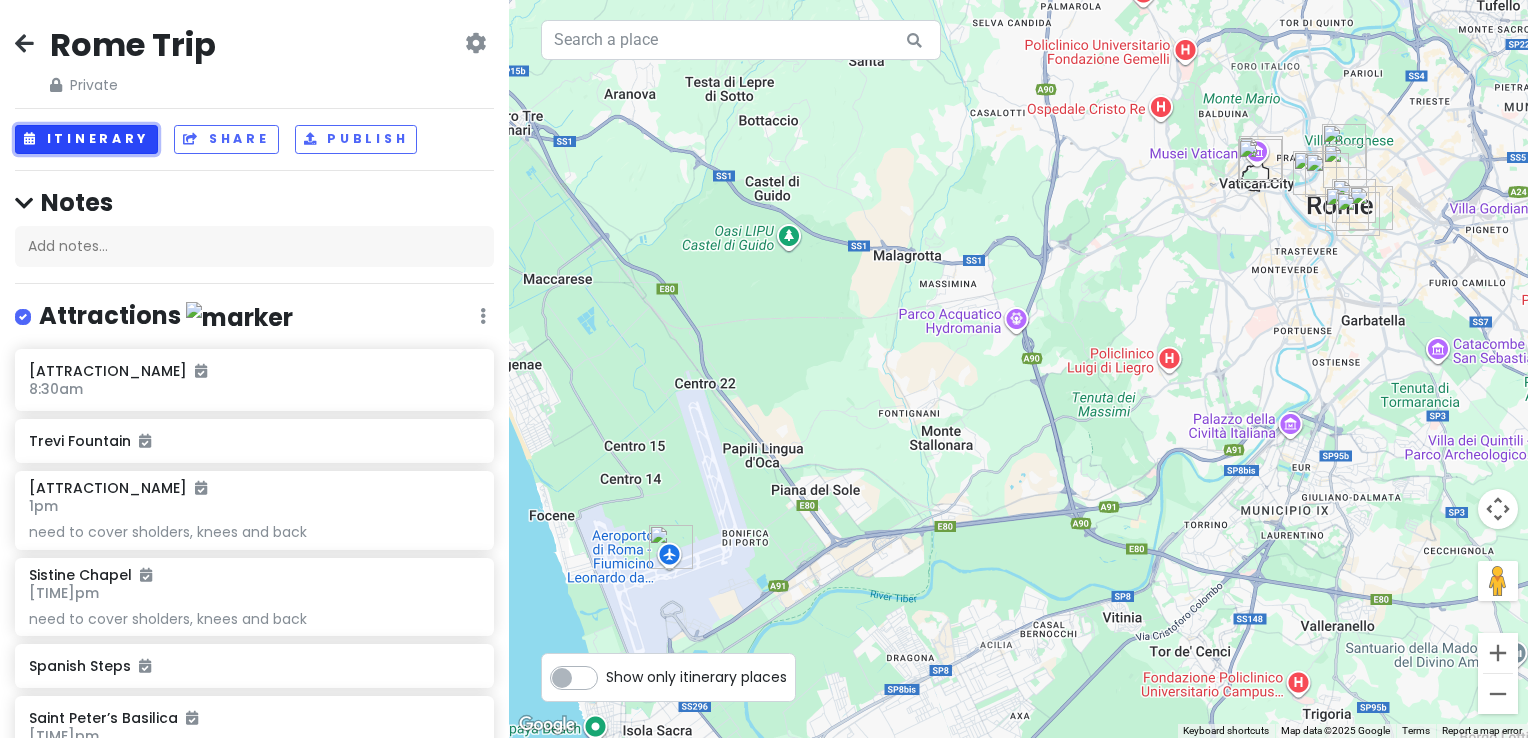 click on "Itinerary" at bounding box center (86, 139) 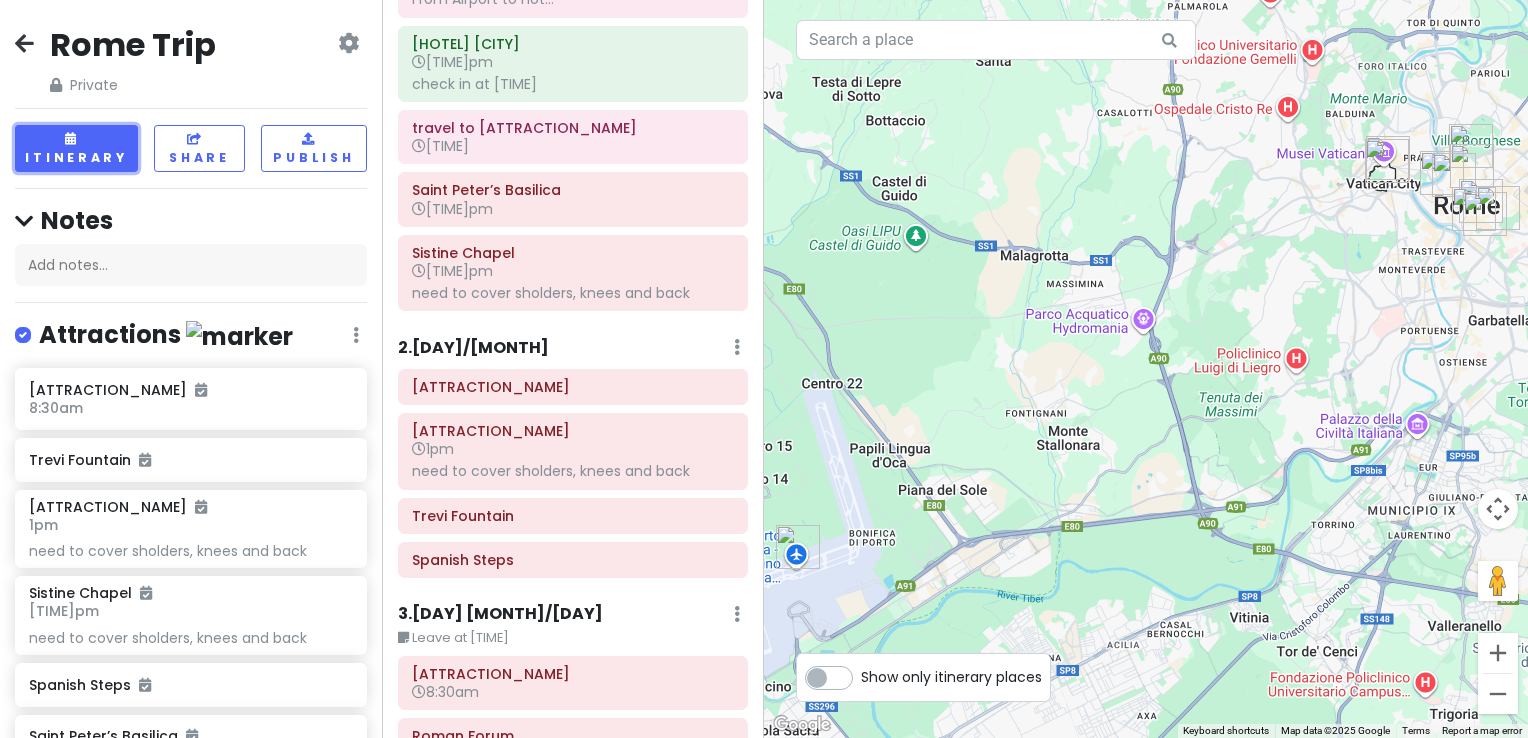 scroll, scrollTop: 304, scrollLeft: 0, axis: vertical 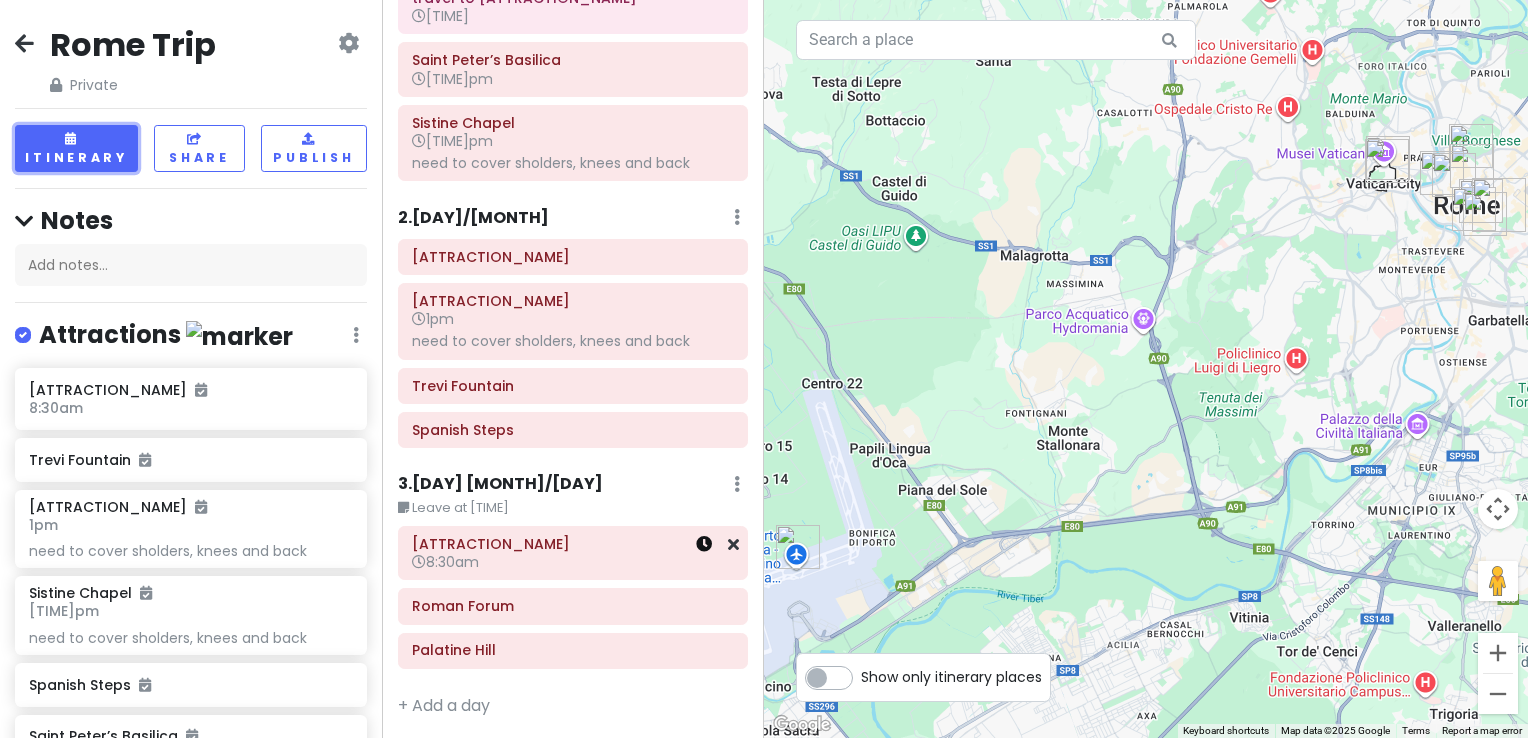 click at bounding box center (704, 544) 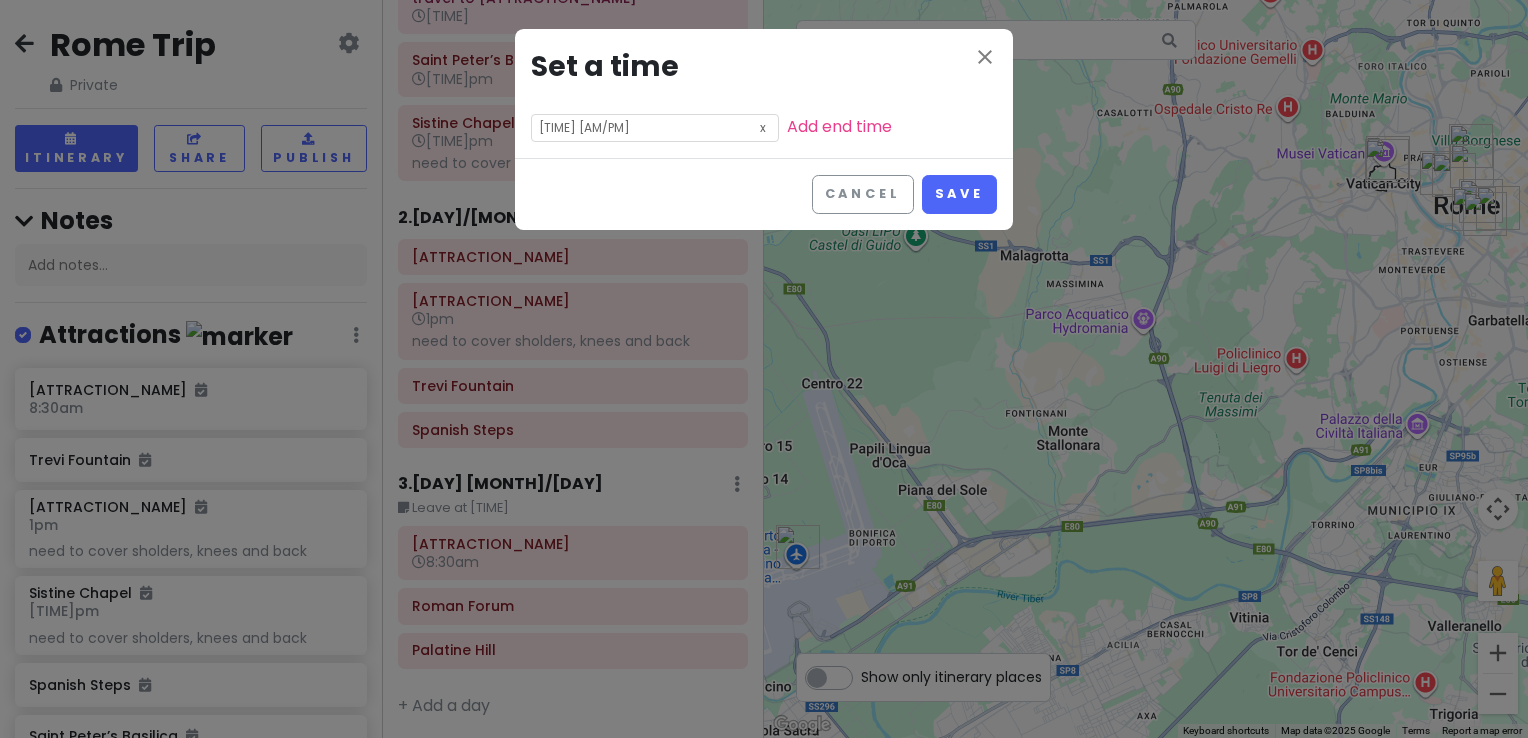 click at bounding box center [763, 126] 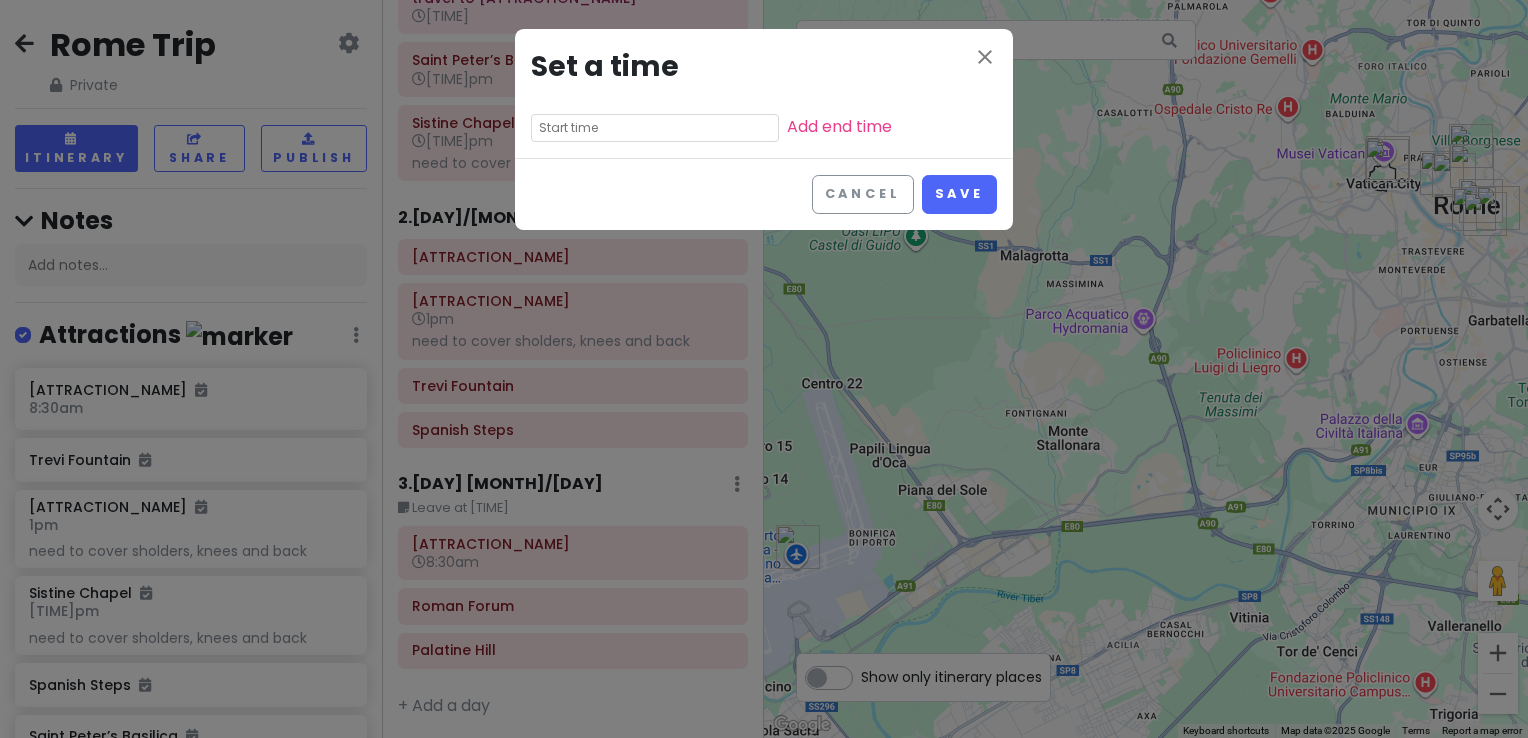 click at bounding box center [655, 128] 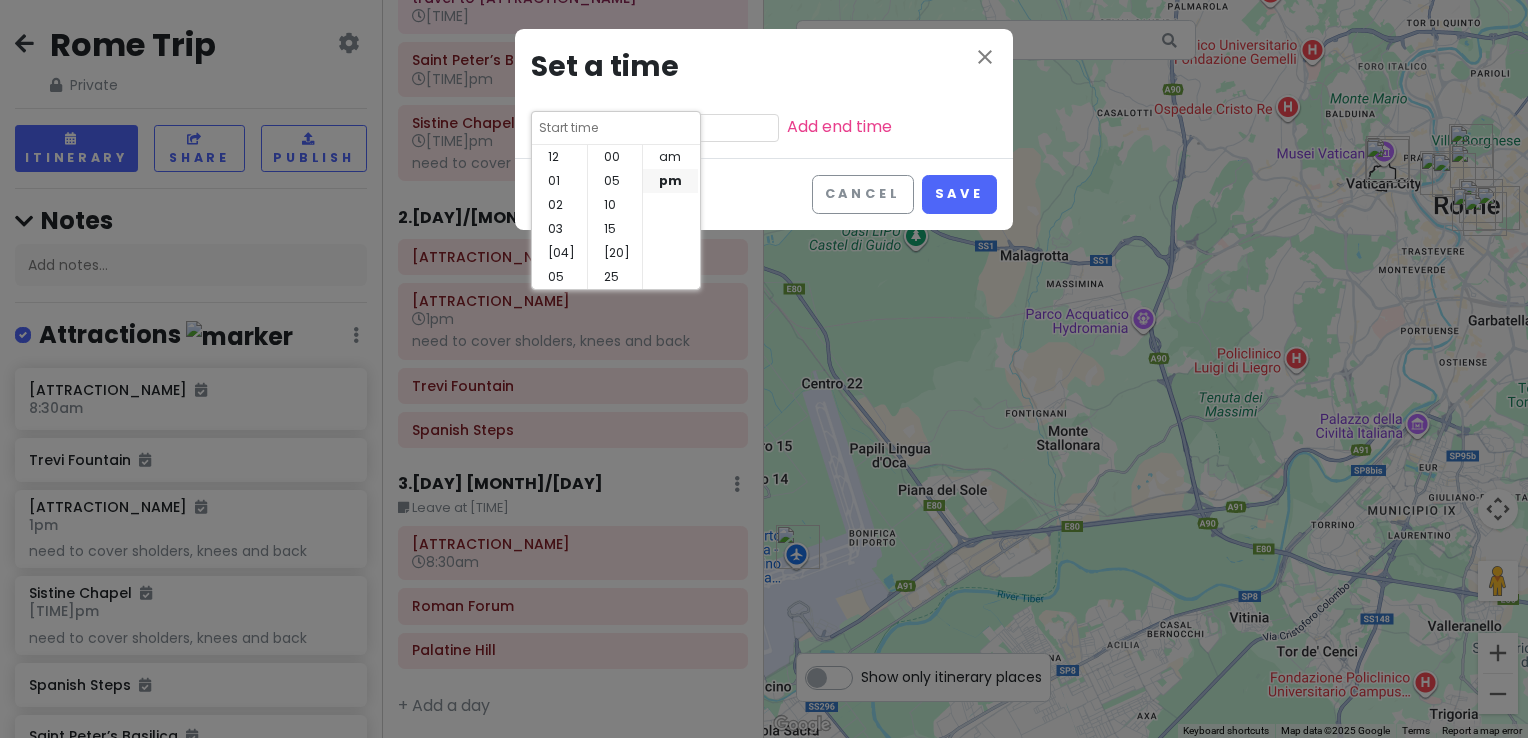 scroll, scrollTop: 144, scrollLeft: 0, axis: vertical 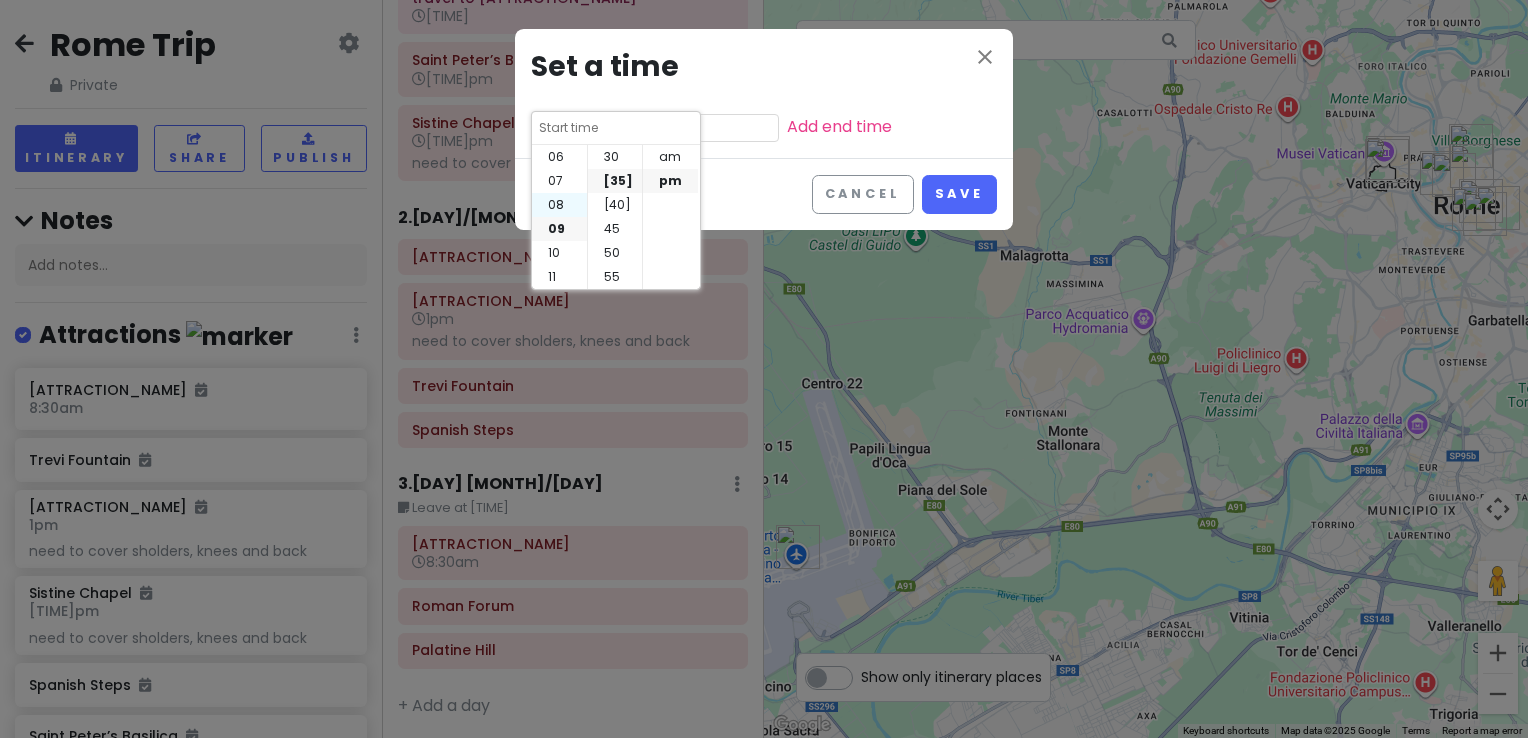 click on "08" at bounding box center [559, 205] 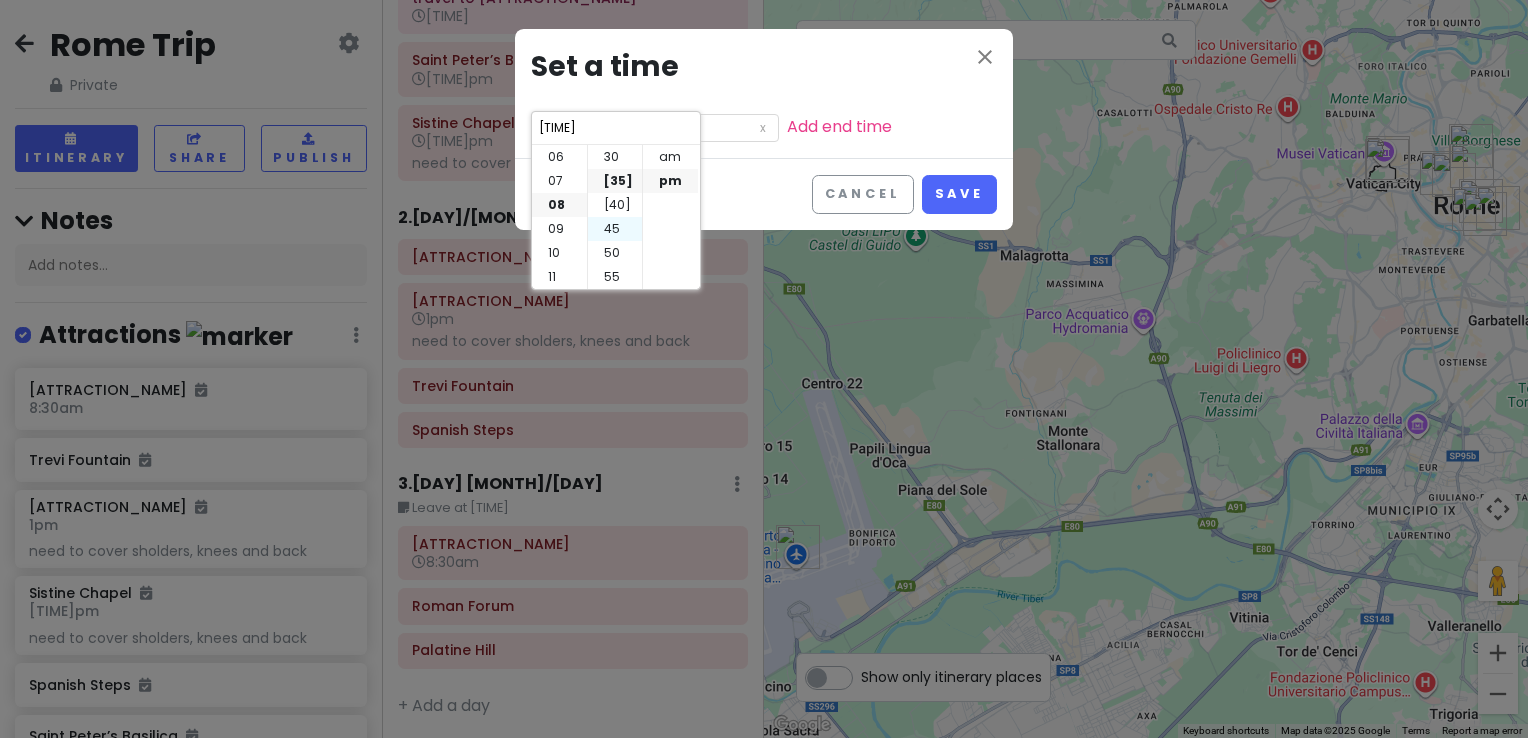 click on "45" at bounding box center [615, 229] 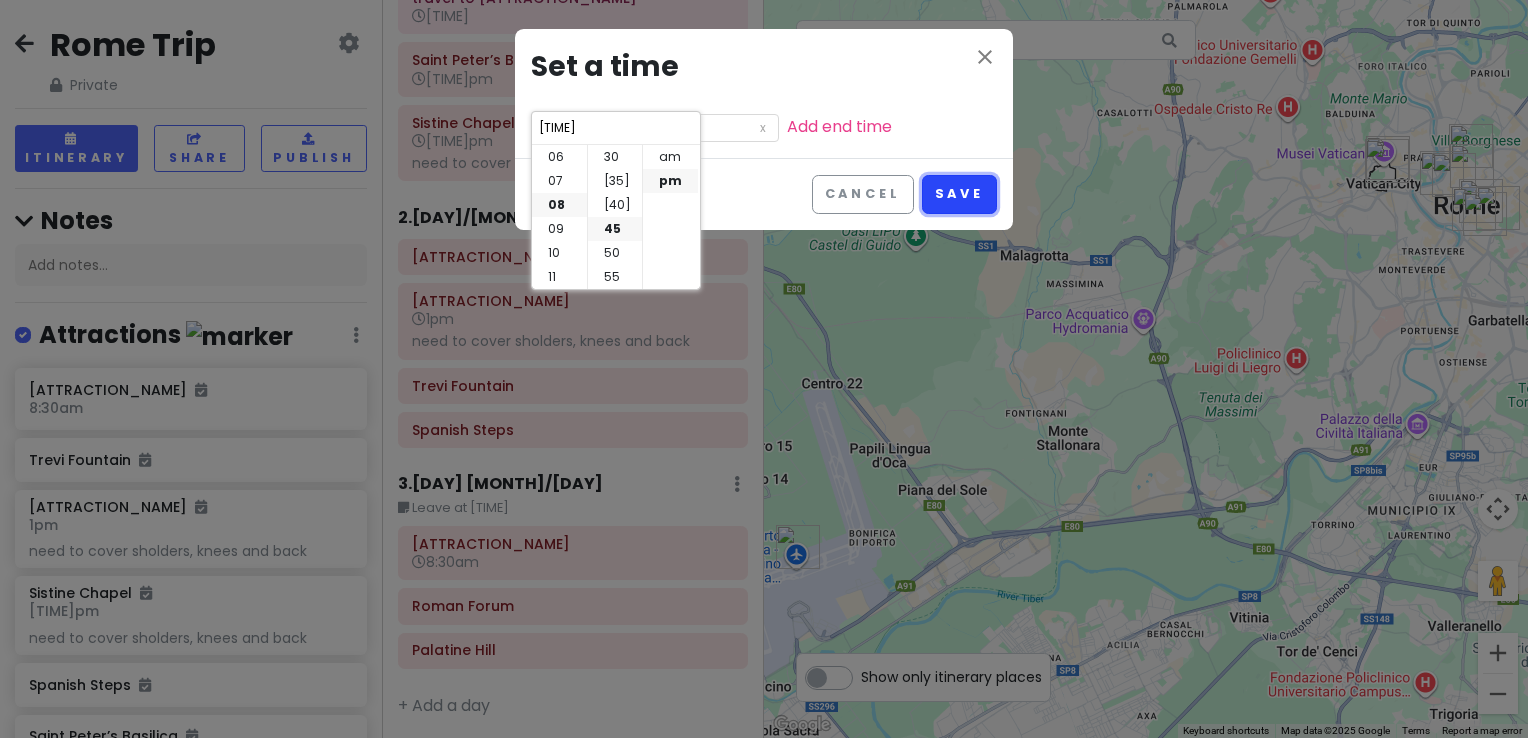 click on "Save" at bounding box center (959, 194) 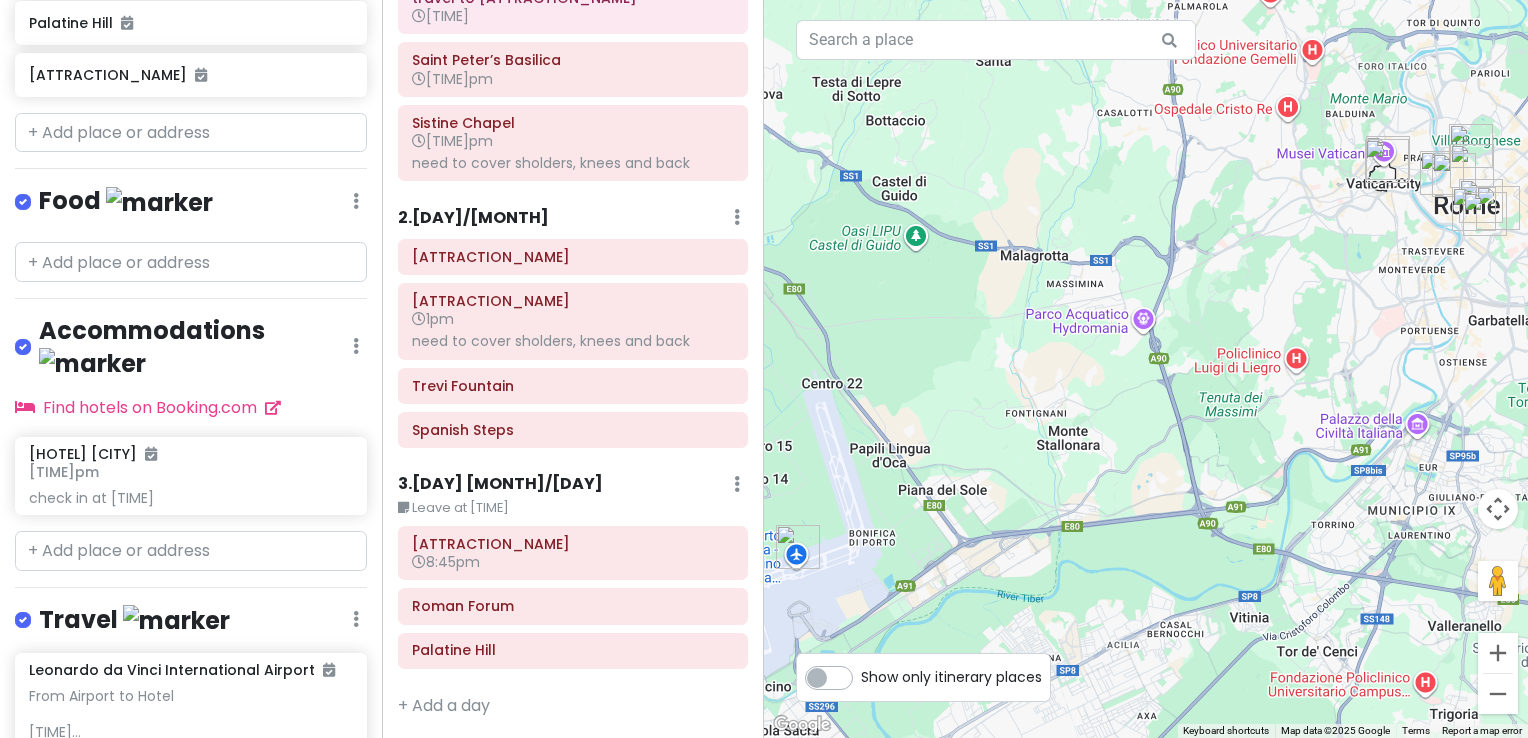 scroll, scrollTop: 838, scrollLeft: 0, axis: vertical 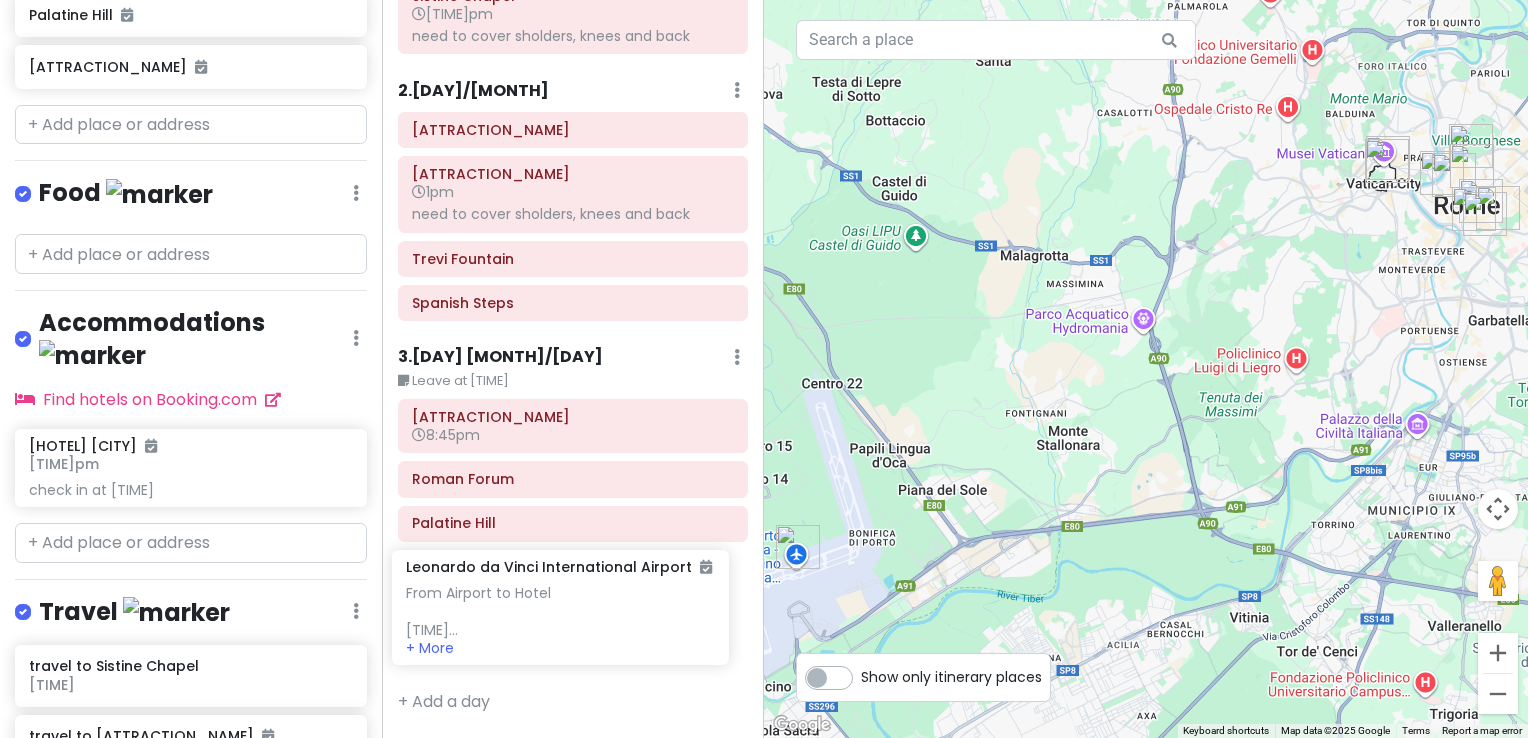 drag, startPoint x: 175, startPoint y: 692, endPoint x: 552, endPoint y: 631, distance: 381.90314 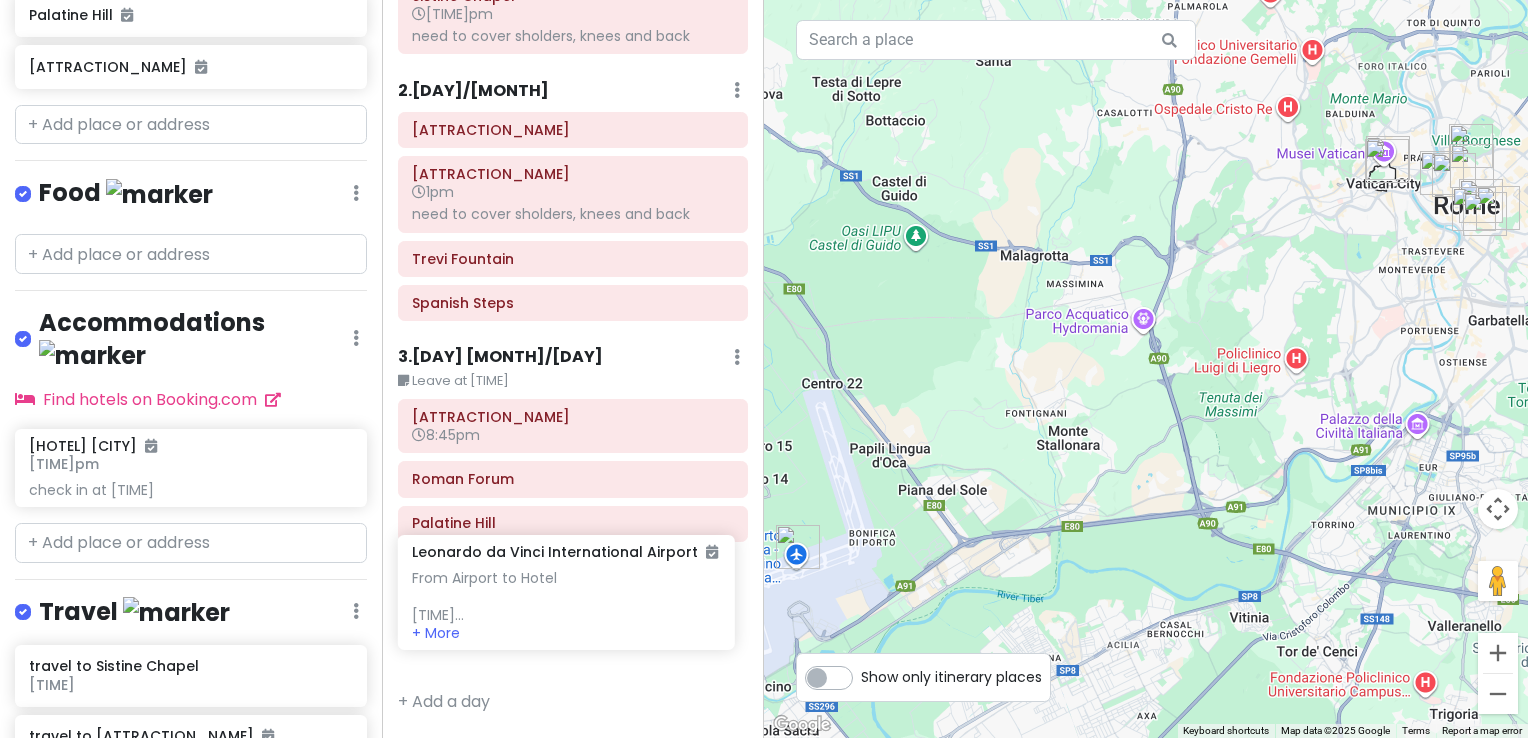 scroll, scrollTop: 304, scrollLeft: 0, axis: vertical 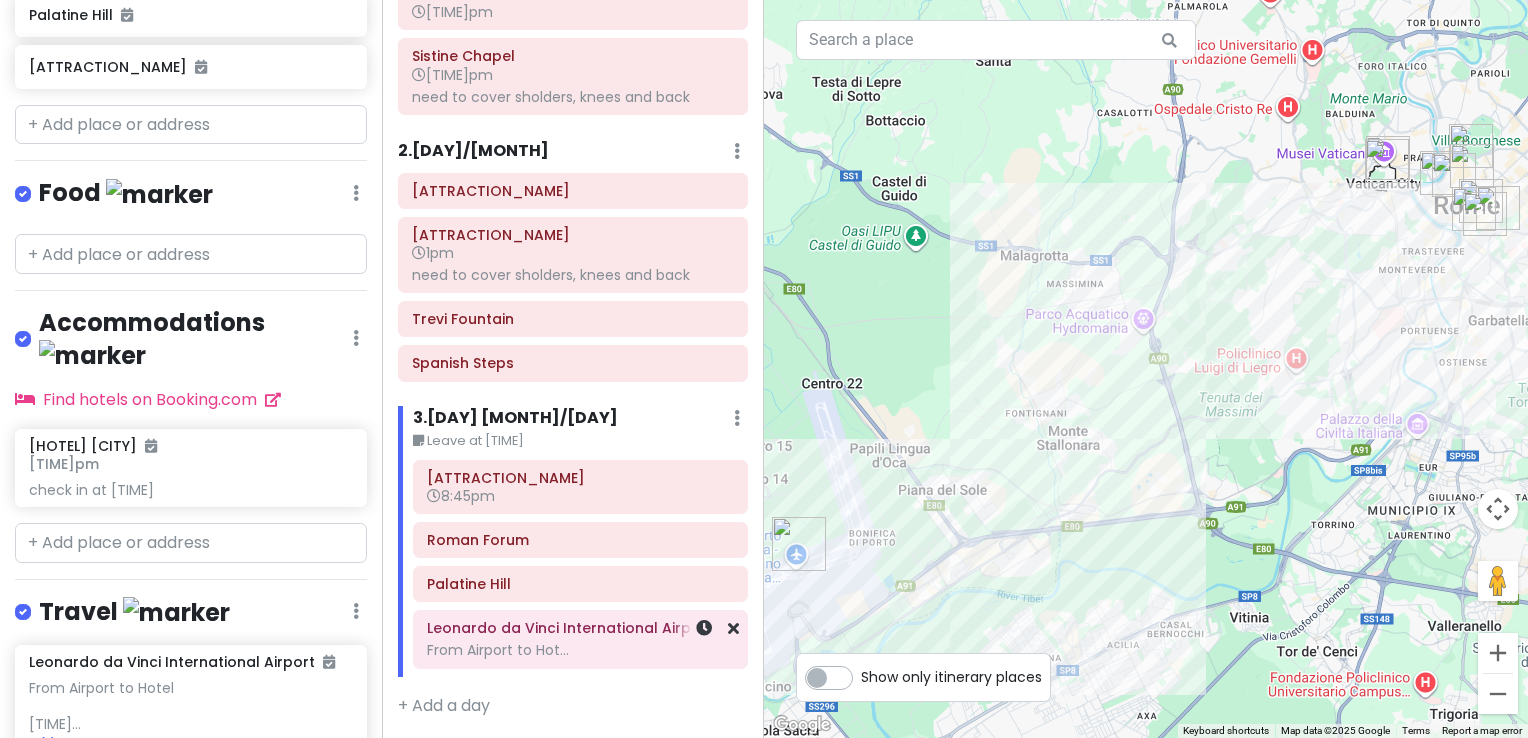 click on "From Airport to Hot..." at bounding box center (580, 650) 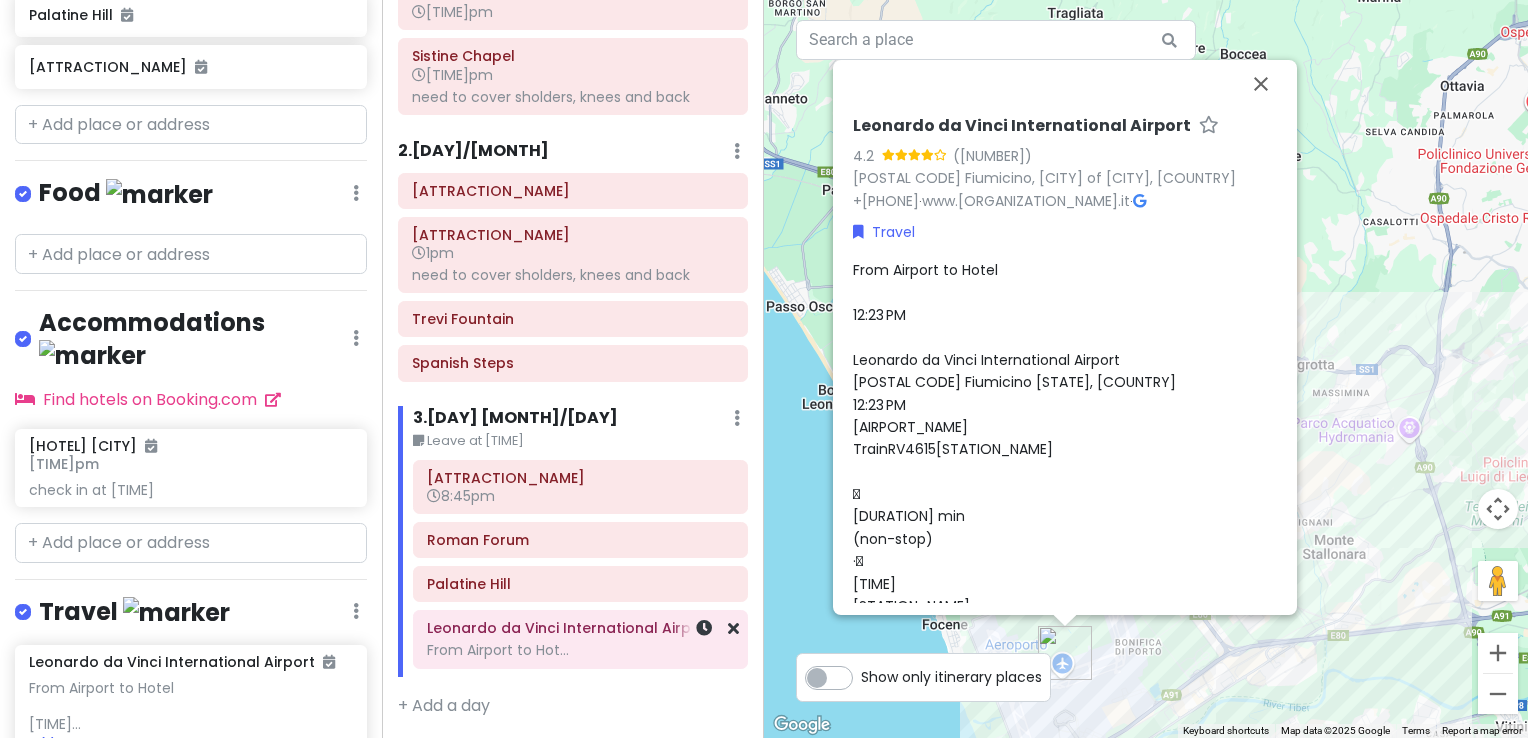 click at bounding box center (705, 639) 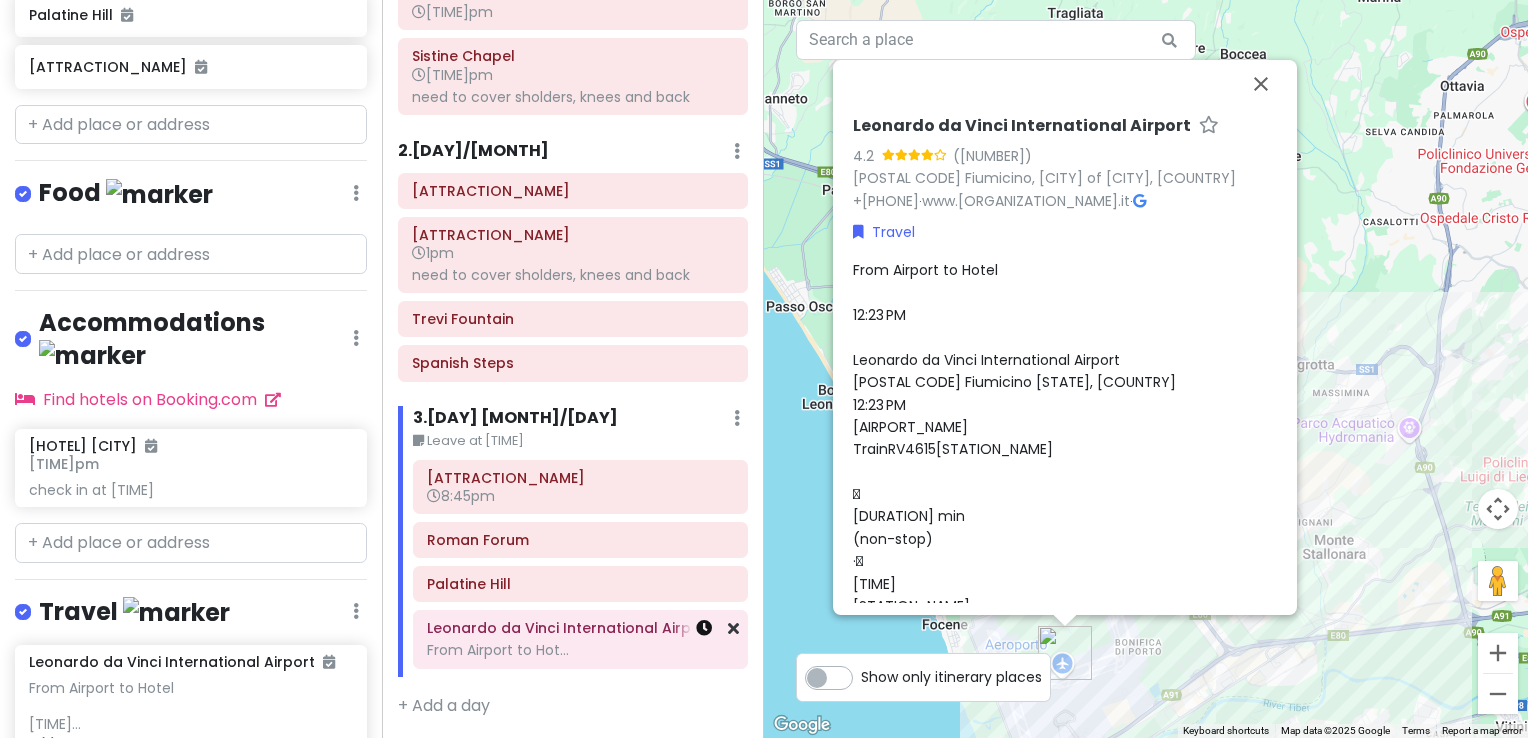 click at bounding box center [704, 628] 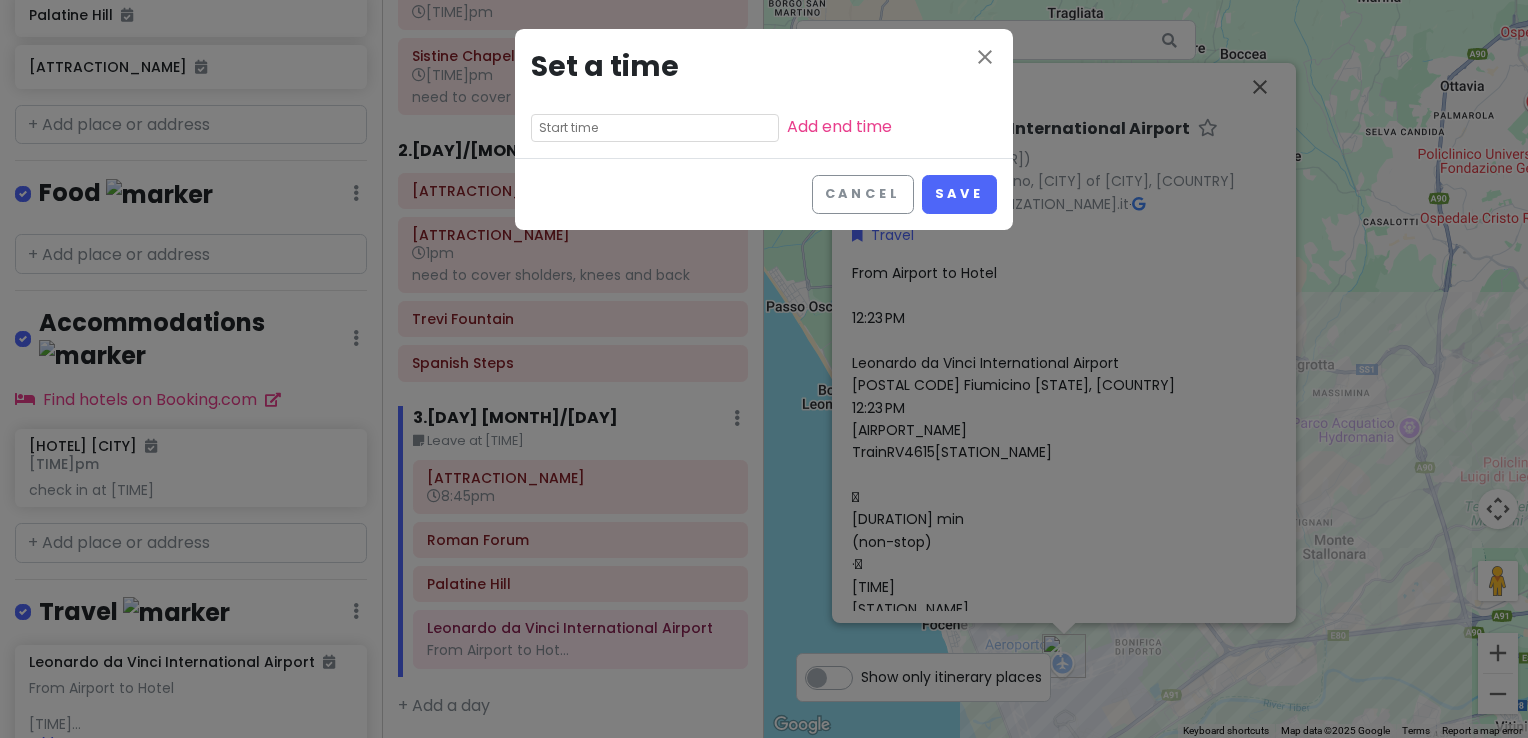 click at bounding box center (655, 128) 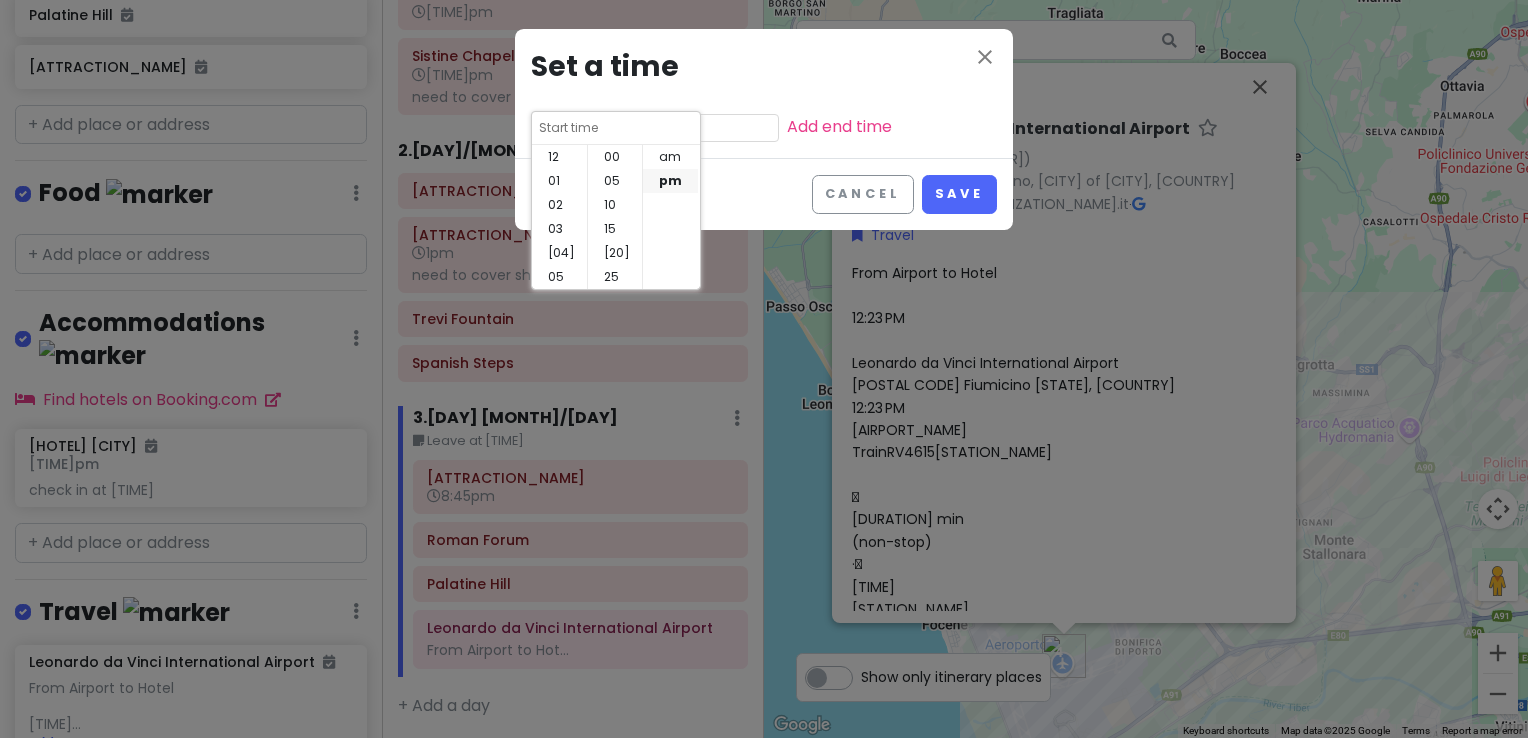 scroll, scrollTop: 144, scrollLeft: 0, axis: vertical 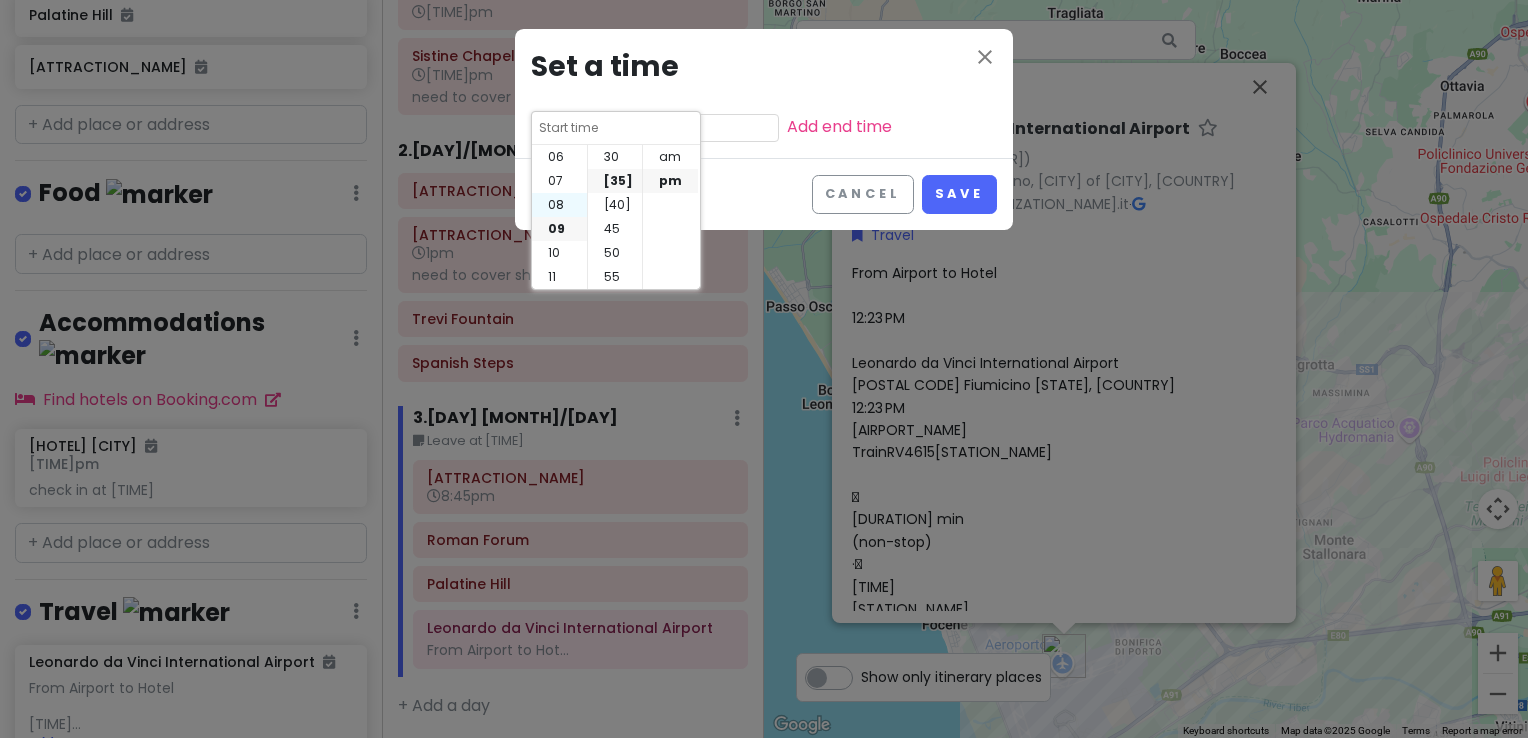 click on "08" at bounding box center [559, 205] 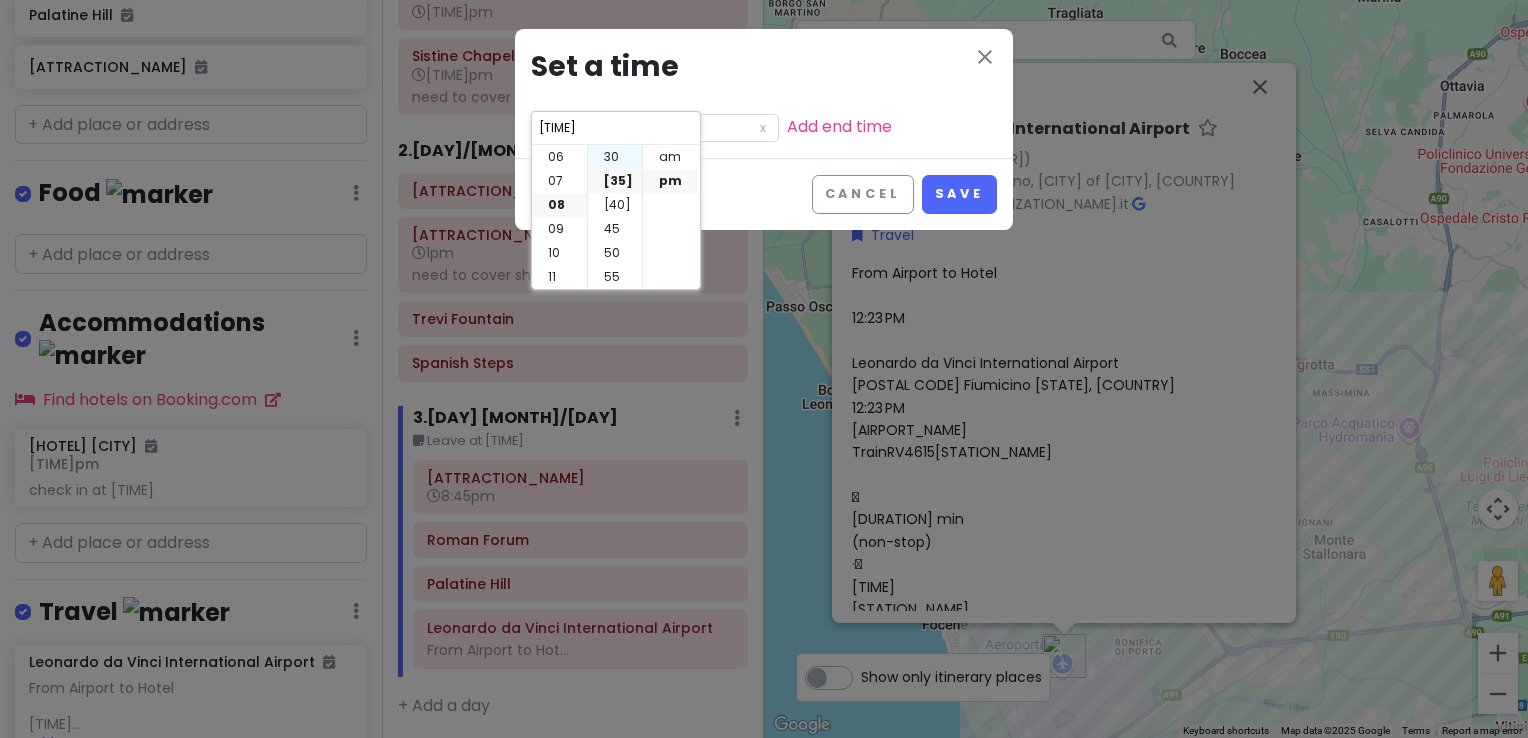 click on "30" at bounding box center [615, 157] 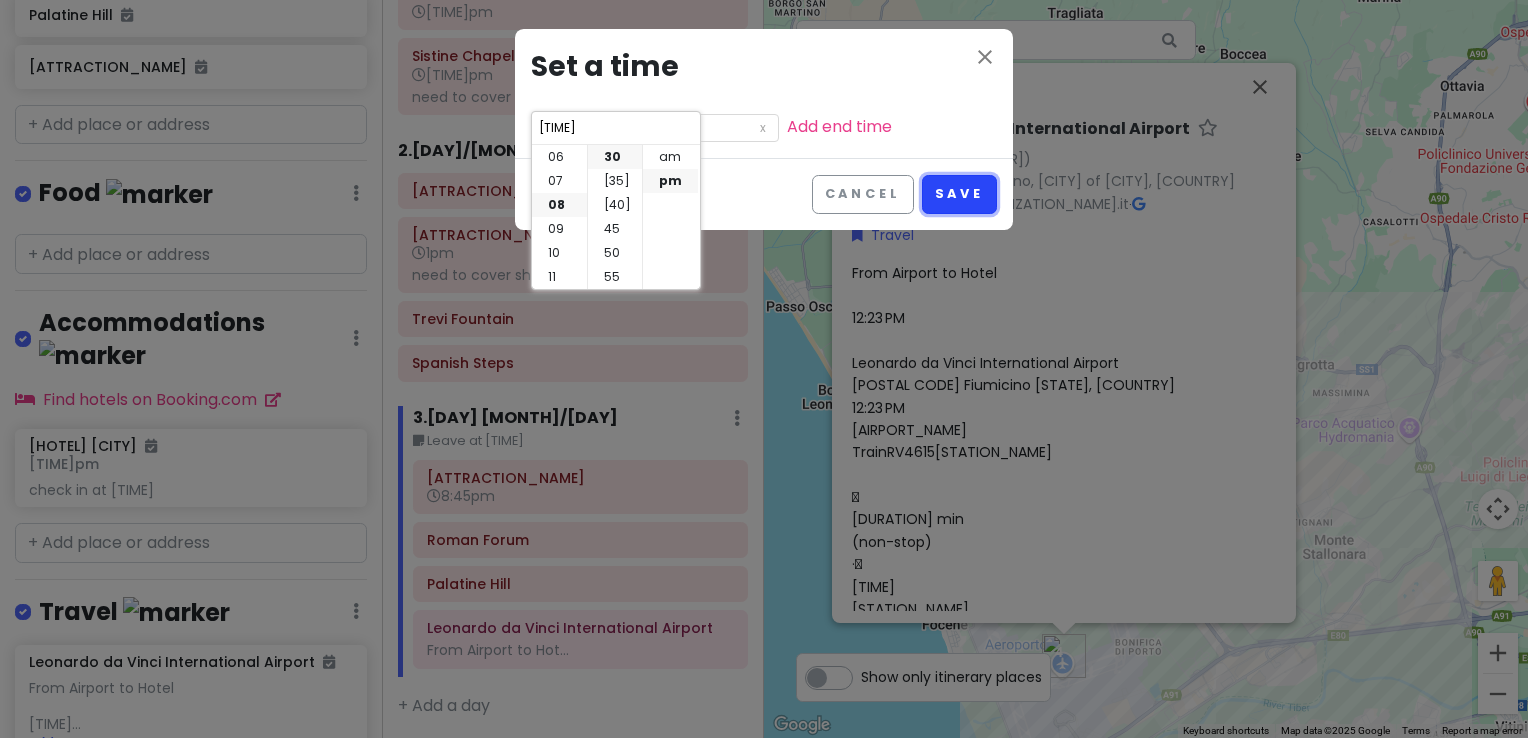 click on "Save" at bounding box center [959, 194] 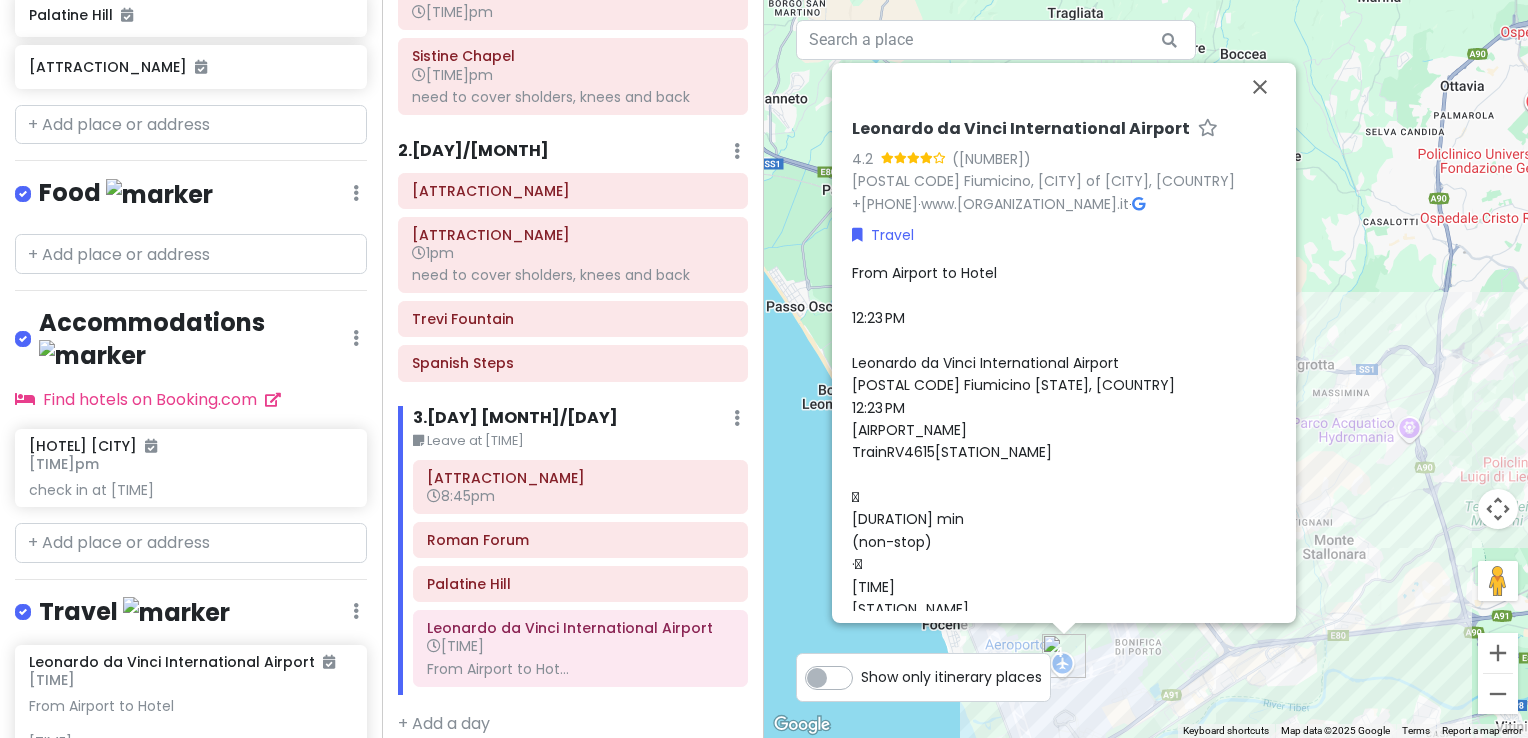 scroll, scrollTop: 321, scrollLeft: 0, axis: vertical 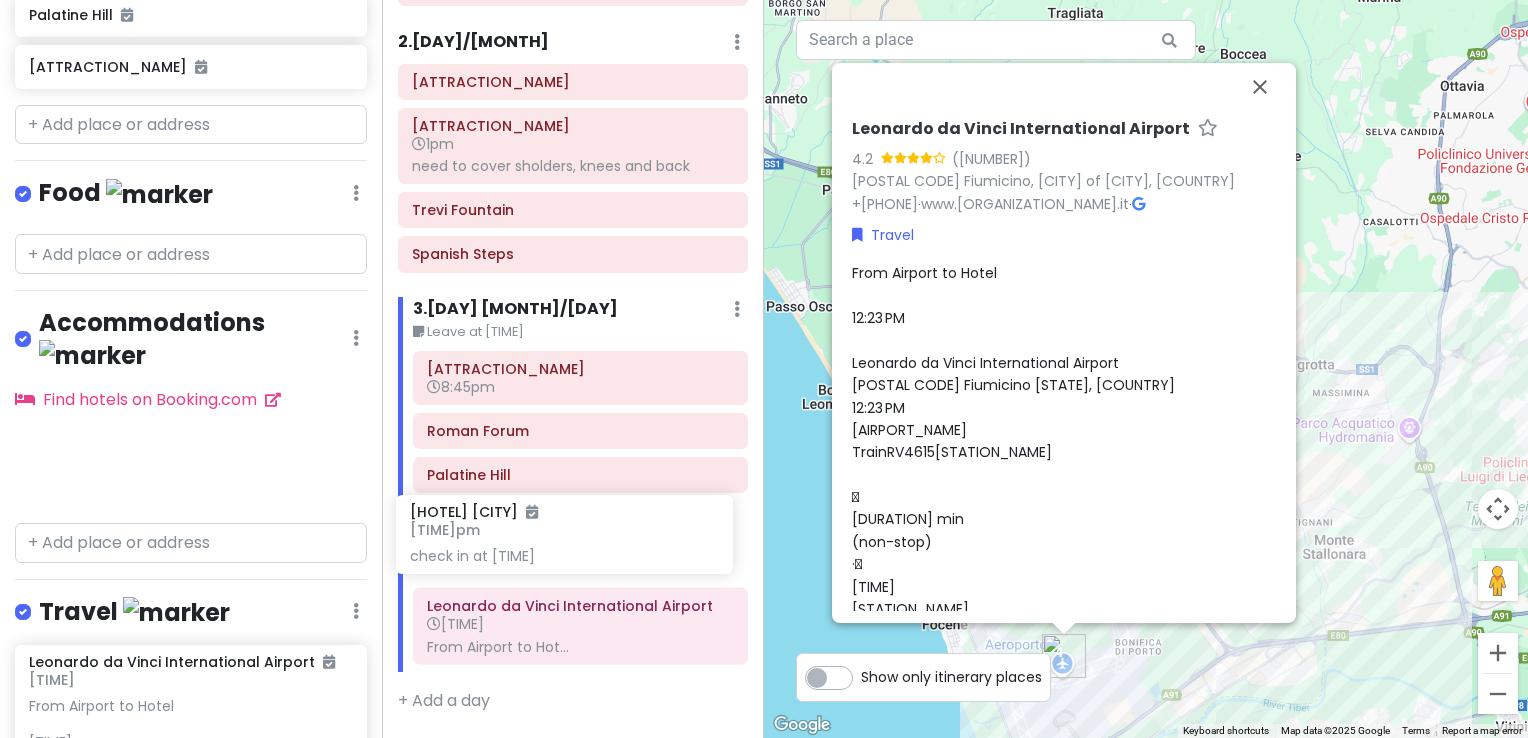 drag, startPoint x: 206, startPoint y: 442, endPoint x: 587, endPoint y: 546, distance: 394.93924 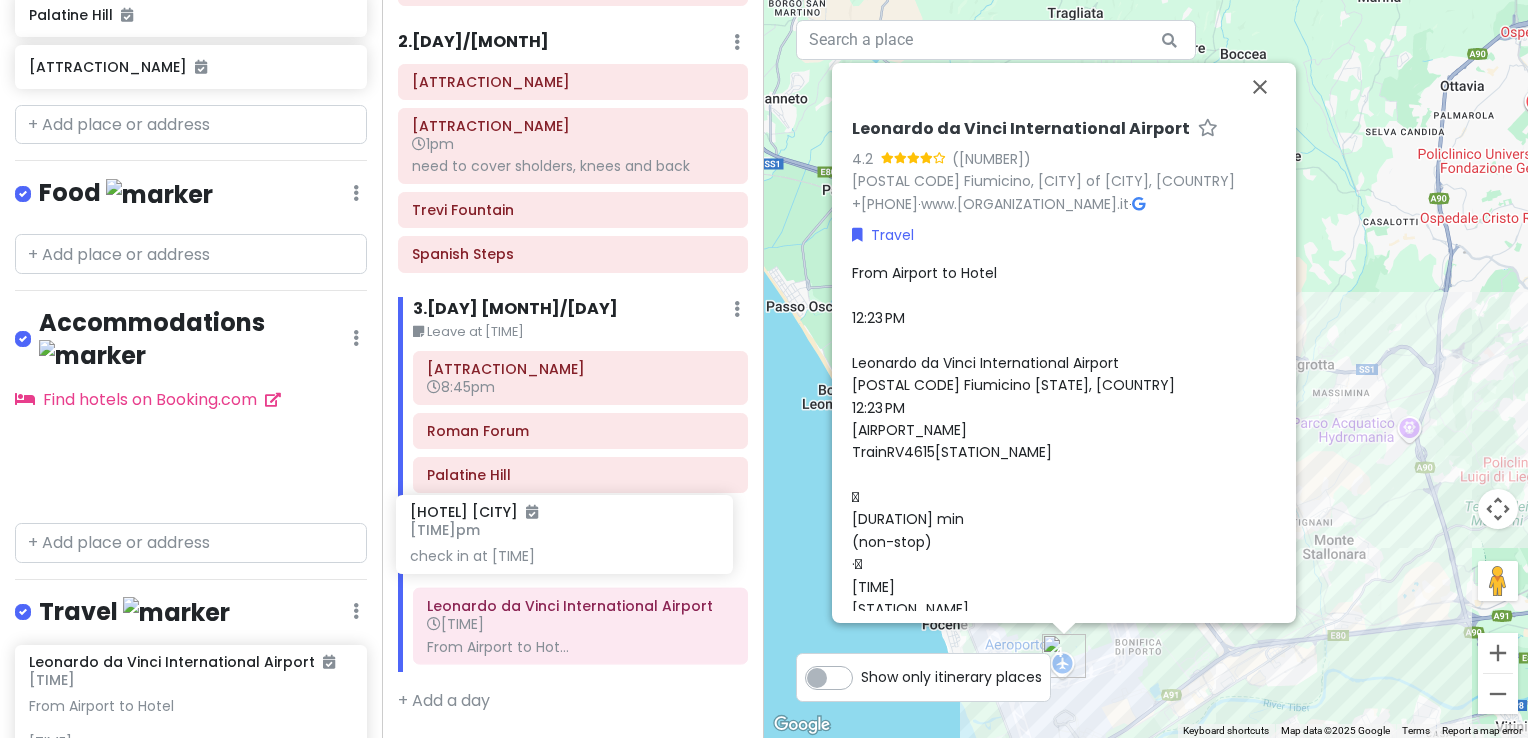 click on "[CITY] Trip - Scout
Attractions Edit Reorder Delete List [ATTRACTION_NAME] [TIME] [ATTRACTION_NAME] [ATTRACTION_NAME] [REQUIREMENT] [ATTRACTION_NAME] [REQUIREMENT] [ATTRACTION_NAME] [ATTRACTION_NAME] [ATTRACTION_NAME] Food Edit Reorder Delete List Accommodations Edit Reorder Delete List Find hotels on Booking.com [HOTEL_NAME] [TIME] check in at [TIME] Travel Edit Reorder Delete List [AIRPORT_NAME] [TIME] From Airport to Hotel
[TIME]... + More travel to [ATTRACTION_NAME] [TIME] travel to [ATTRACTION_NAME] [TIME] + Add a section Itinerary × 1 . [DAY]/[MONTH] Edit Day Notes Delete Day Arrive [TIME] [HOTEL_NAME] [TIME] check in at [TIME] travel to [ATTRACTION_NAME] [TIME] [ATTRACTION_NAME] [TIME] [ATTRACTION_NAME] [TIME] [REQUIREMENT] 2 . [DAY]/[MONTH] Add Day Notes Delete Day [ATTRACTION_NAME] [TIME] [ATTRACTION_NAME] [REQUIREMENT] [ATTRACTION_NAME] [ATTRACTION_NAME] [ATTRACTION_NAME] 3 . [DAY]/[MONTH] Edit Day Notes Delete Day Leave at [TIME] [ATTRACTION_NAME] [TIME] [ATTRACTION_NAME] [ATTRACTION_NAME] [HOTEL_NAME] [TIME] check in at [TIME] [AIRPORT_NAME] [TIME] From Airport to Hot... + Add a day" at bounding box center [764, 369] 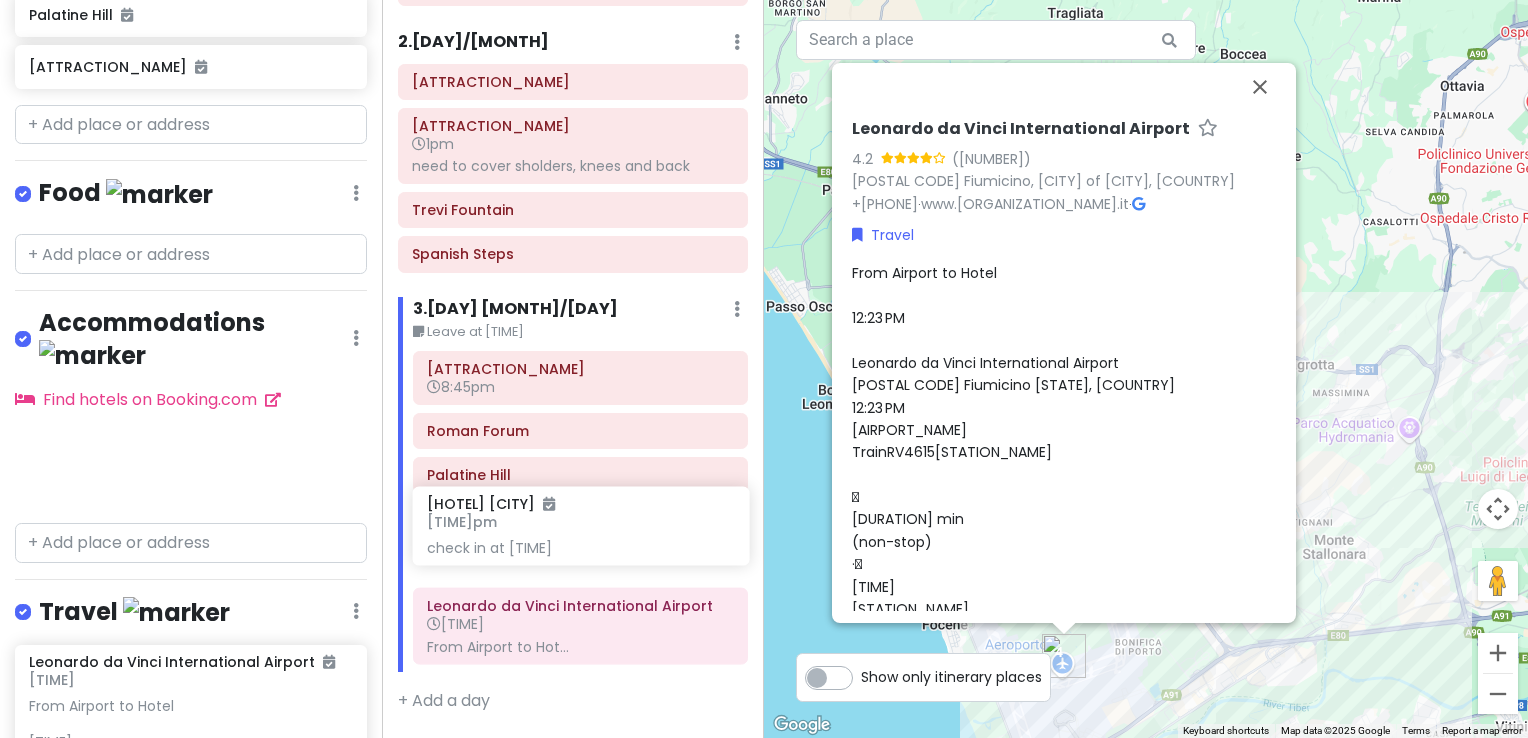 scroll, scrollTop: 321, scrollLeft: 0, axis: vertical 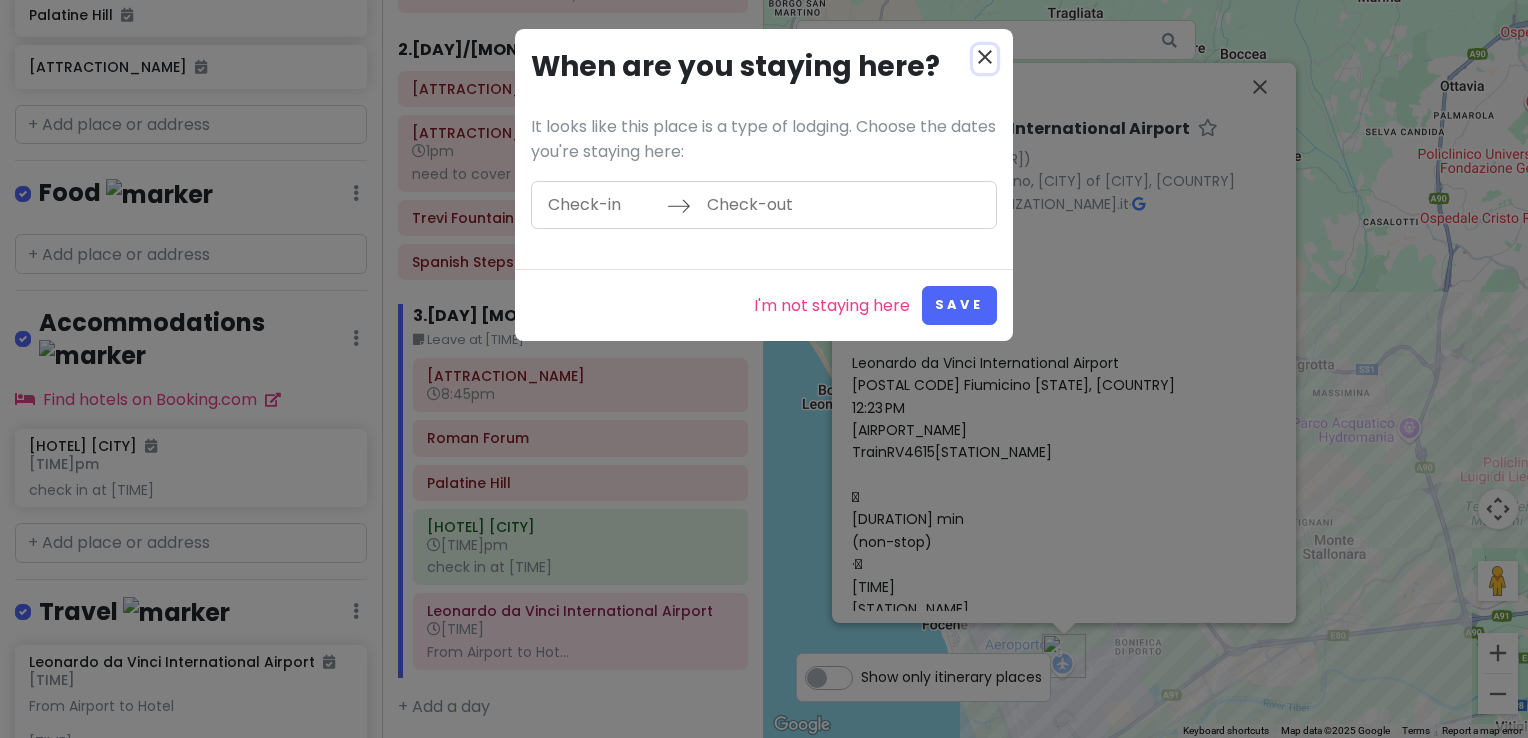 click on "close" at bounding box center (985, 57) 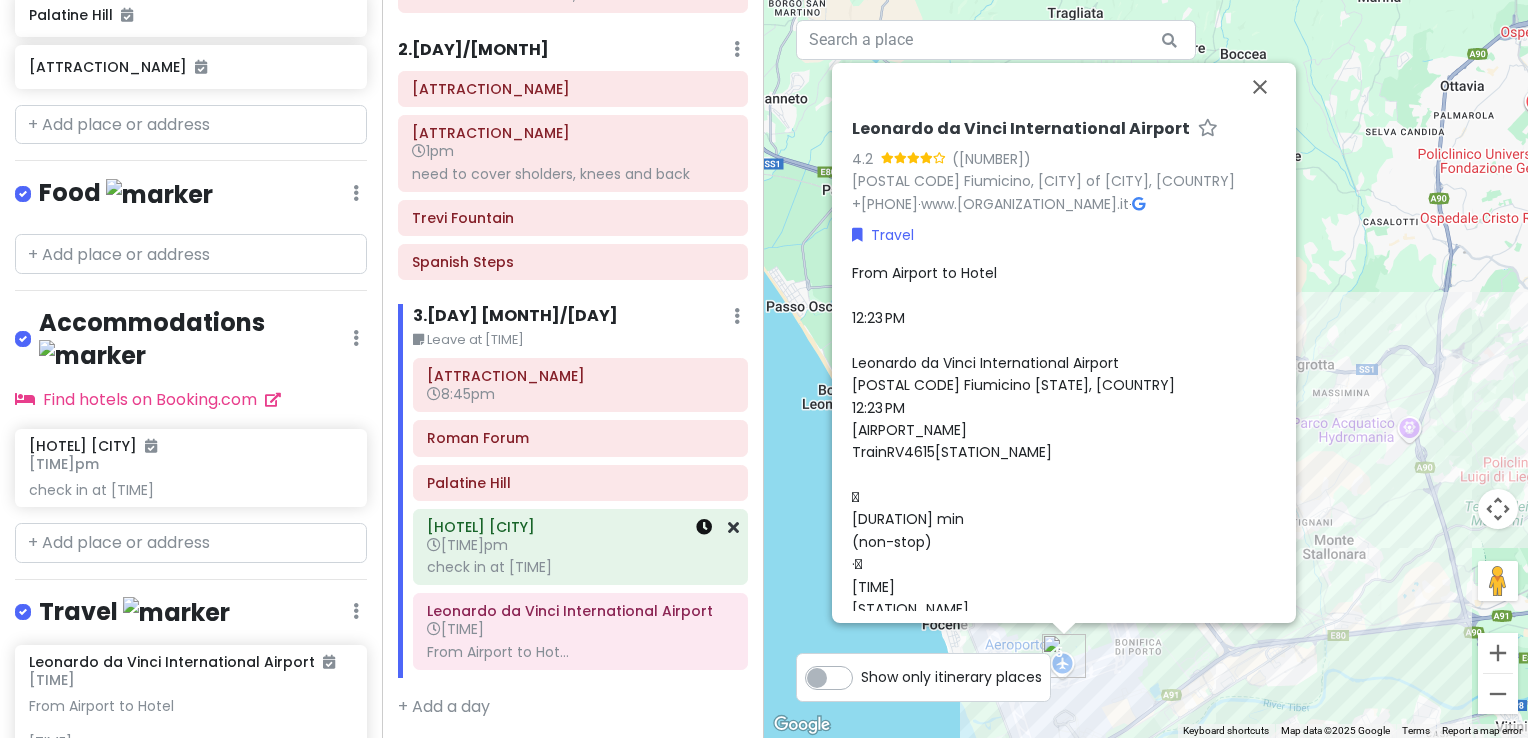 click at bounding box center [704, 527] 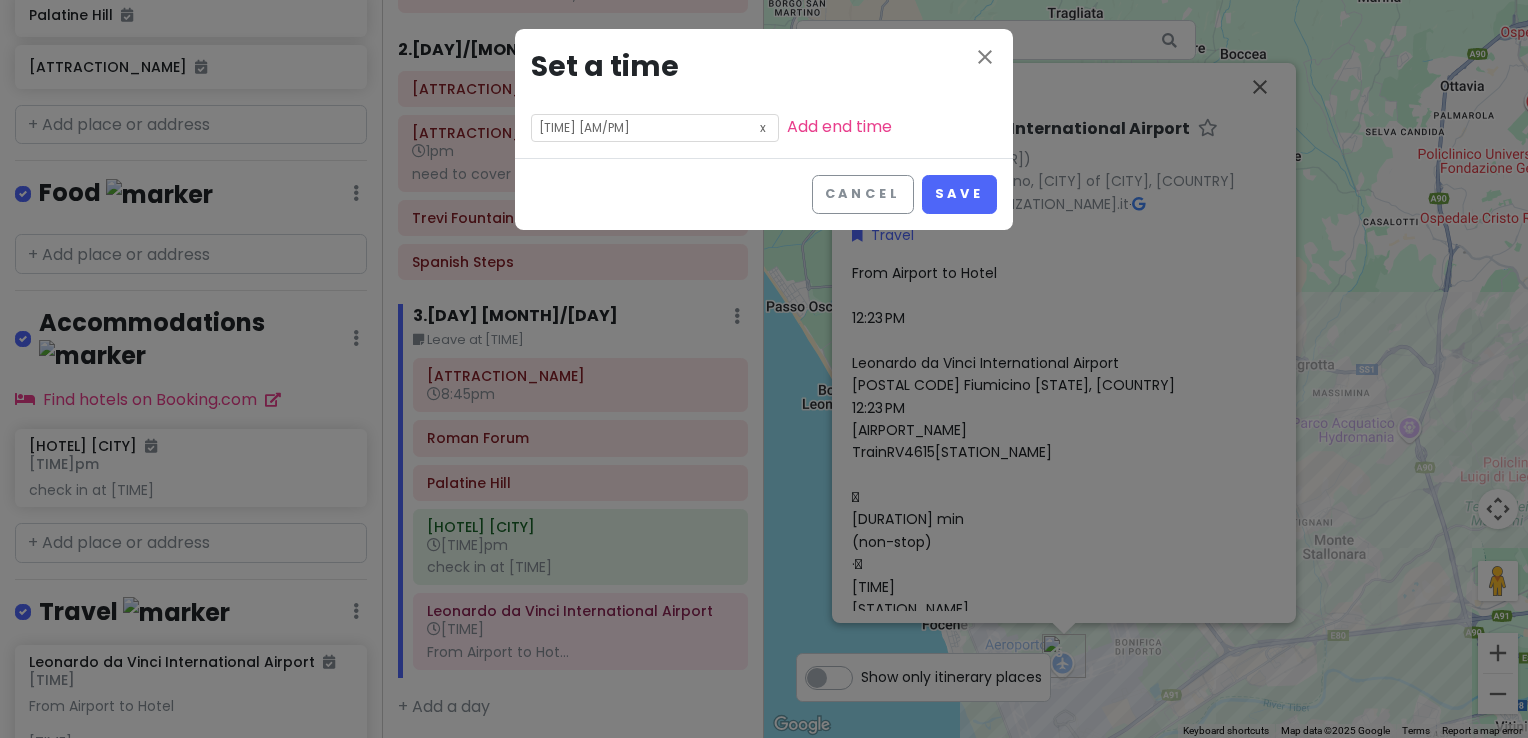 click at bounding box center (763, 126) 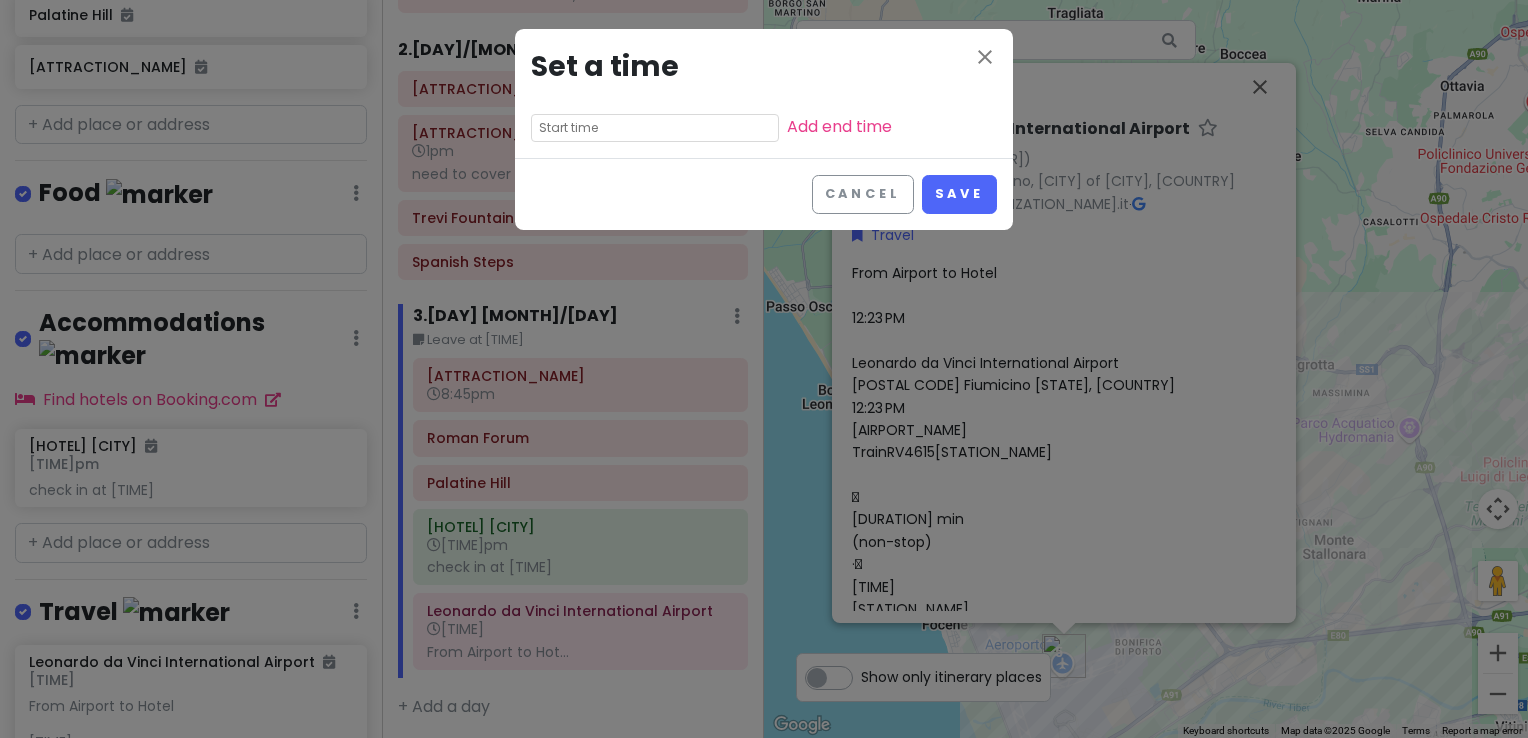 click at bounding box center [655, 128] 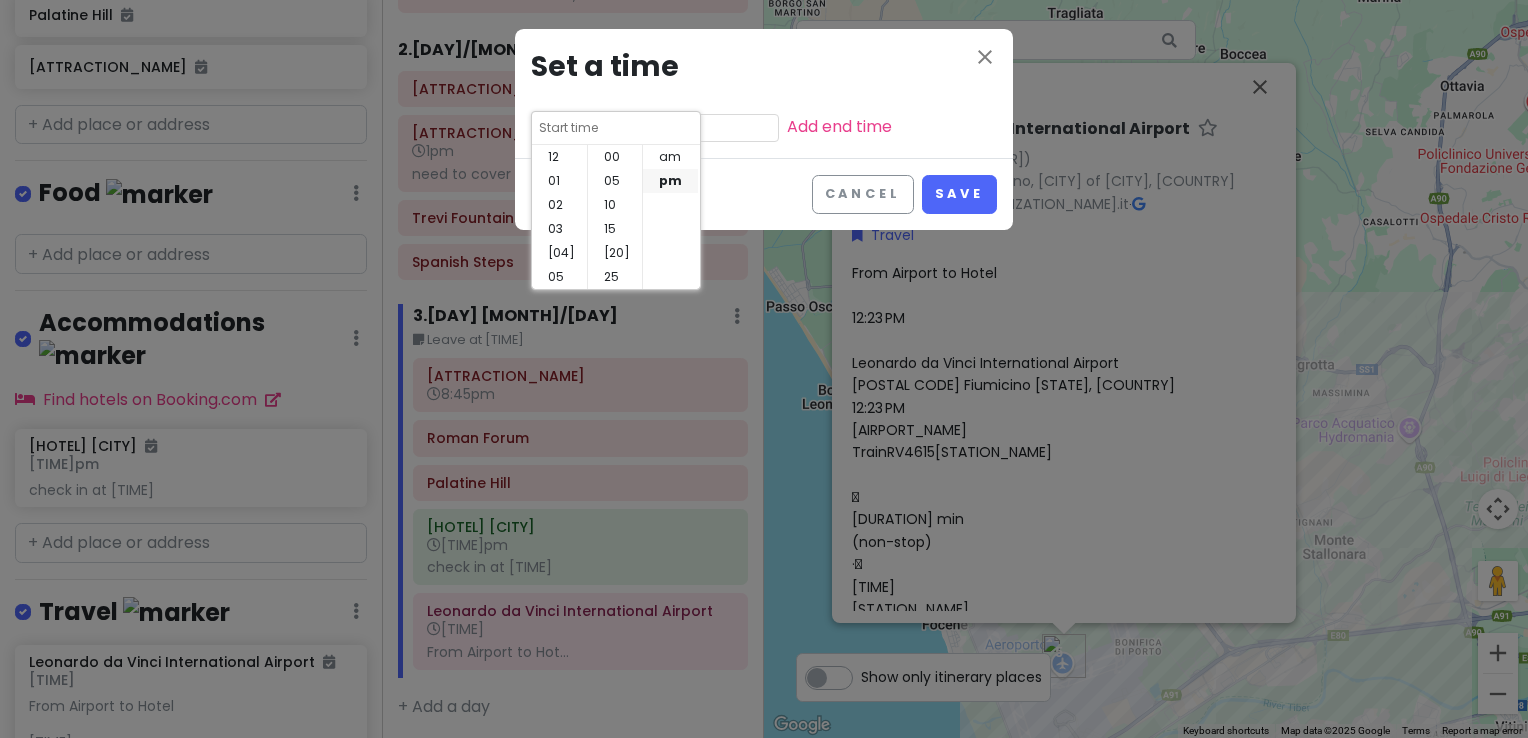 scroll, scrollTop: 144, scrollLeft: 0, axis: vertical 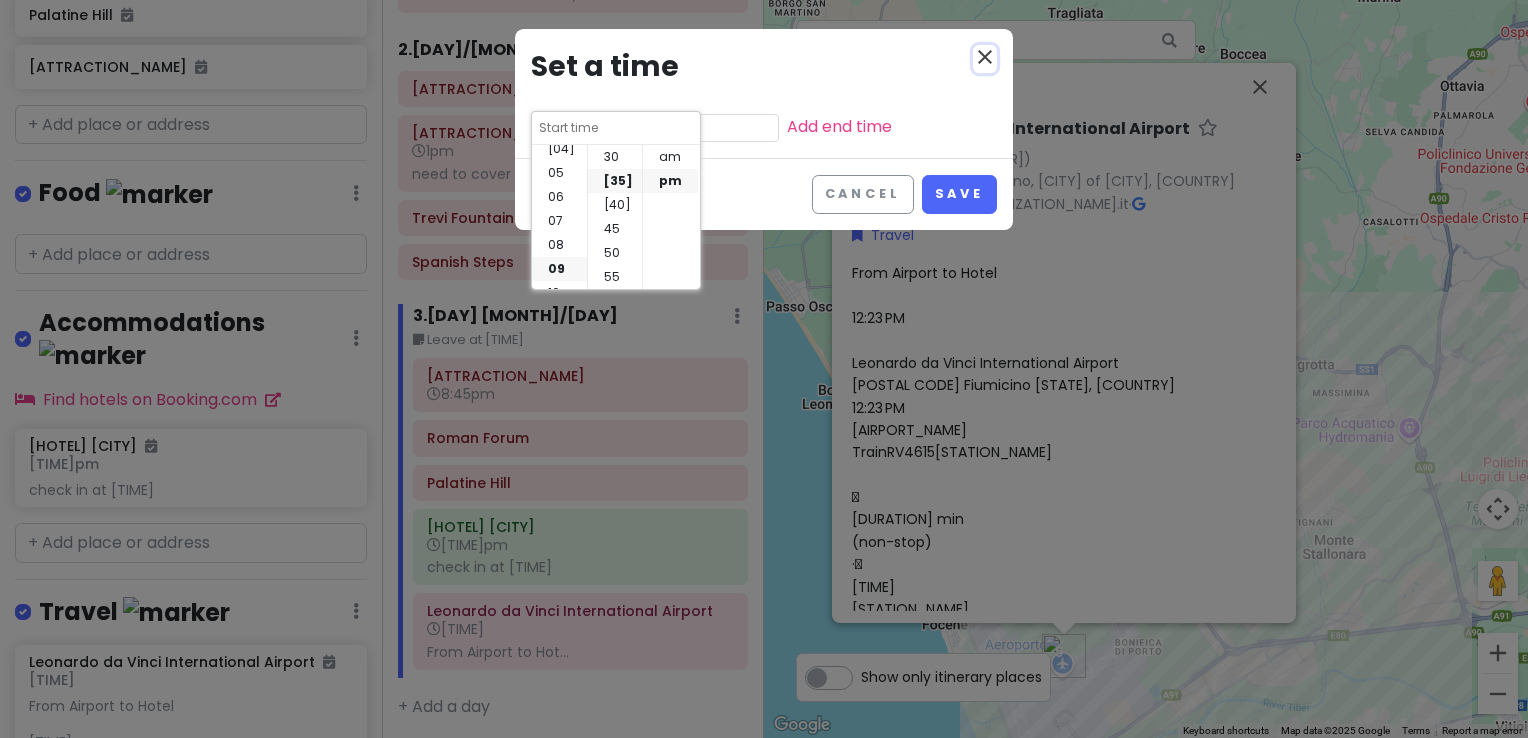 click on "close" at bounding box center [985, 57] 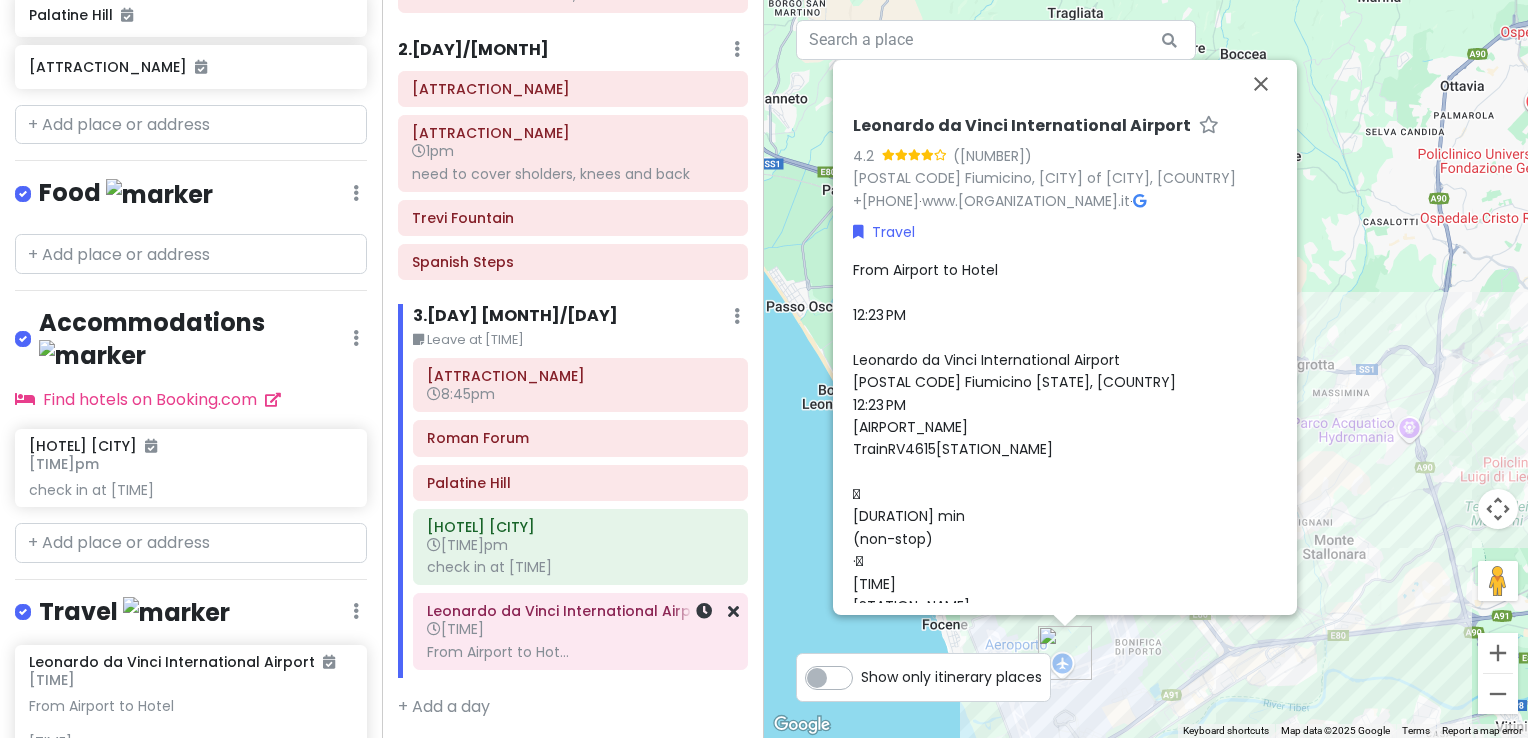 click on "From Airport to Hot..." at bounding box center [580, 652] 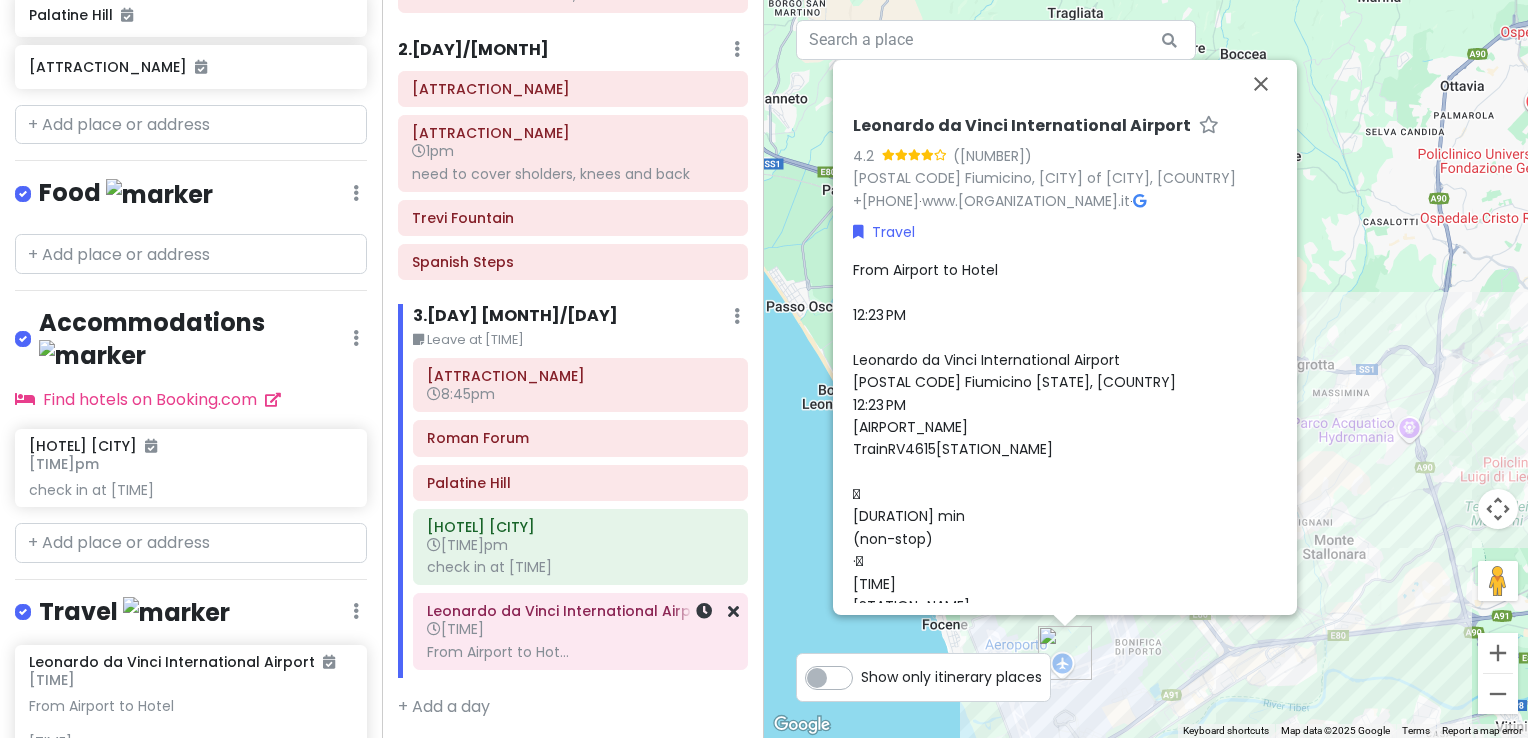 click on "From Airport to Hot..." at bounding box center (580, 652) 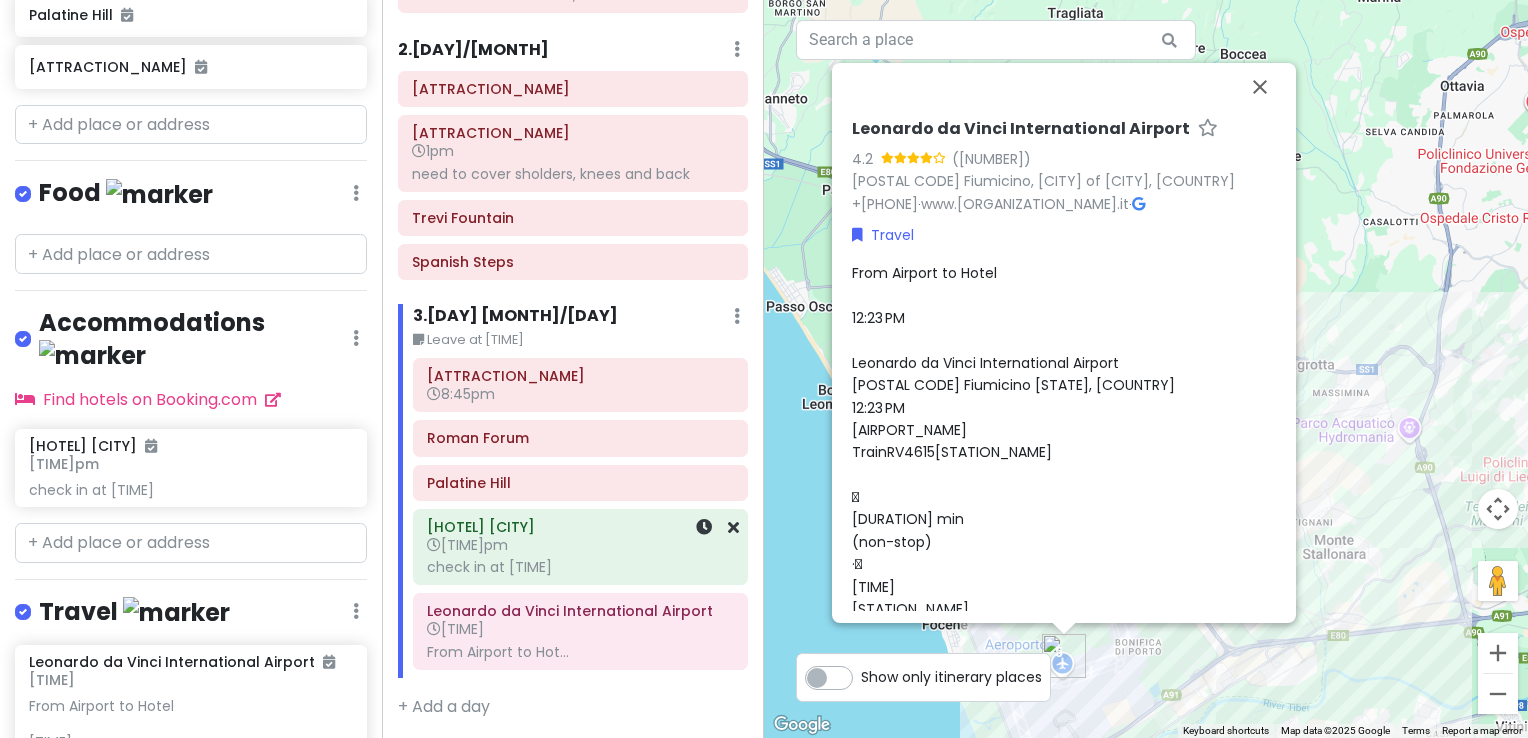 click on "[HOTEL] [CITY] [TIME] check in at [TIME]" at bounding box center [580, 547] 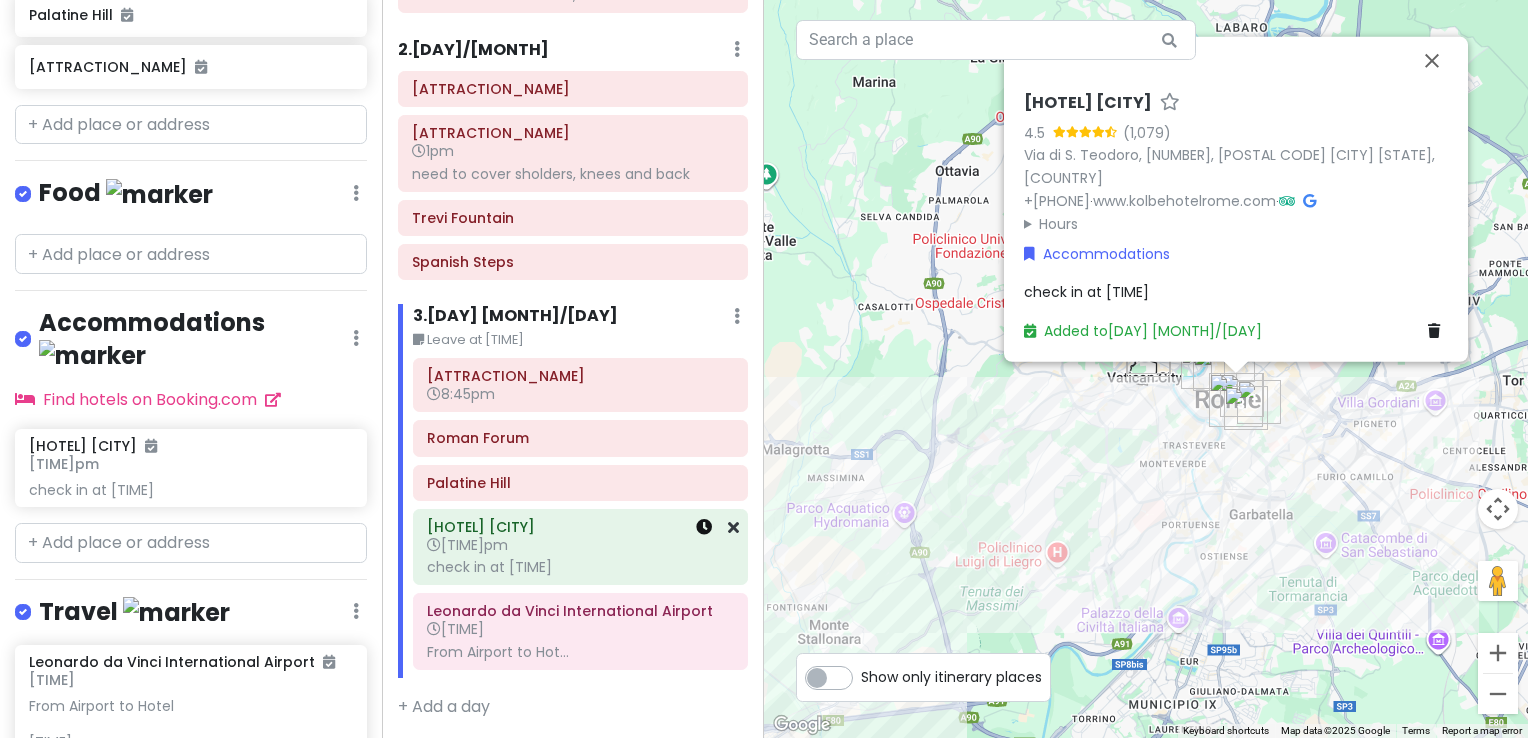 click at bounding box center (704, 527) 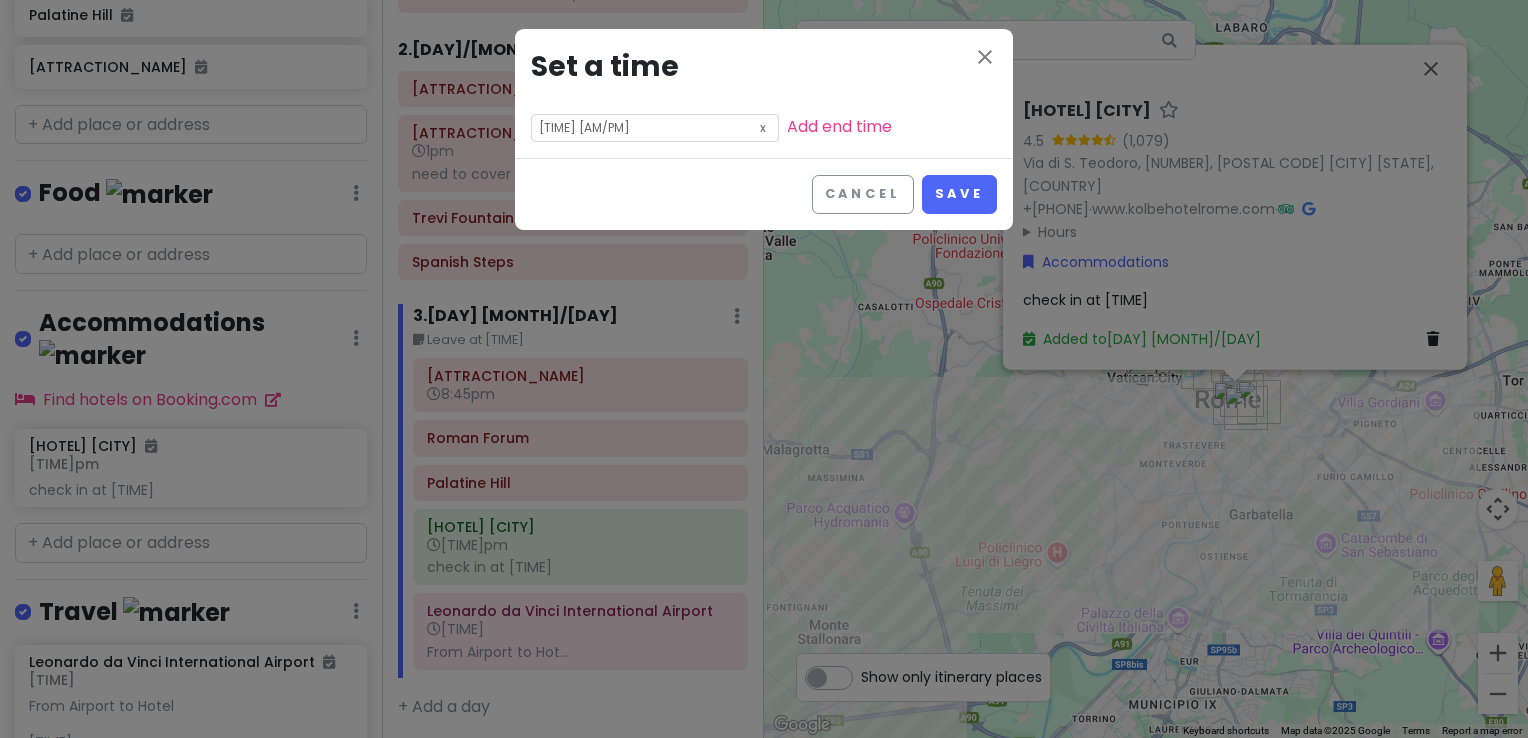 click at bounding box center (763, 126) 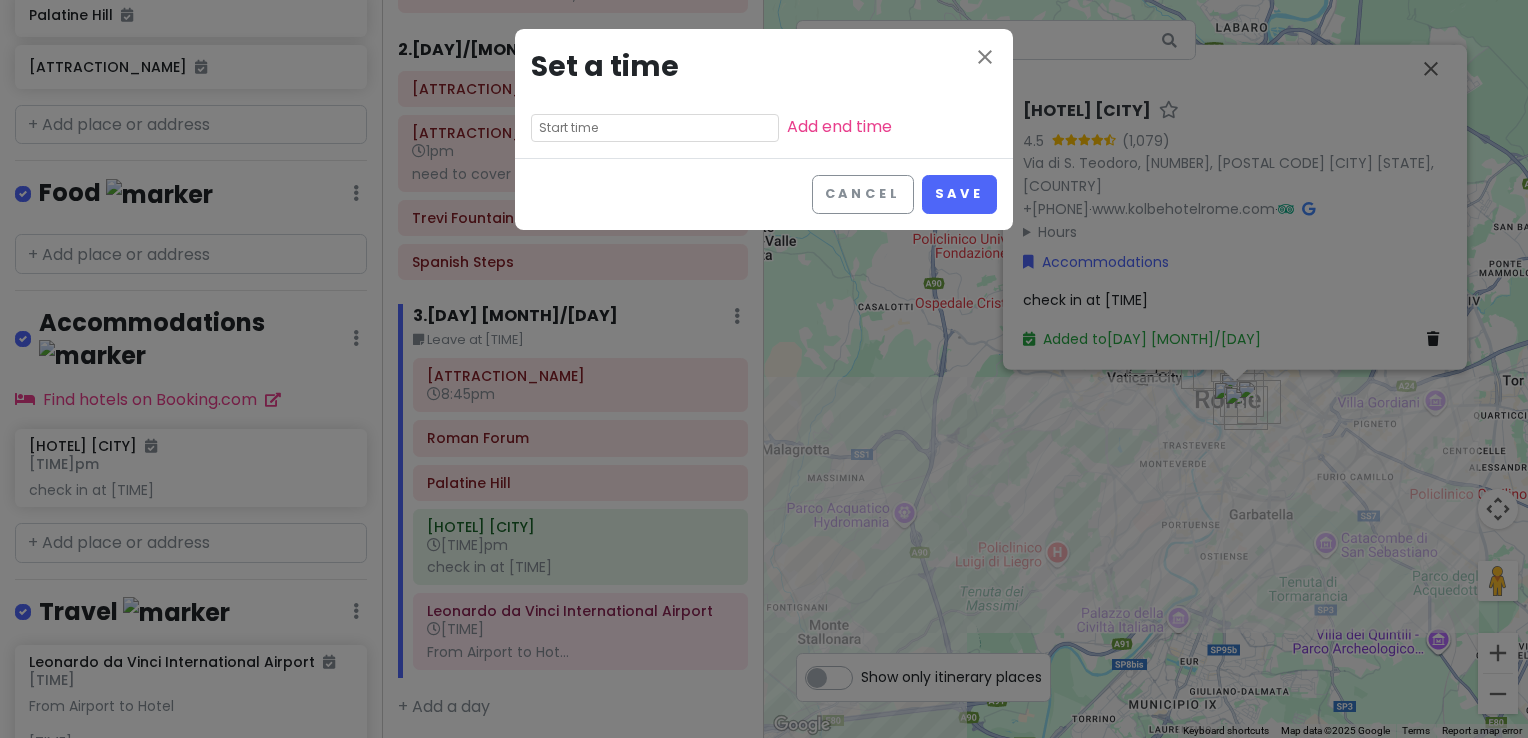 click at bounding box center [655, 128] 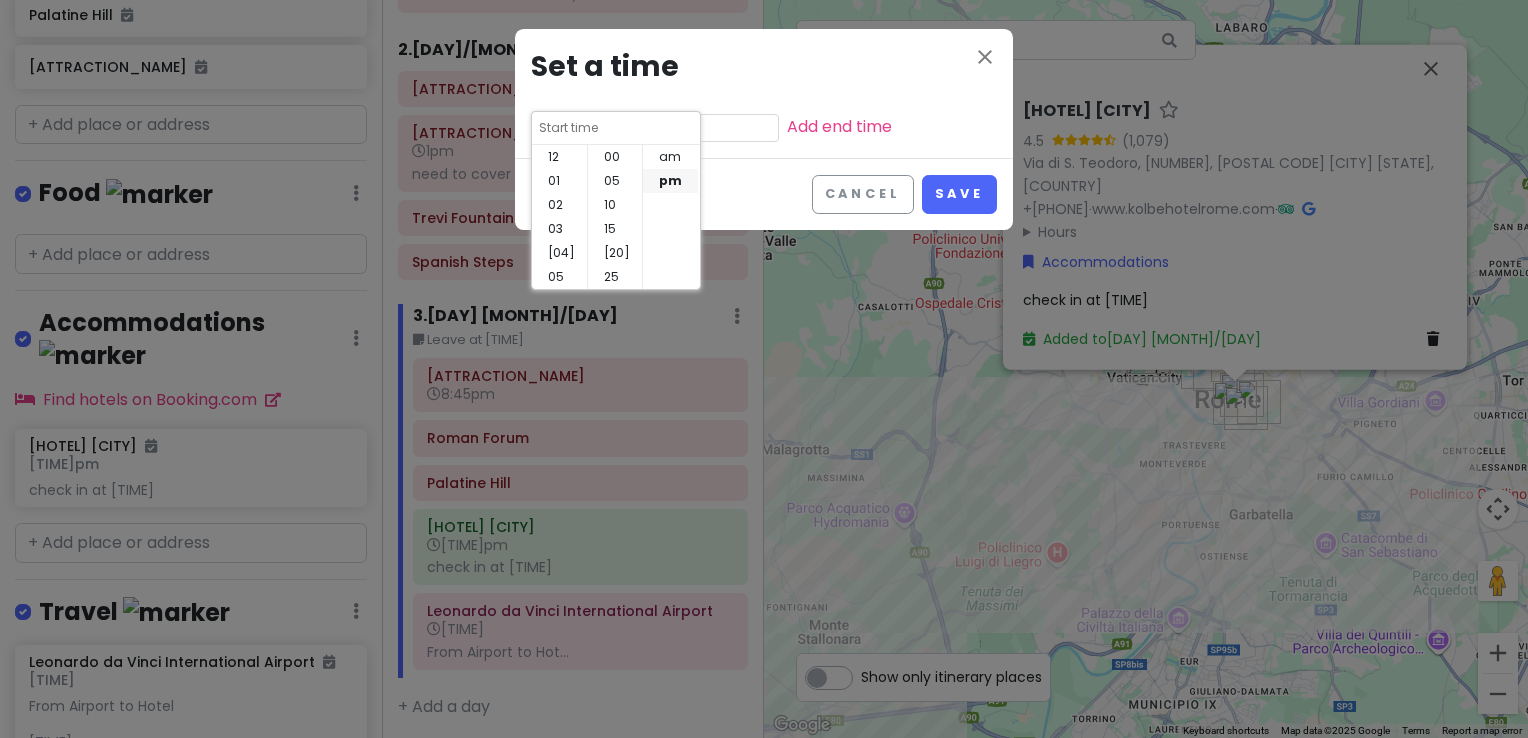 scroll, scrollTop: 144, scrollLeft: 0, axis: vertical 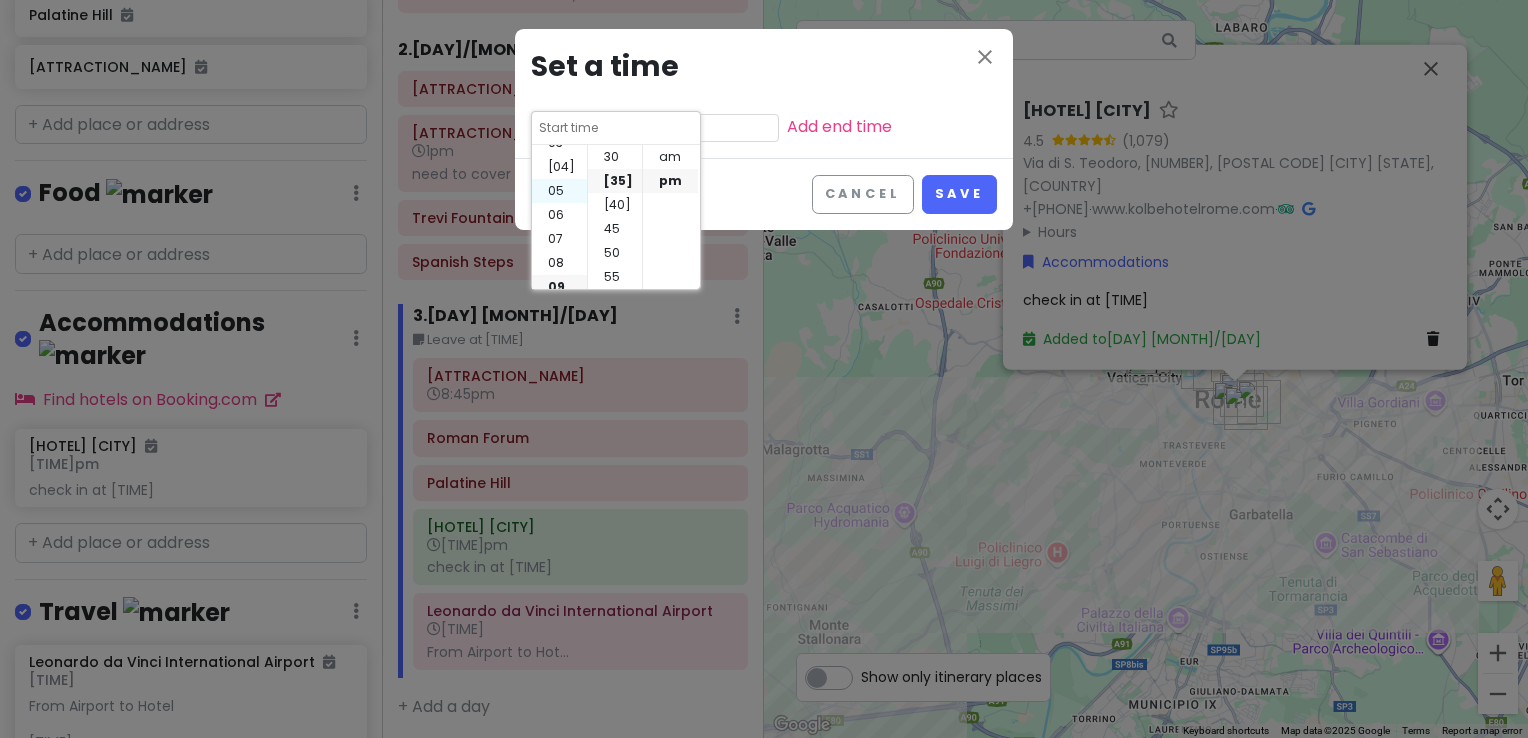 click on "05" at bounding box center [559, 191] 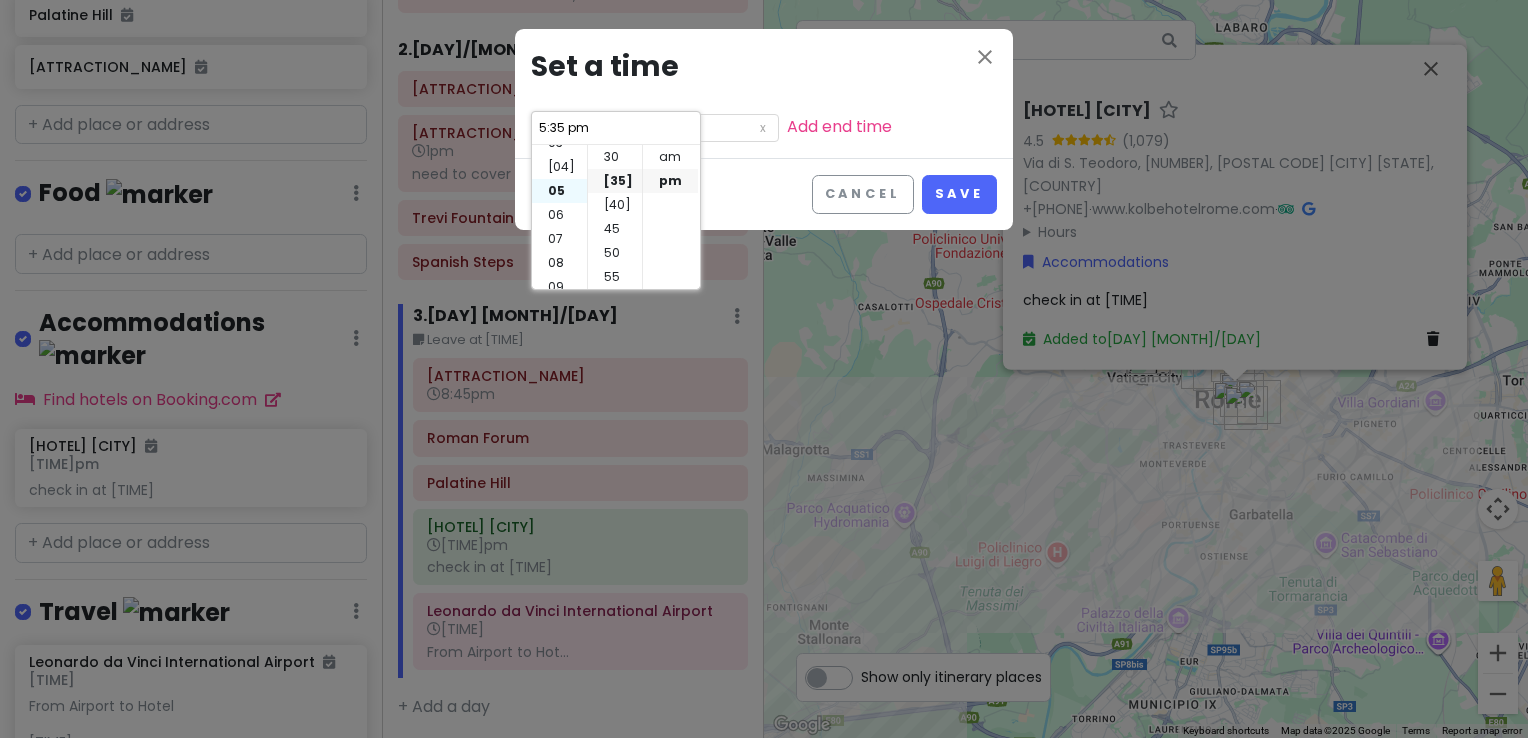 scroll, scrollTop: 120, scrollLeft: 0, axis: vertical 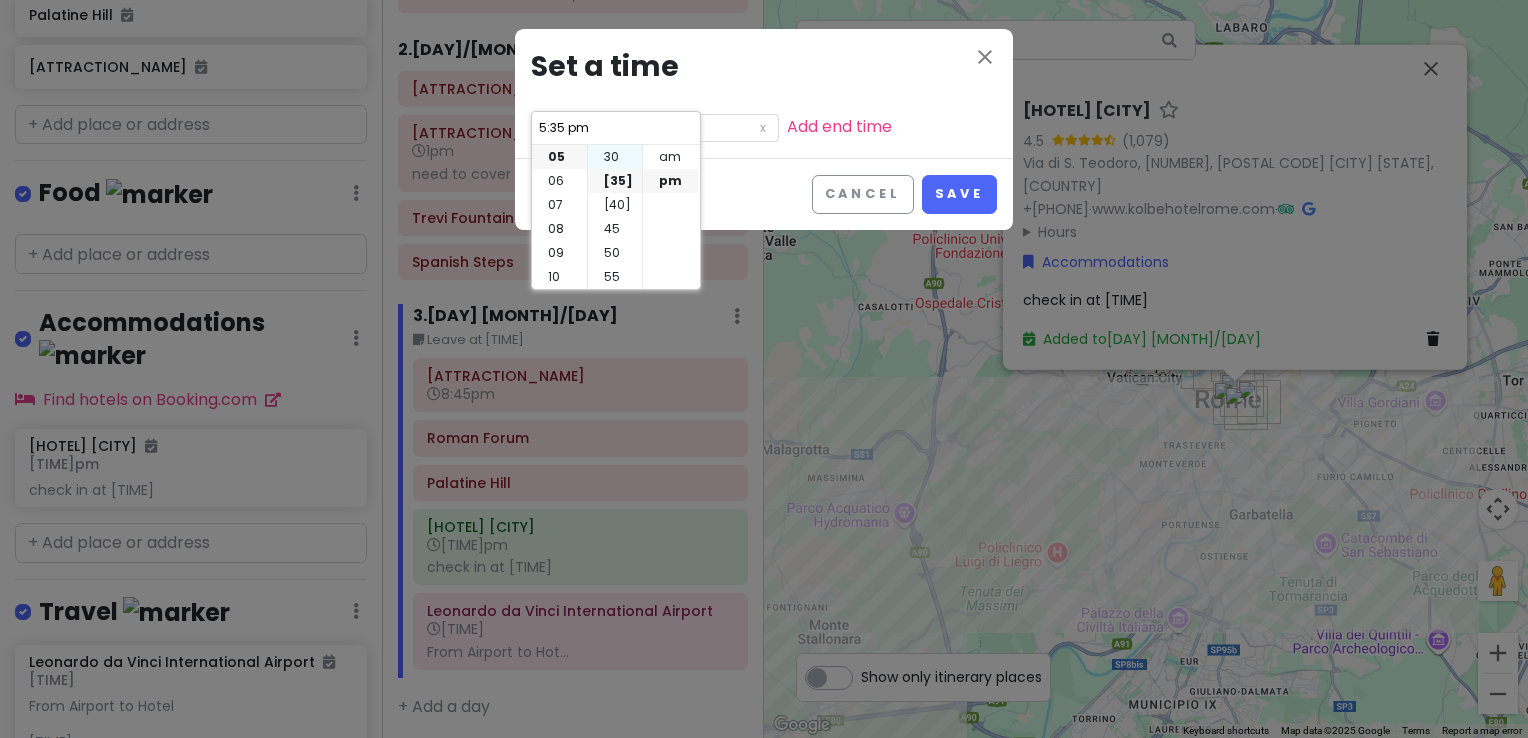 click on "30" at bounding box center [615, 157] 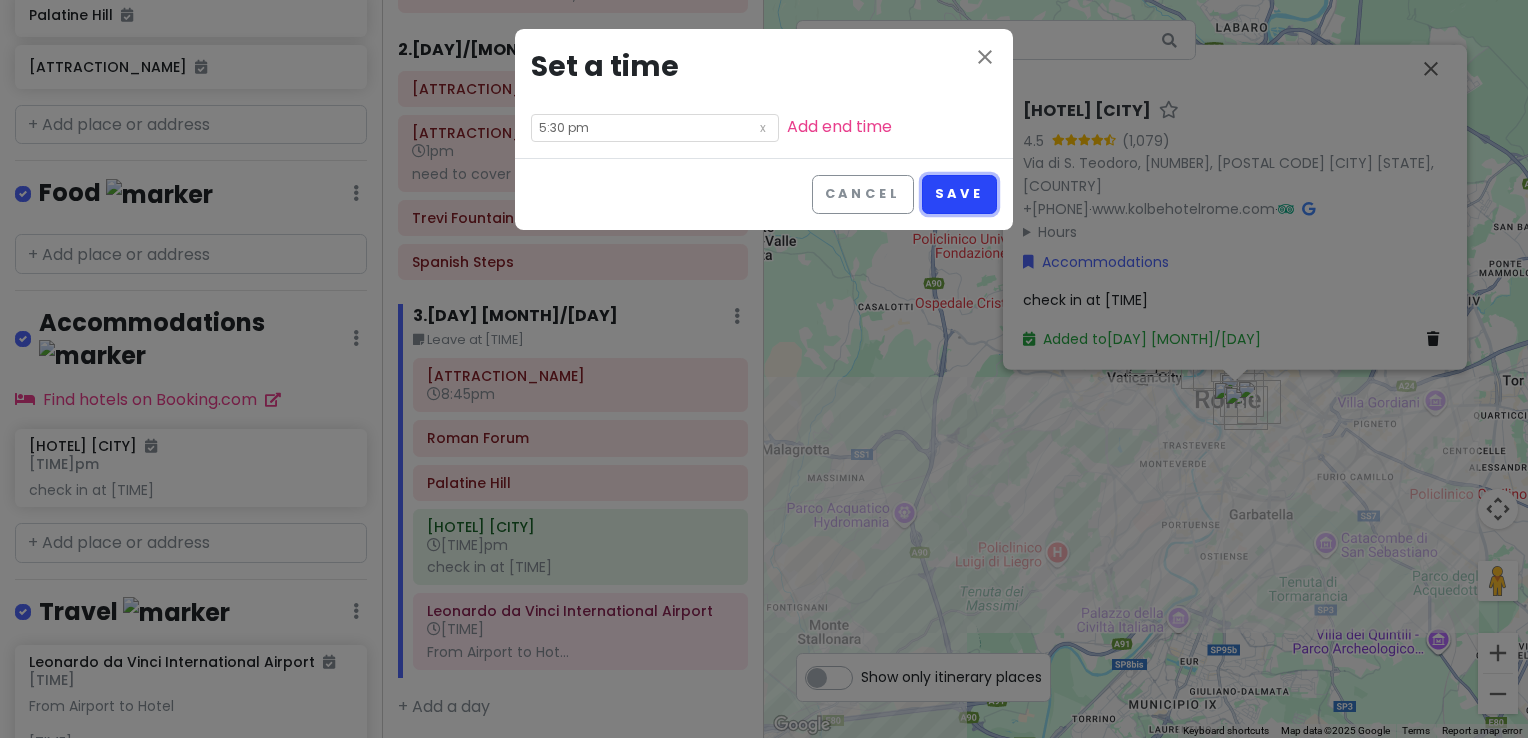 click on "Save" at bounding box center (959, 194) 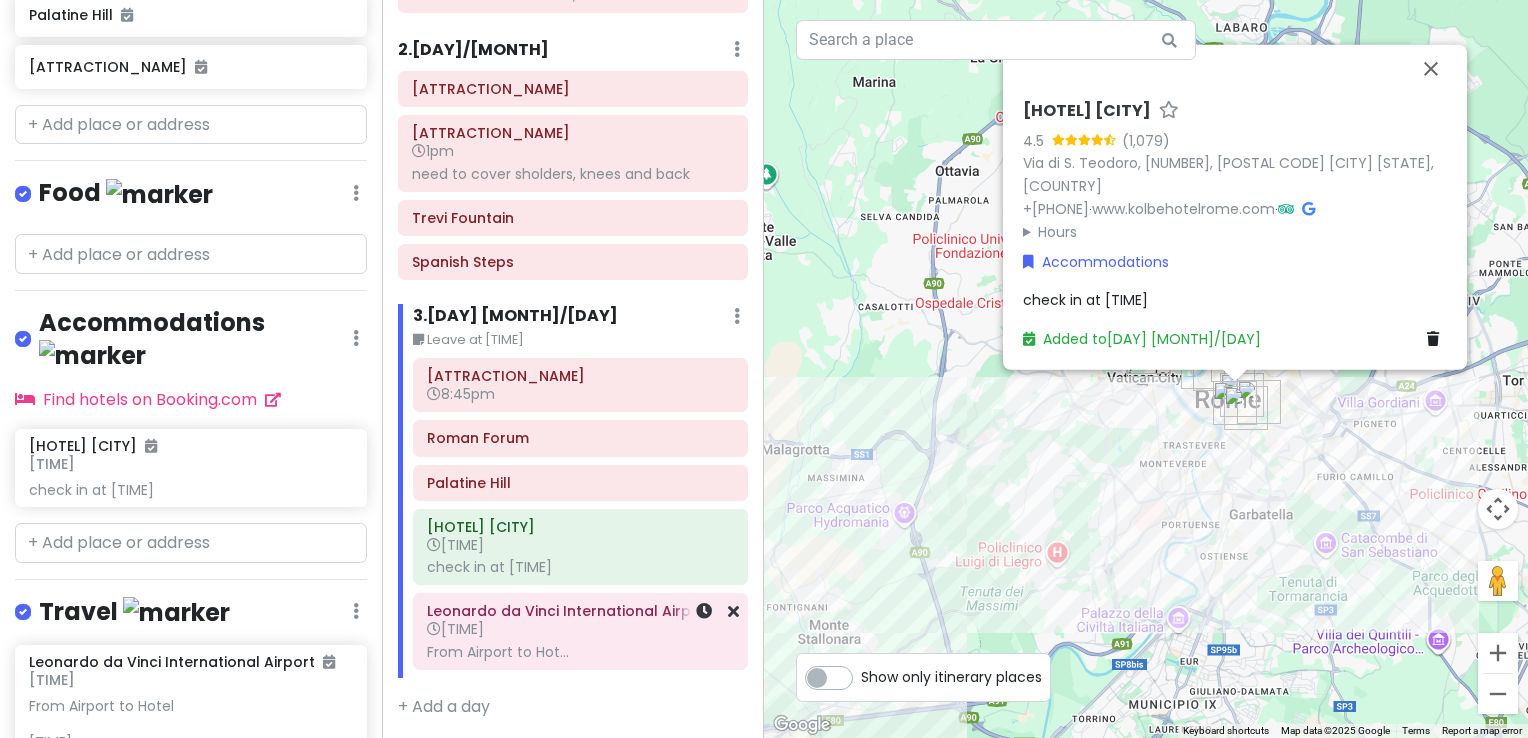 click on "From Airport to Hot..." at bounding box center (580, 652) 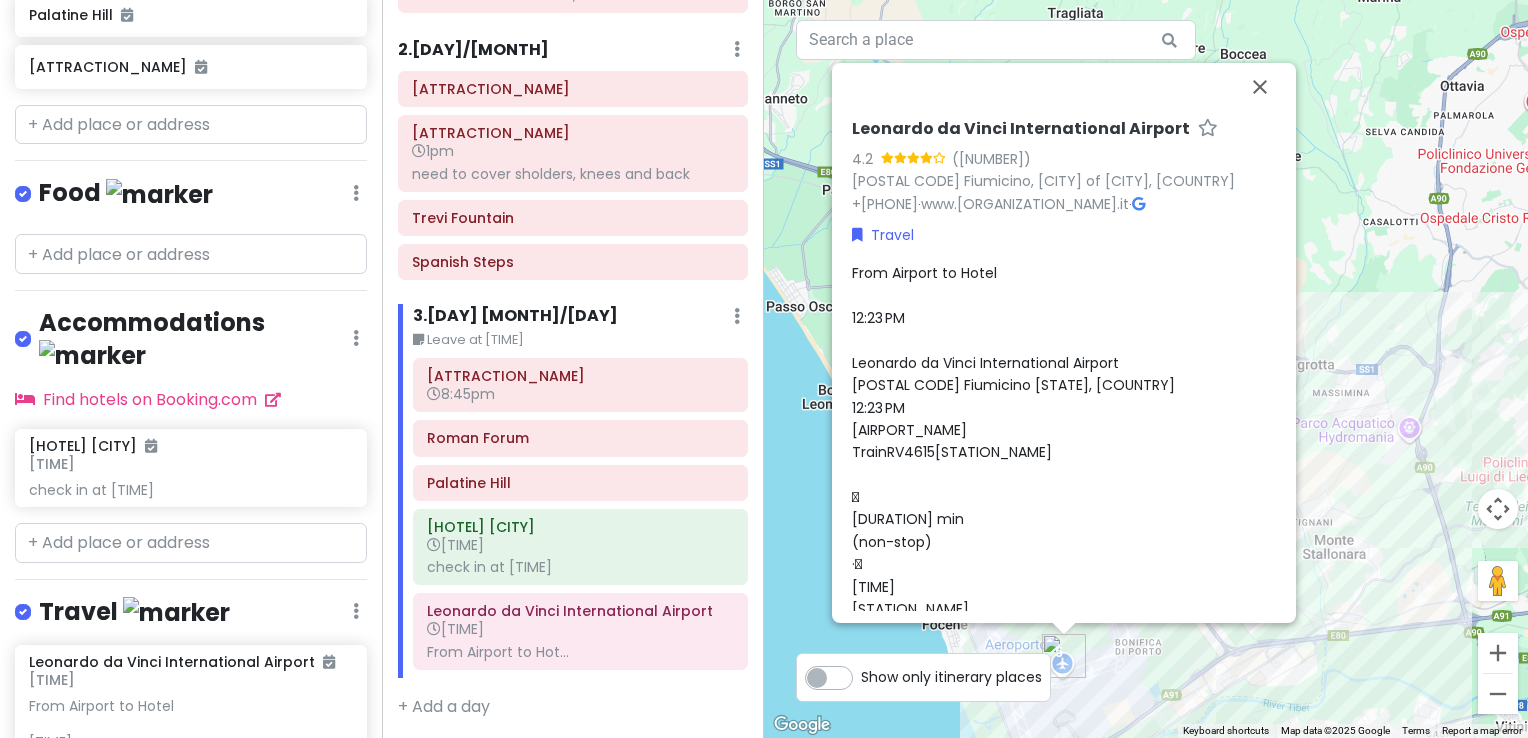 click on "Leave at [TIME]" at bounding box center (580, 340) 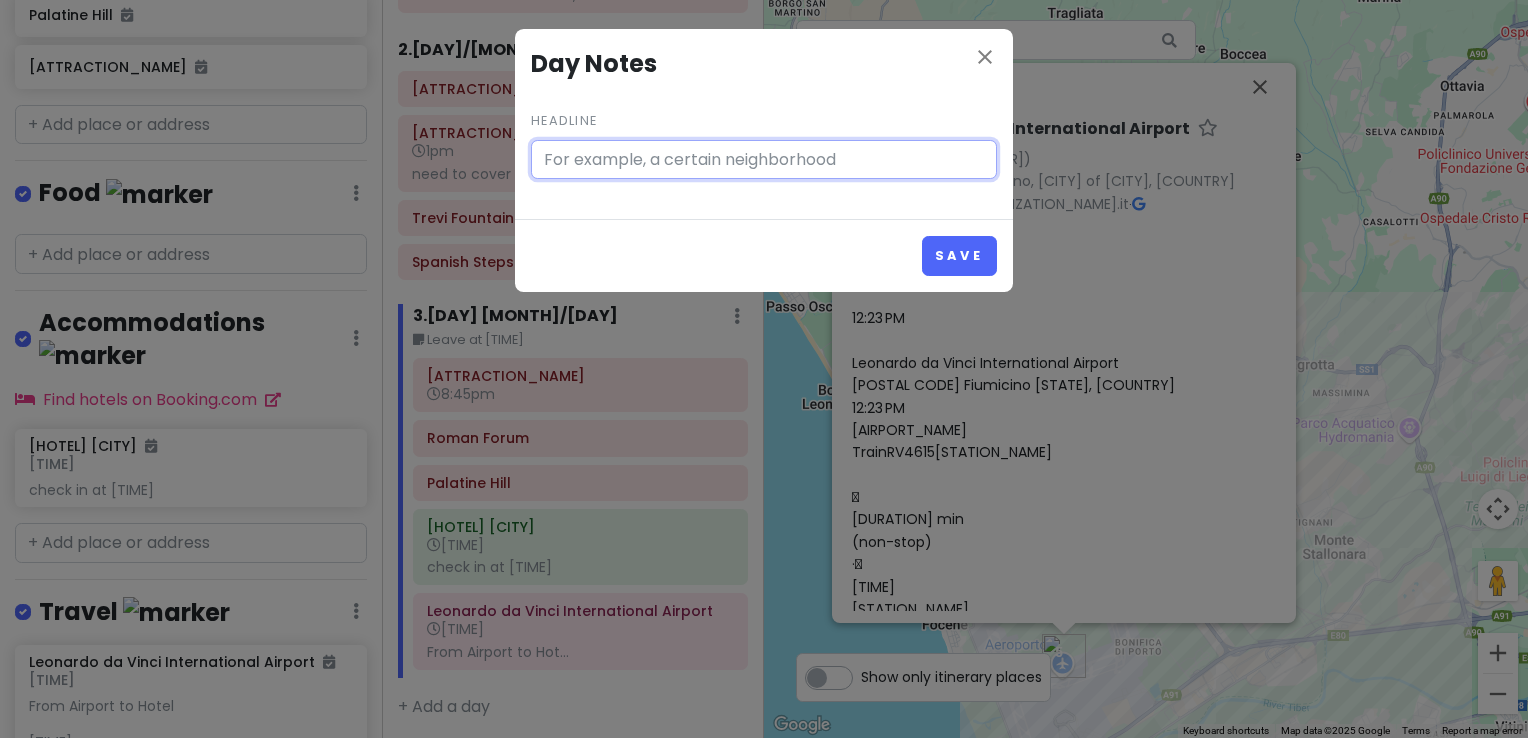 type on "Leave at [TIME]" 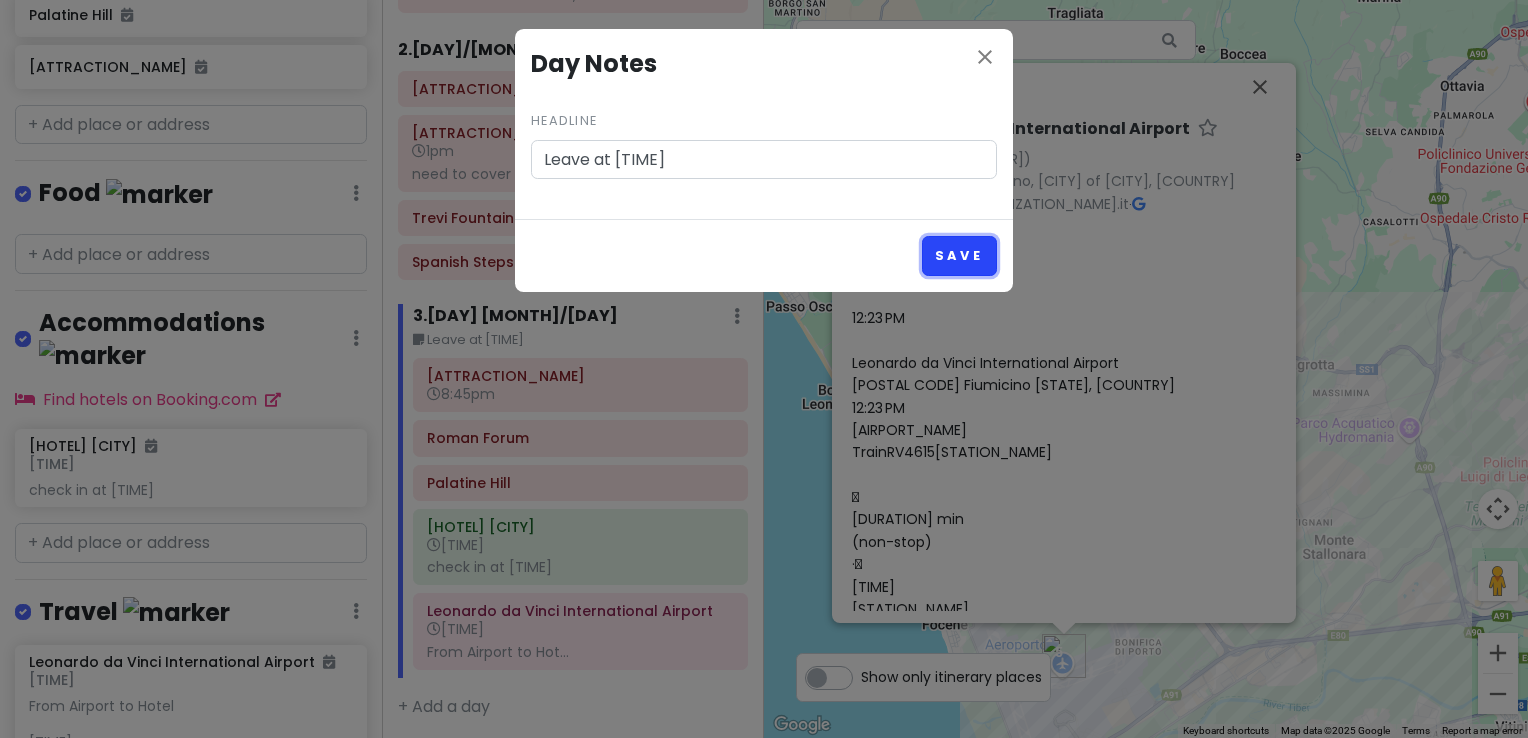 click on "Save" at bounding box center (959, 255) 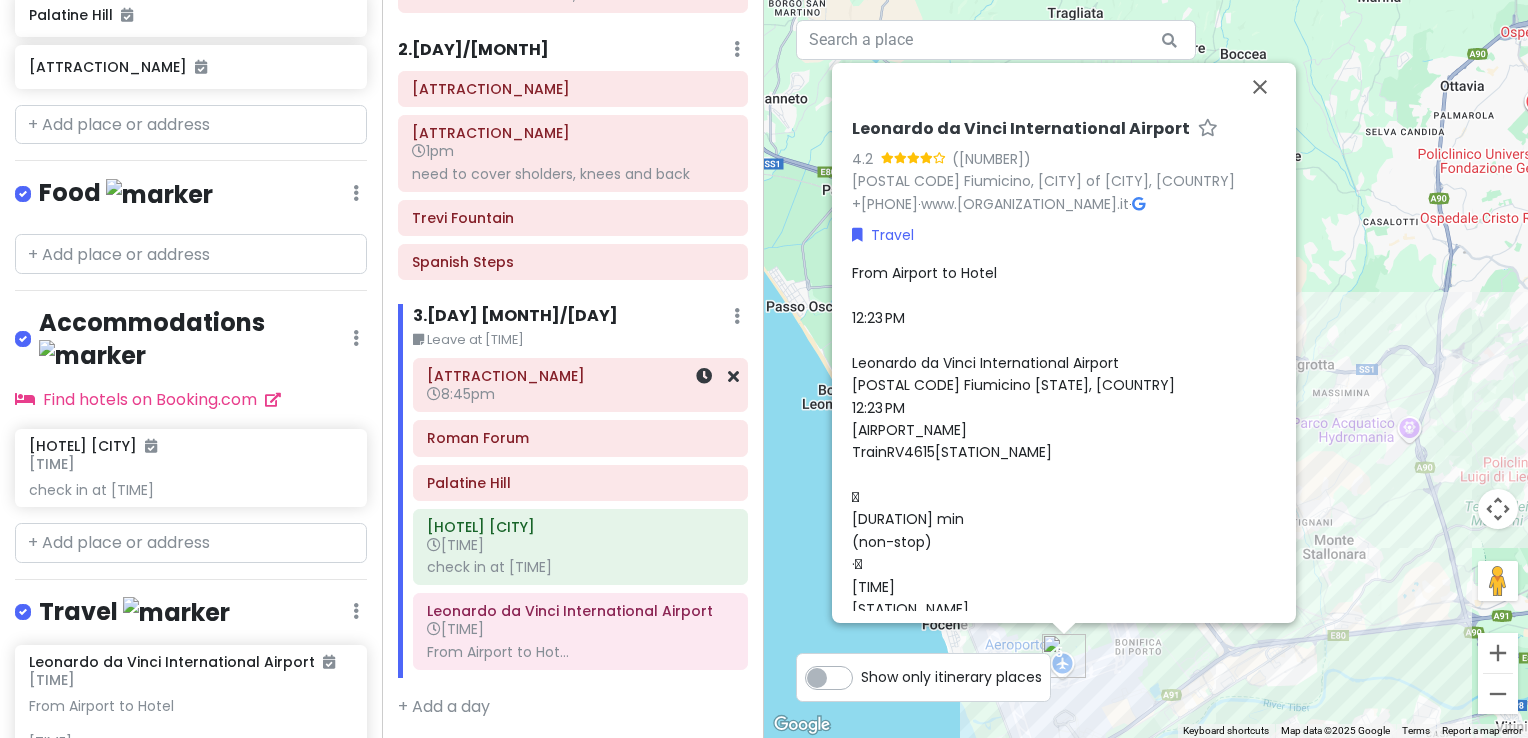 scroll, scrollTop: 0, scrollLeft: 0, axis: both 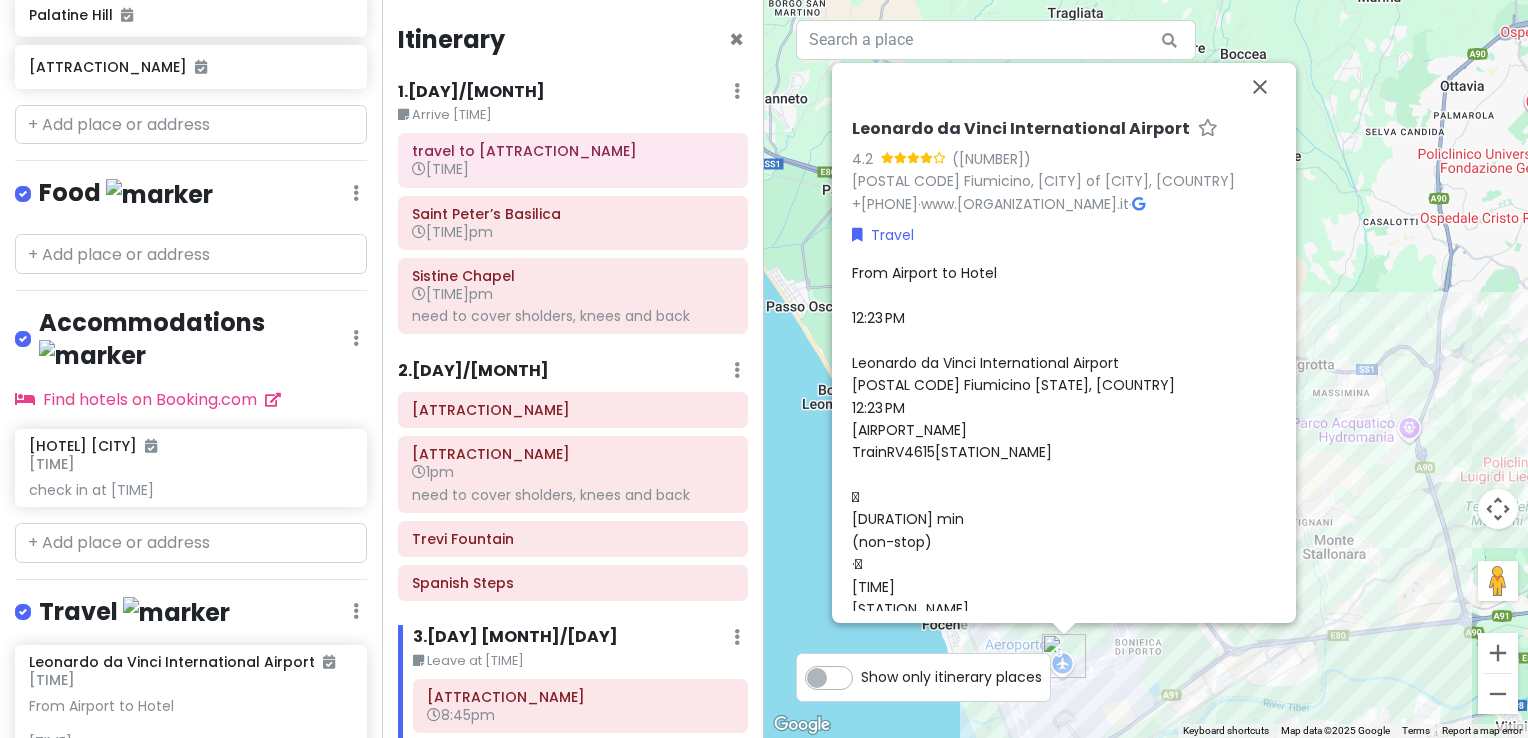 click on "Arrive [TIME]" at bounding box center (573, 115) 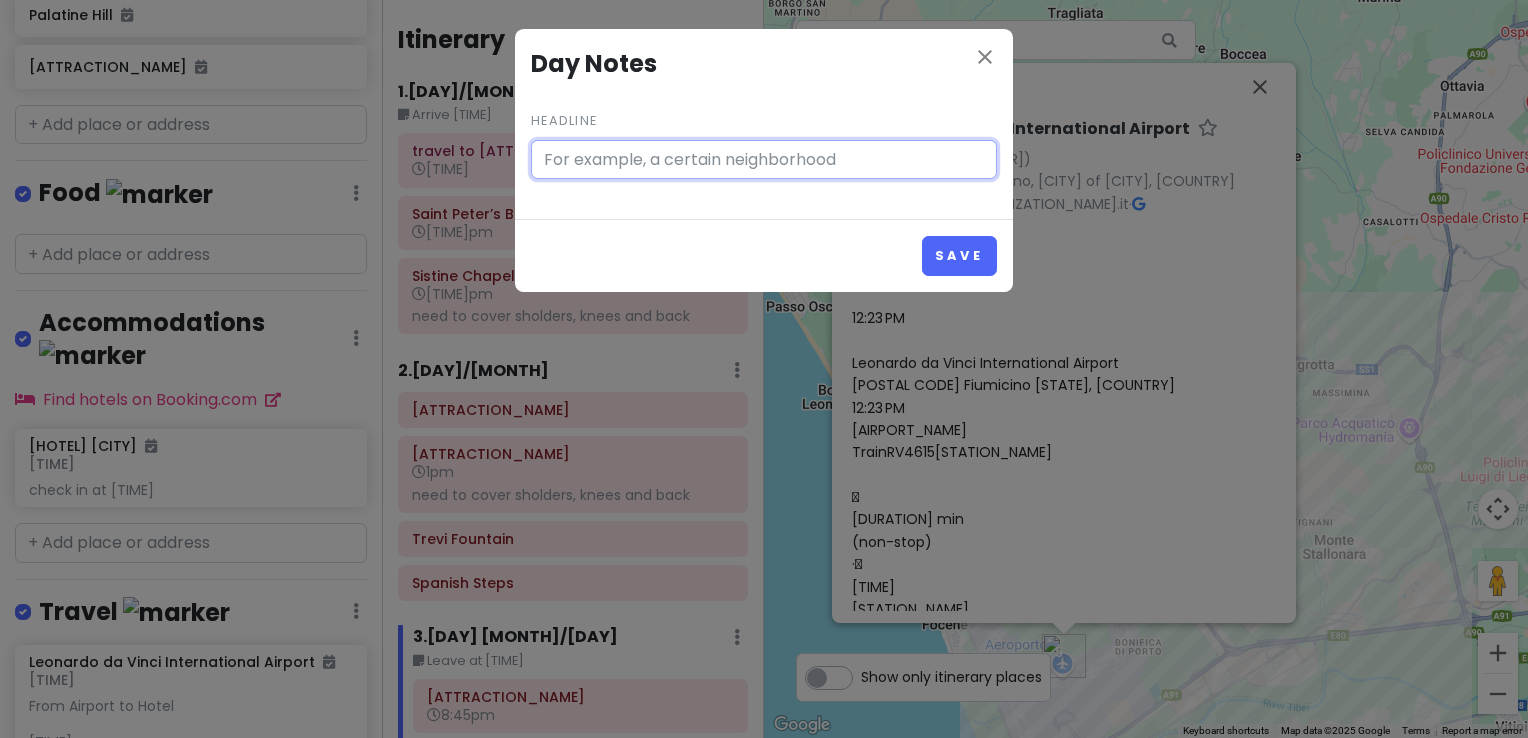 type on "Arrive [TIME]" 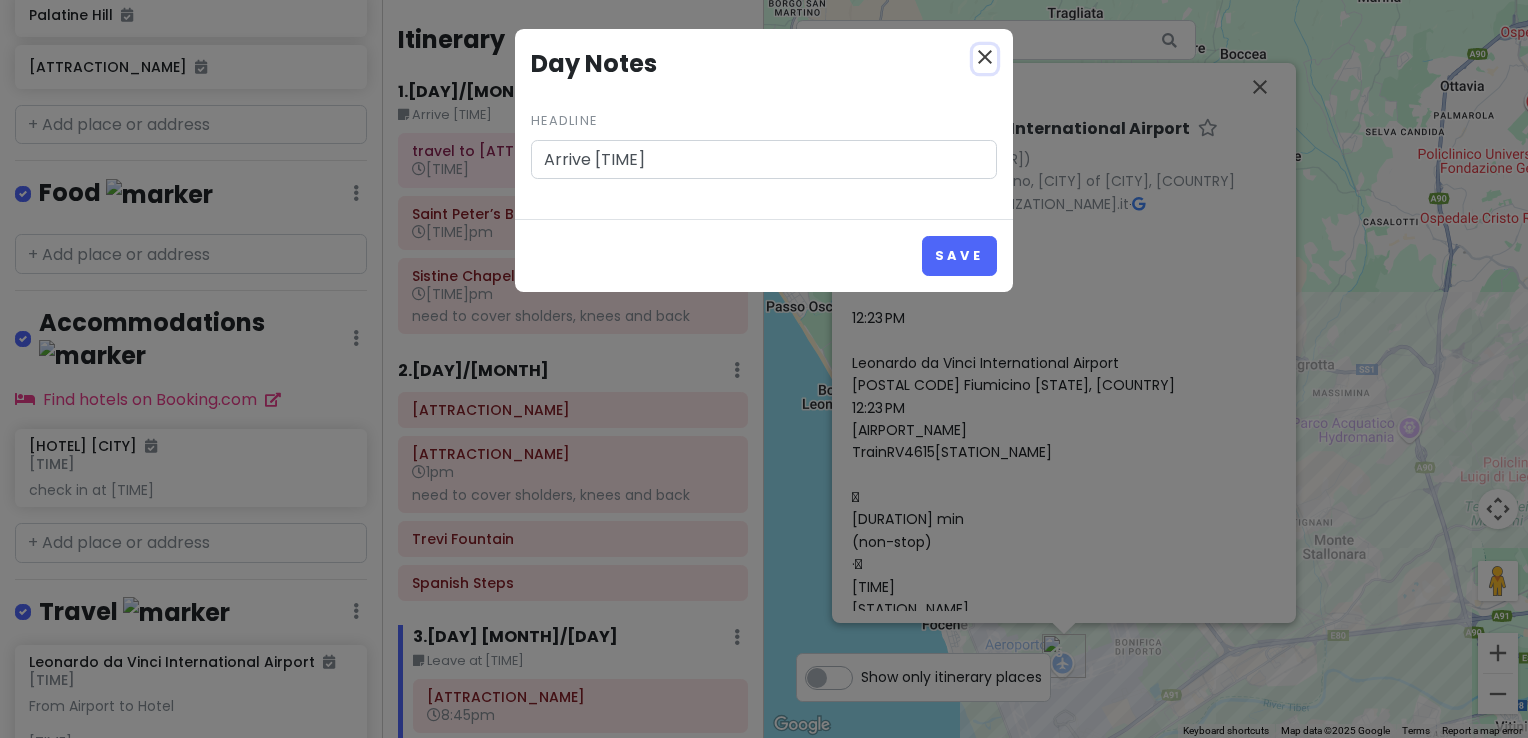 click on "close" at bounding box center (985, 57) 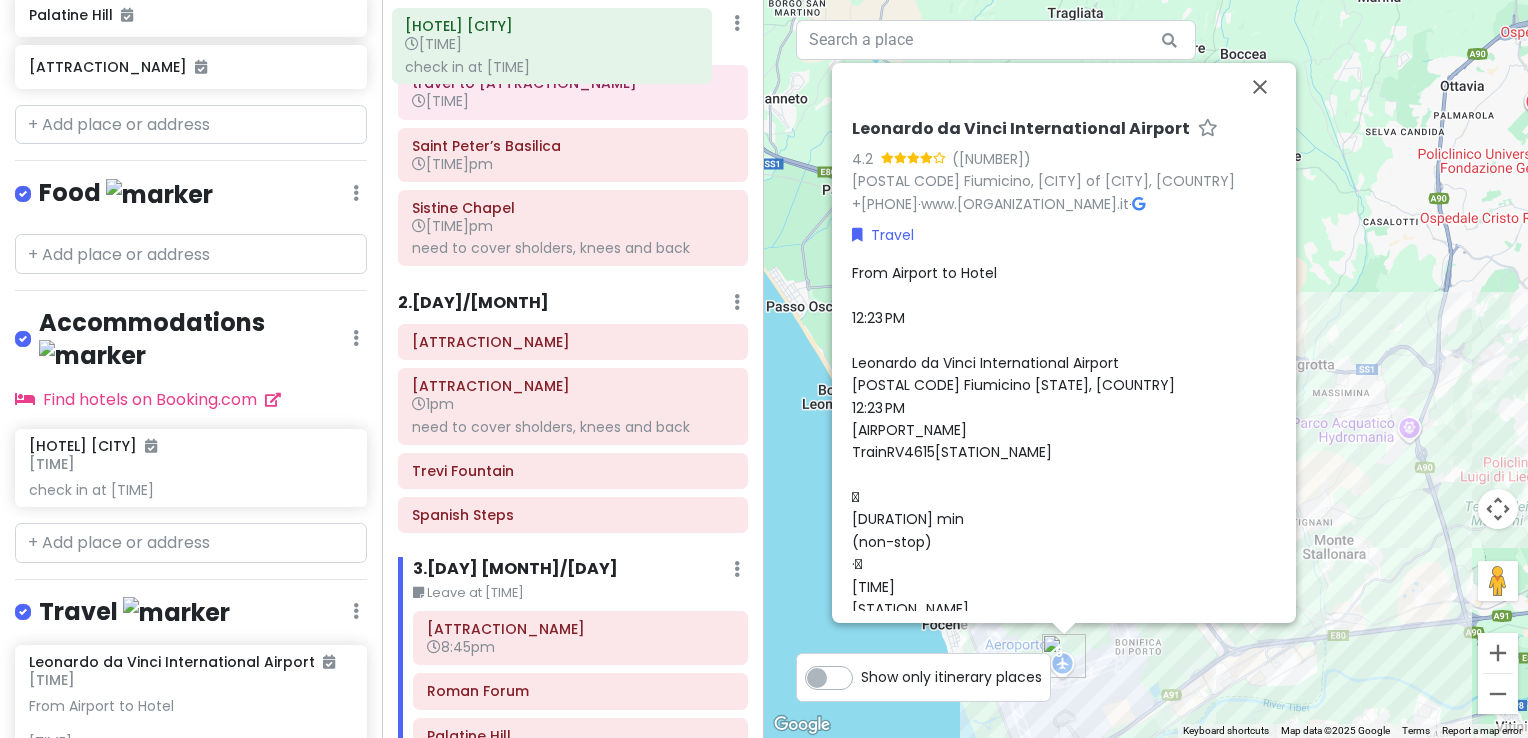 scroll, scrollTop: 0, scrollLeft: 0, axis: both 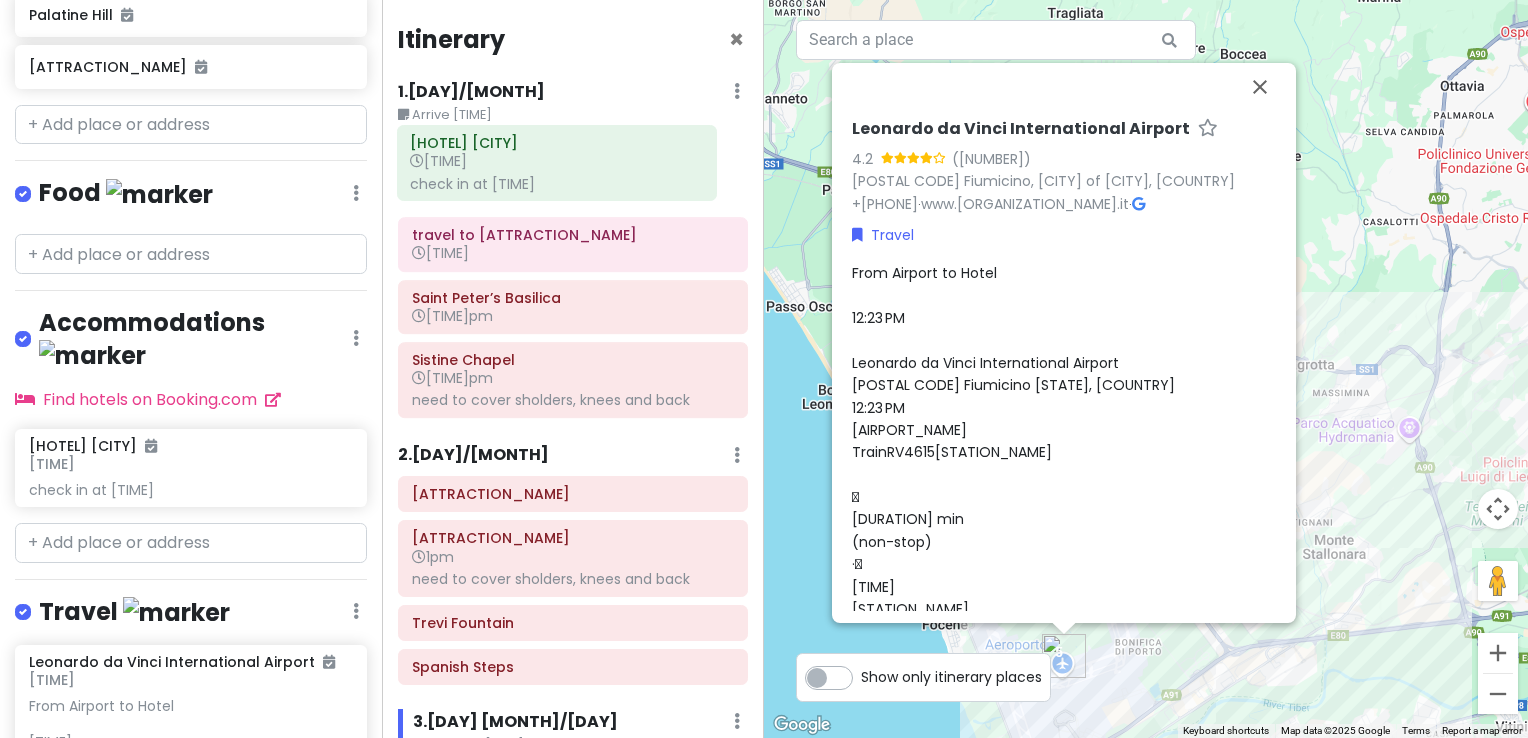 drag, startPoint x: 550, startPoint y: 628, endPoint x: 534, endPoint y: 174, distance: 454.28186 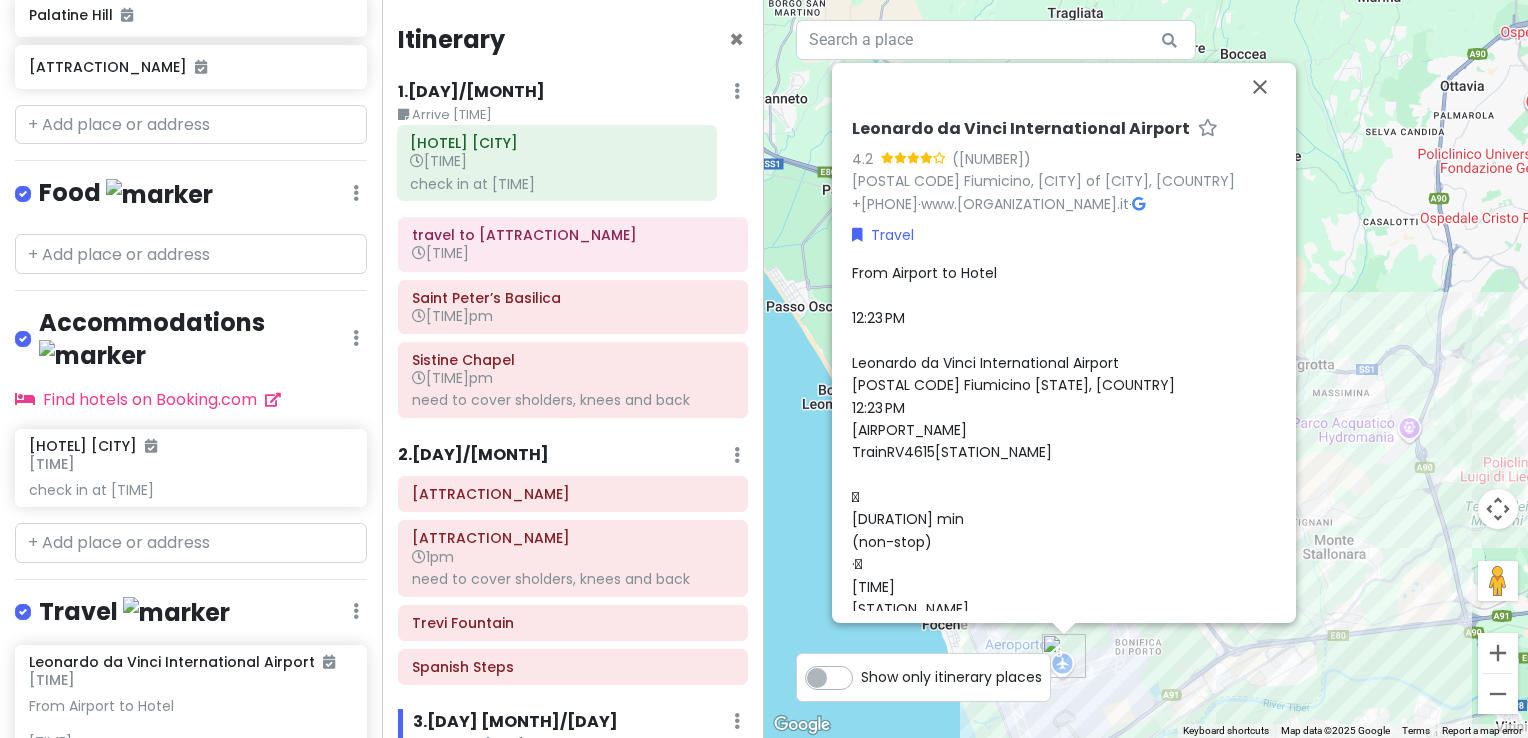 click on "Itinerary × 1 . [DAY]/[MONTH] Edit Day Notes Delete Day Arrive [TIME] travel to [ATTRACTION_NAME] [TIME] [ATTRACTION_NAME] [TIME] [ATTRACTION_NAME] [TIME] [REQUIREMENT] 2 . [DAY]/[MONTH] Add Day Notes Delete Day [ATTRACTION_NAME] [TIME] [ATTRACTION_NAME] [REQUIREMENT] [ATTRACTION_NAME] [ATTRACTION_NAME] [ATTRACTION_NAME] 3 . [DAY]/[MONTH] Edit Day Notes Delete Day Leave at [TIME] [ATTRACTION_NAME] [TIME] [ATTRACTION_NAME] [ATTRACTION_NAME] [HOTEL_NAME] [TIME] check in at [TIME] [AIRPORT_NAME] [TIME] From Airport to Hot... + Add a day" at bounding box center [573, 369] 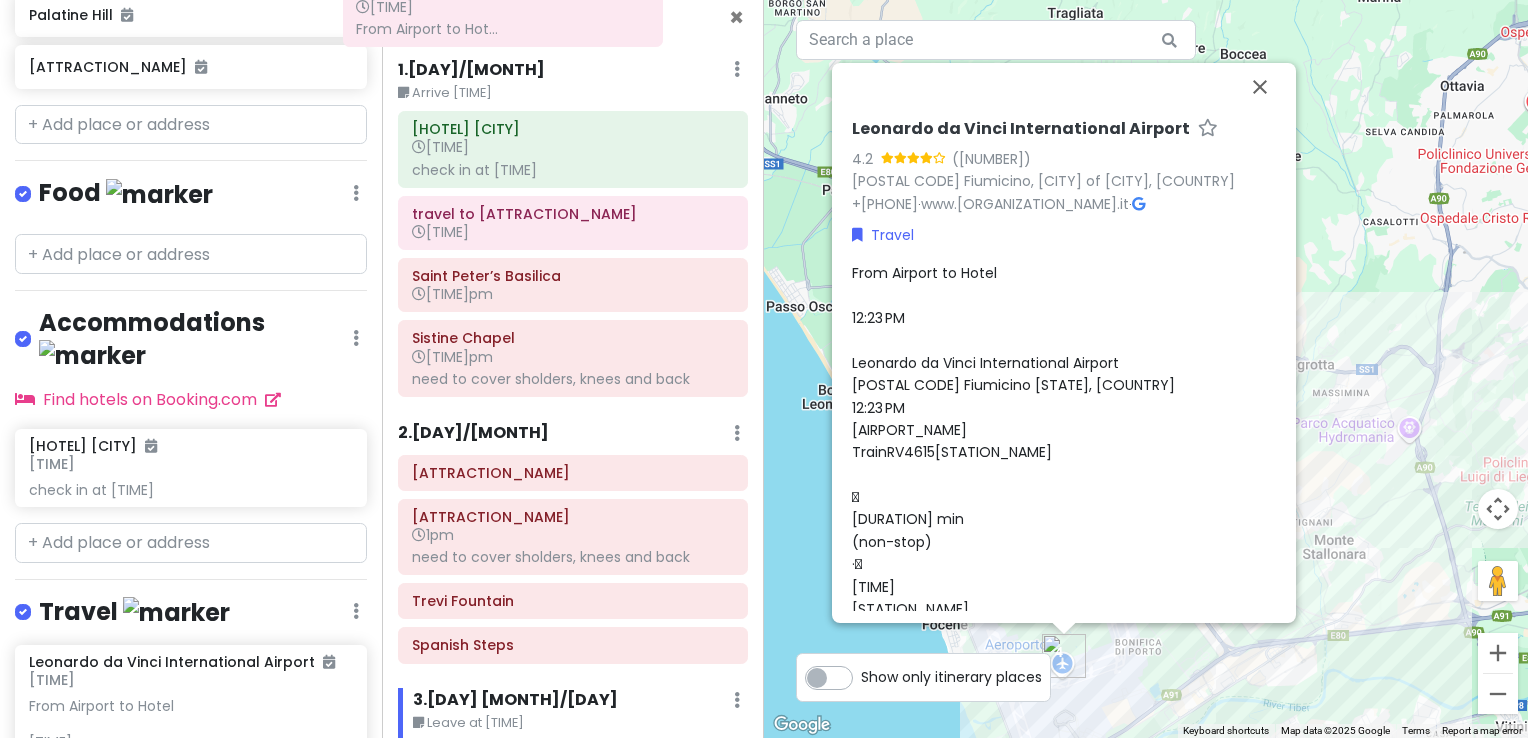 scroll, scrollTop: 0, scrollLeft: 0, axis: both 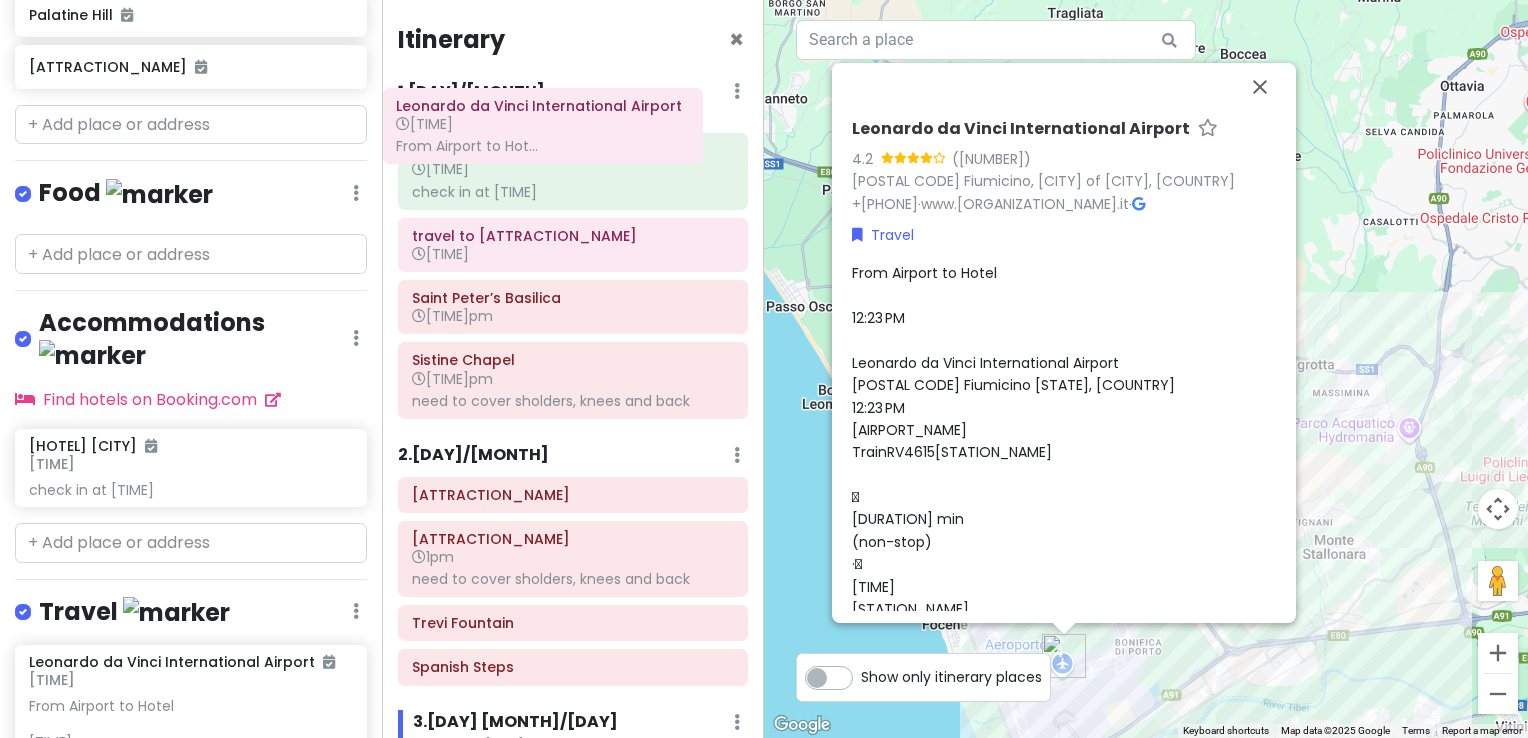 drag, startPoint x: 527, startPoint y: 620, endPoint x: 498, endPoint y: 119, distance: 501.83862 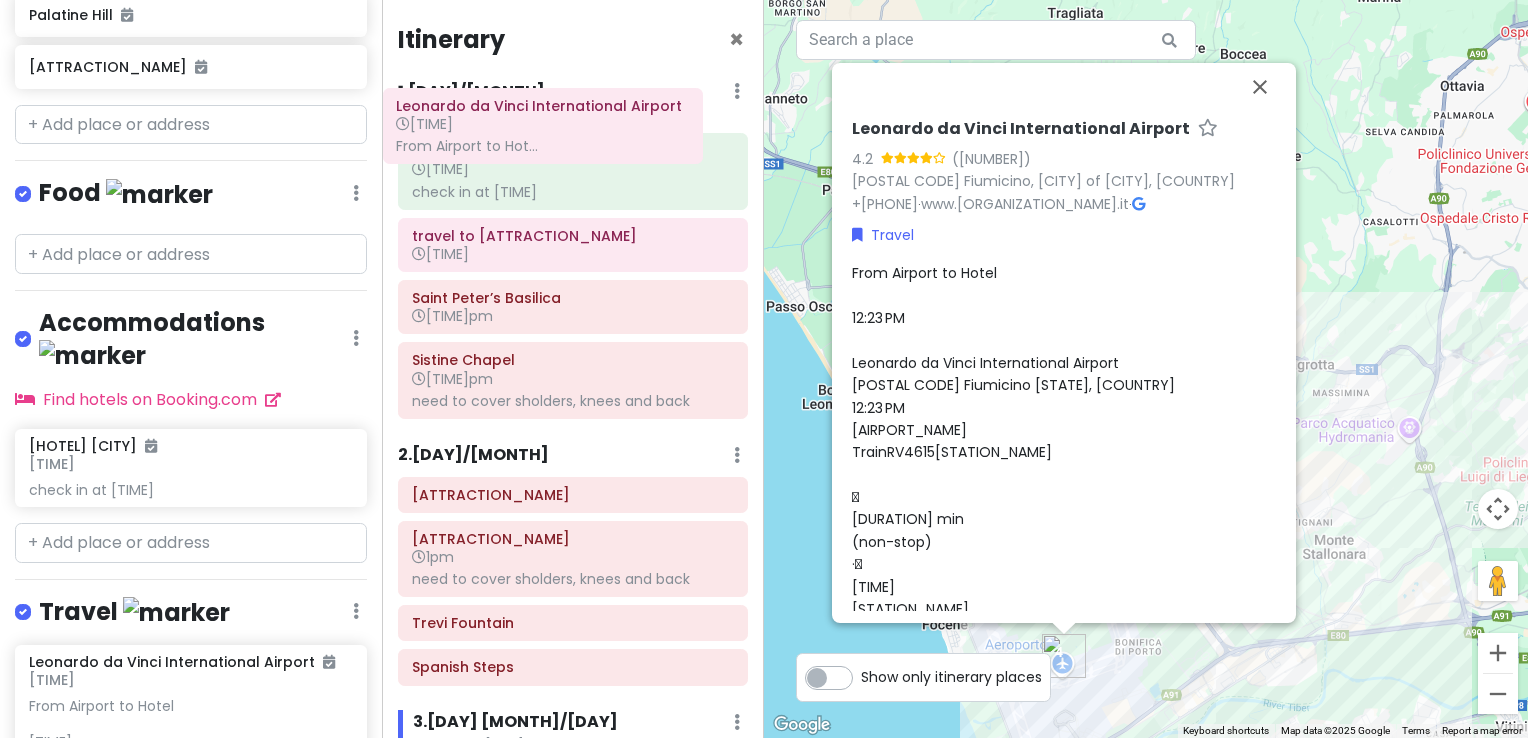 click on "Itinerary × 1 .  [DAY]/[MONTH] Edit Day Notes Delete Day   Arrive [TIME]  [HOTEL] [CITY] [TIME] check in at [TIME] travel to Basilica   [TIME] Saint Peter’s Basilica  [TIME] Sistine Chapel  [TIME] need to cover sholders, knees and back 2 .  [DAY]/[MONTH] Add Day Notes Delete Day Piazza Navona Pantheon  [TIME] need to cover sholders, knees and back Trevi Fountain Spanish Steps 3 .  [DAY]/[MONTH] Edit Day Notes Delete Day   Leave at [TIME] Colosseum  [TIME] Roman Forum Palatine Hill Leonardo da Vinci International Airport  [TIME] From Airport to Hot... + Add a day" at bounding box center (573, 369) 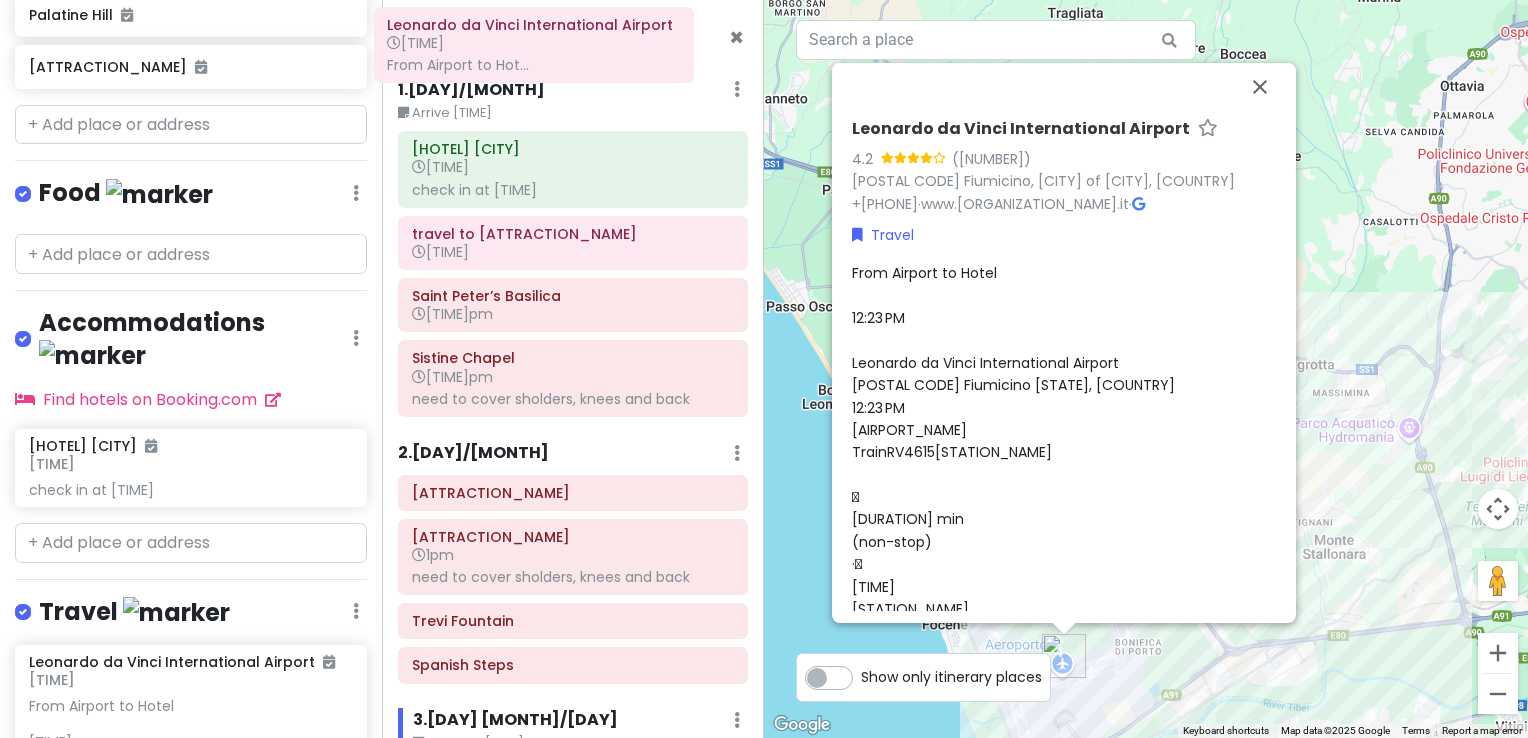 scroll, scrollTop: 0, scrollLeft: 0, axis: both 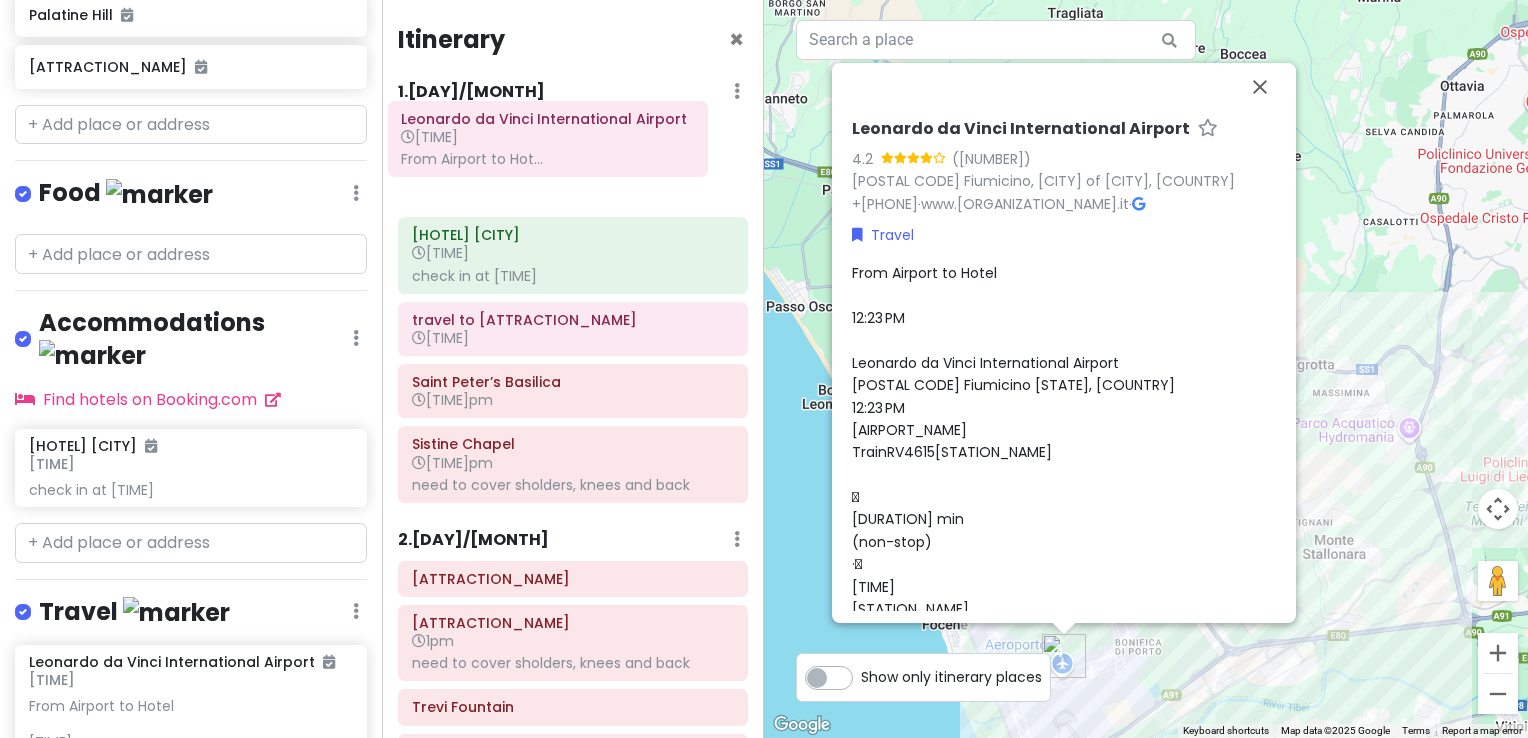 drag, startPoint x: 524, startPoint y: 710, endPoint x: 499, endPoint y: 128, distance: 582.5367 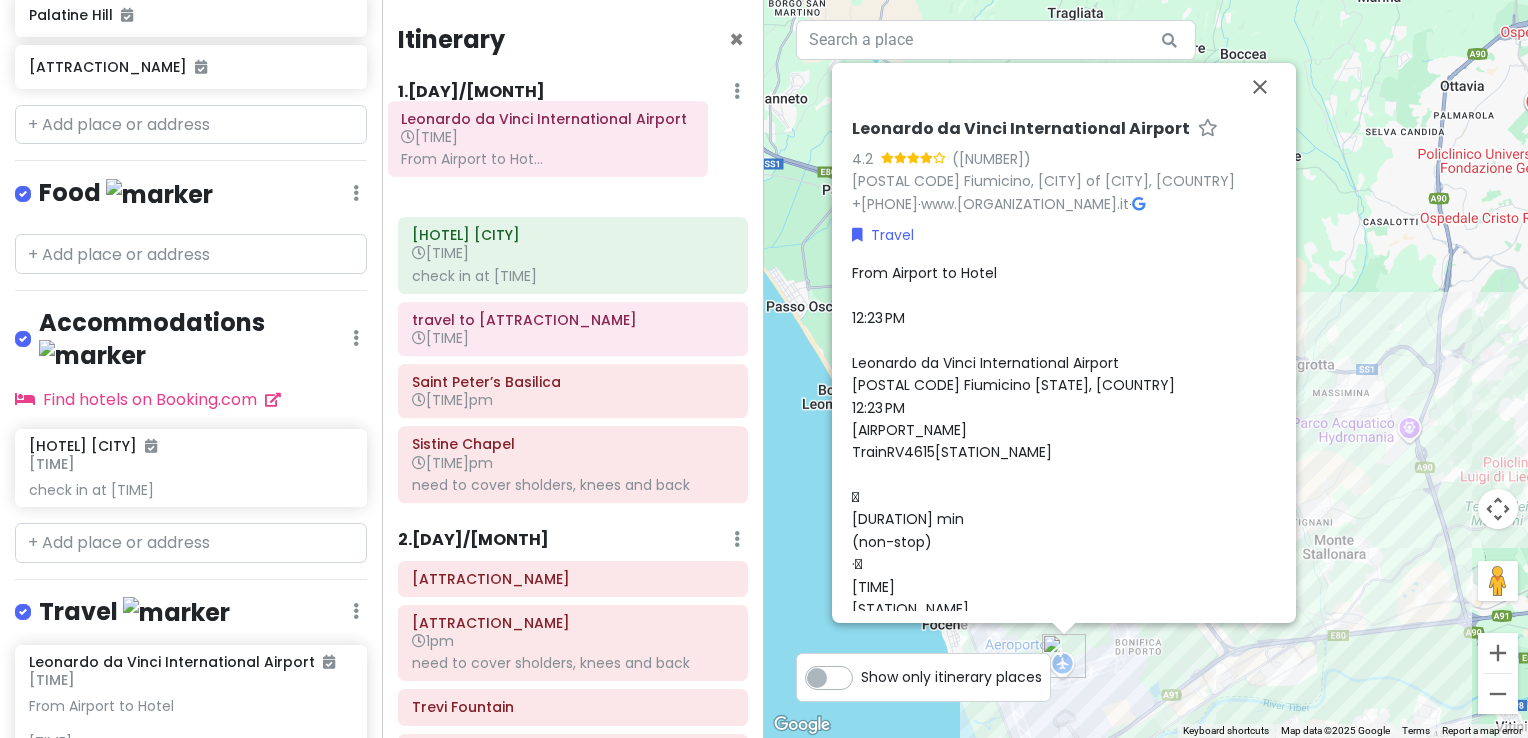 click on "Itinerary × 1 .  [DAY]/[MONTH] Edit Day Notes Delete Day   Arrive [TIME]  [HOTEL] [CITY] [TIME] check in at [TIME] travel to Basilica   [TIME] Saint Peter’s Basilica  [TIME] Sistine Chapel  [TIME] need to cover sholders, knees and back 2 .  [DAY]/[MONTH] Add Day Notes Delete Day Piazza Navona Pantheon  [TIME] need to cover sholders, knees and back Trevi Fountain Spanish Steps 3 .  [DAY]/[MONTH] Edit Day Notes Delete Day   Leave at [TIME] Colosseum  [TIME] Roman Forum Palatine Hill Leonardo da Vinci International Airport  [TIME] From Airport to Hot... + Add a day" at bounding box center (573, 369) 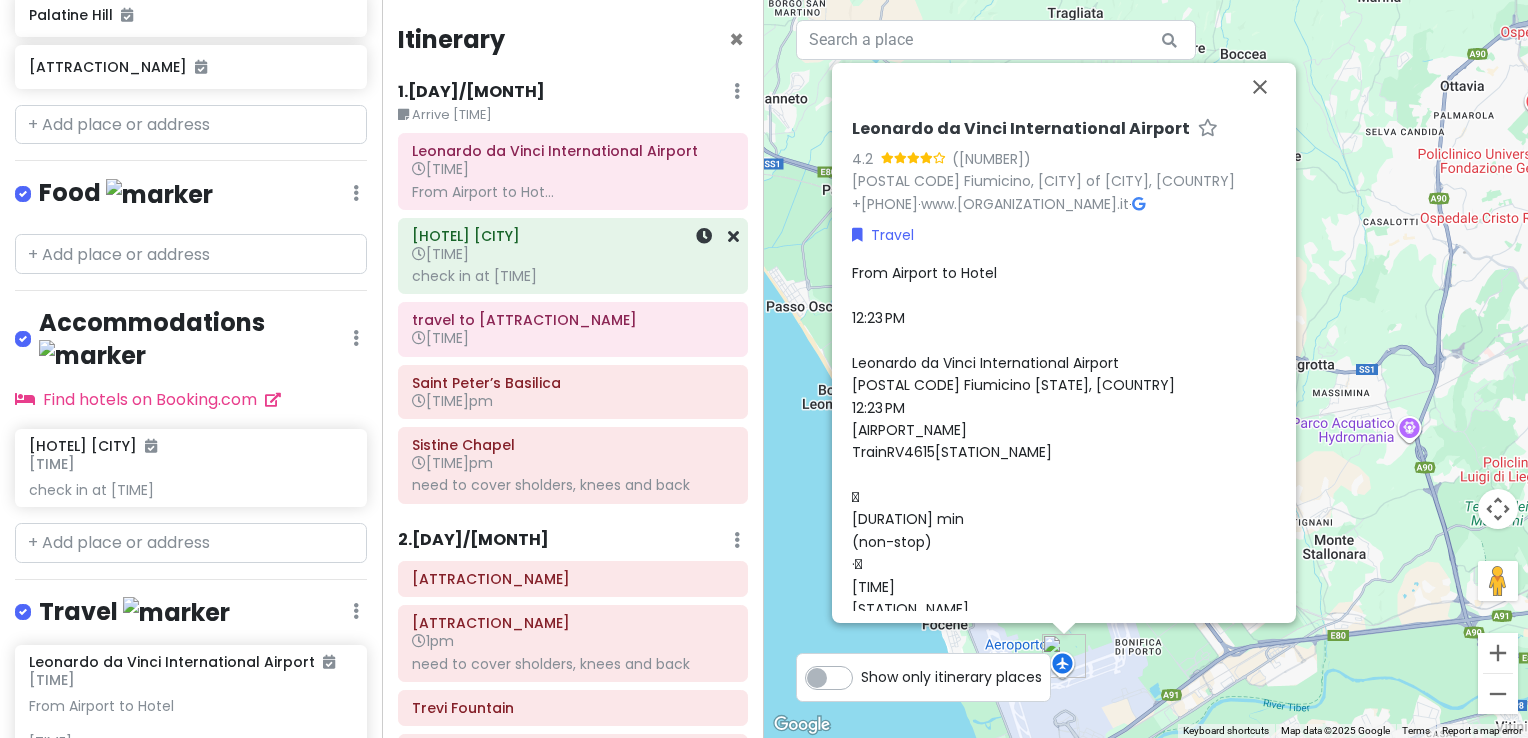 click on "check in at [TIME]" at bounding box center [573, 276] 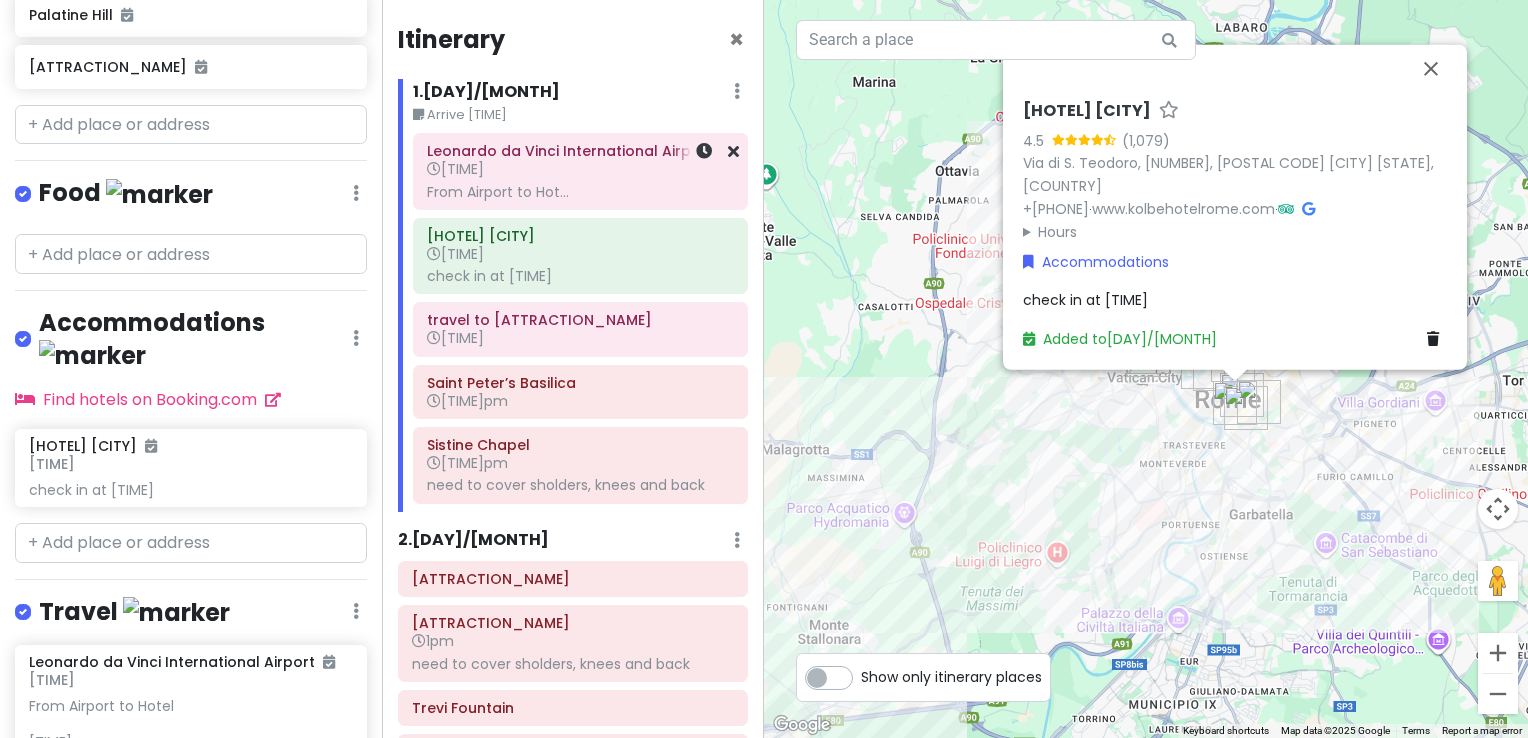 click at bounding box center (705, 171) 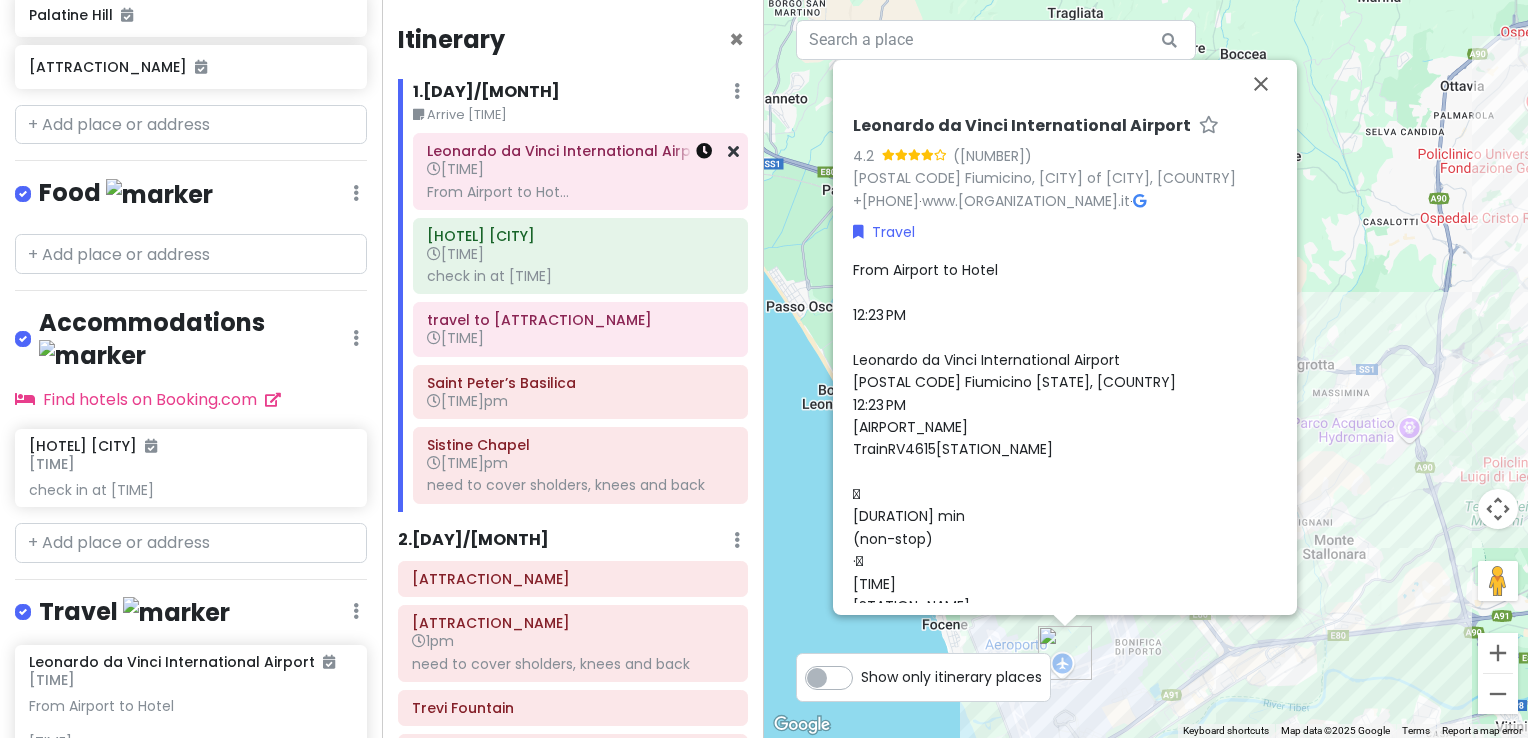 click at bounding box center [704, 151] 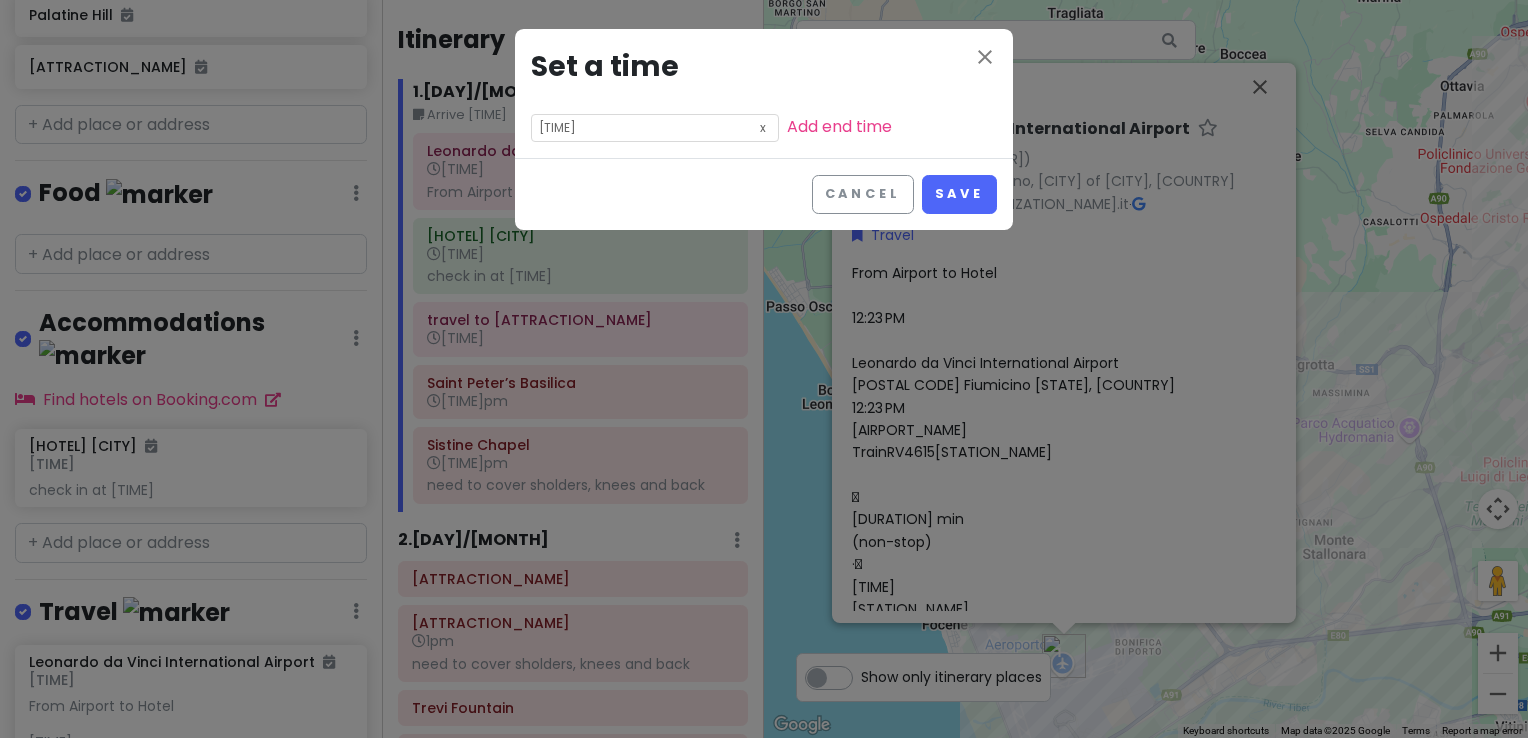 click at bounding box center [763, 126] 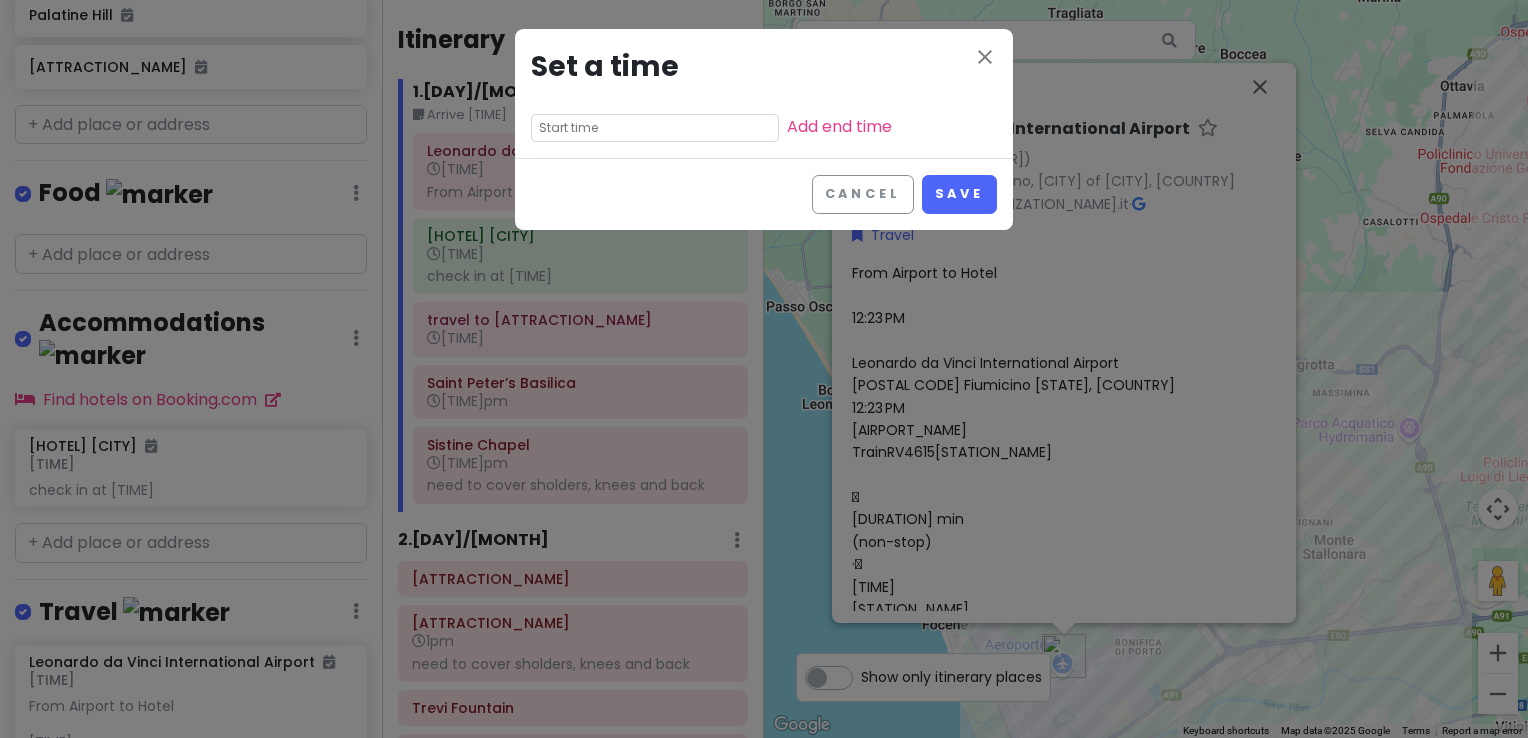 click at bounding box center (655, 128) 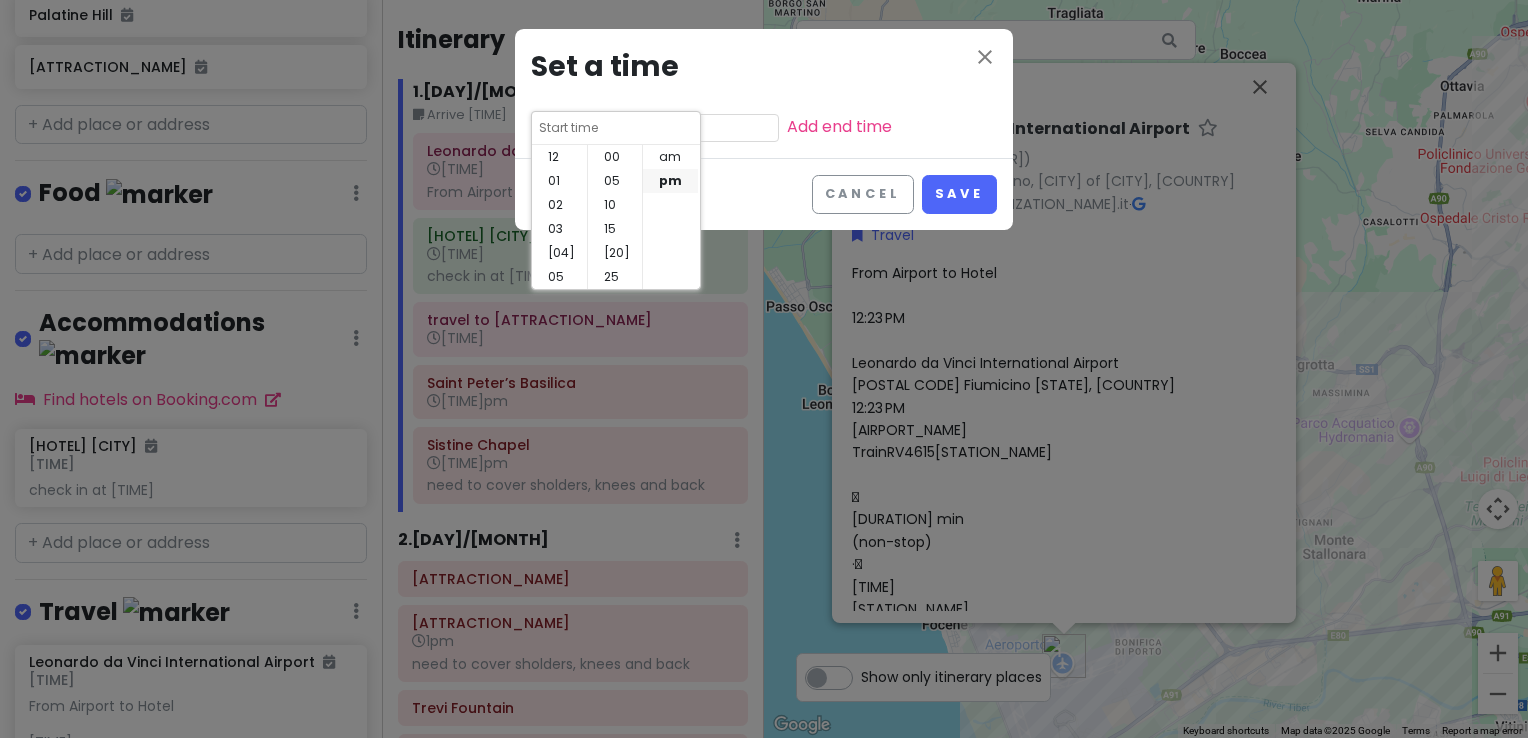 scroll, scrollTop: 144, scrollLeft: 0, axis: vertical 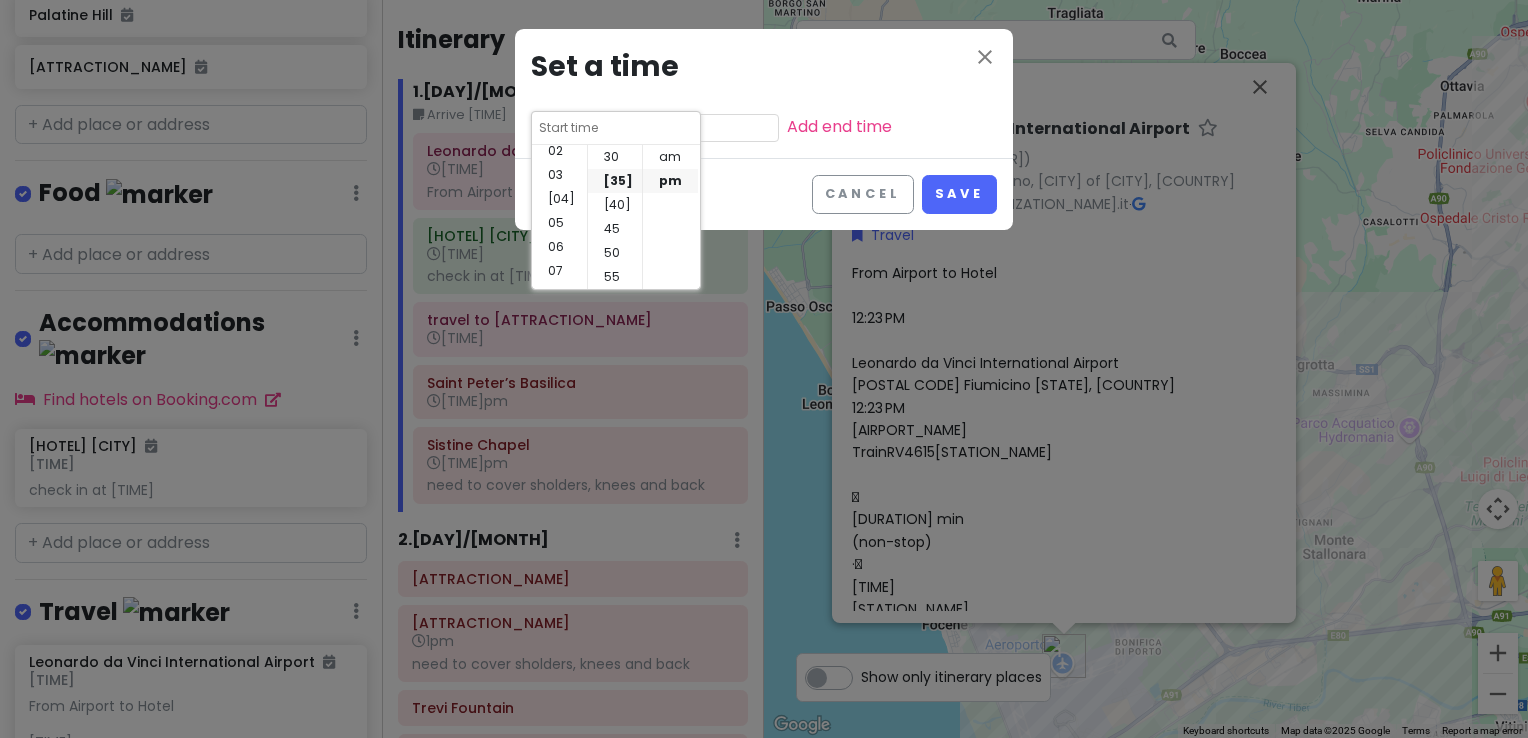 click at bounding box center (616, 128) 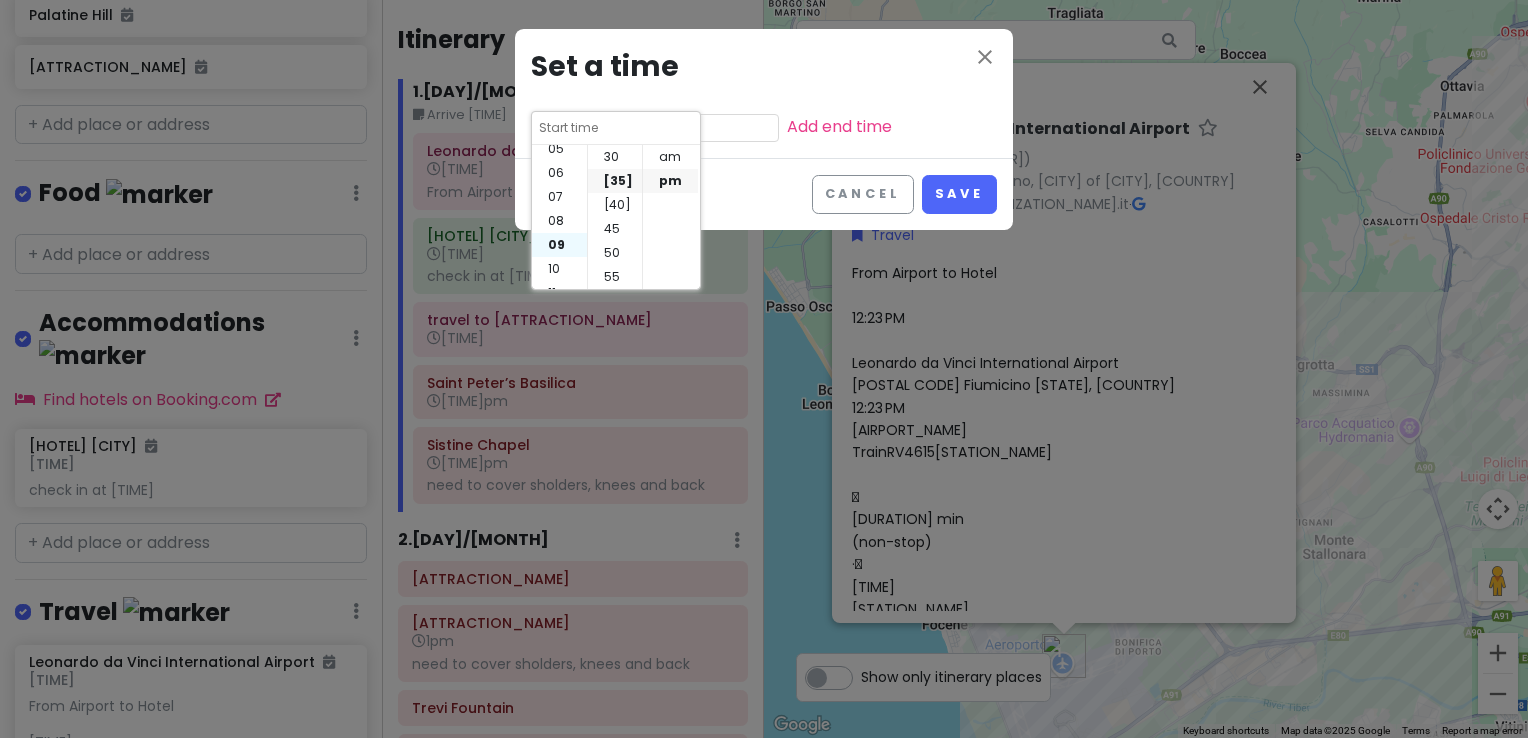 scroll, scrollTop: 144, scrollLeft: 0, axis: vertical 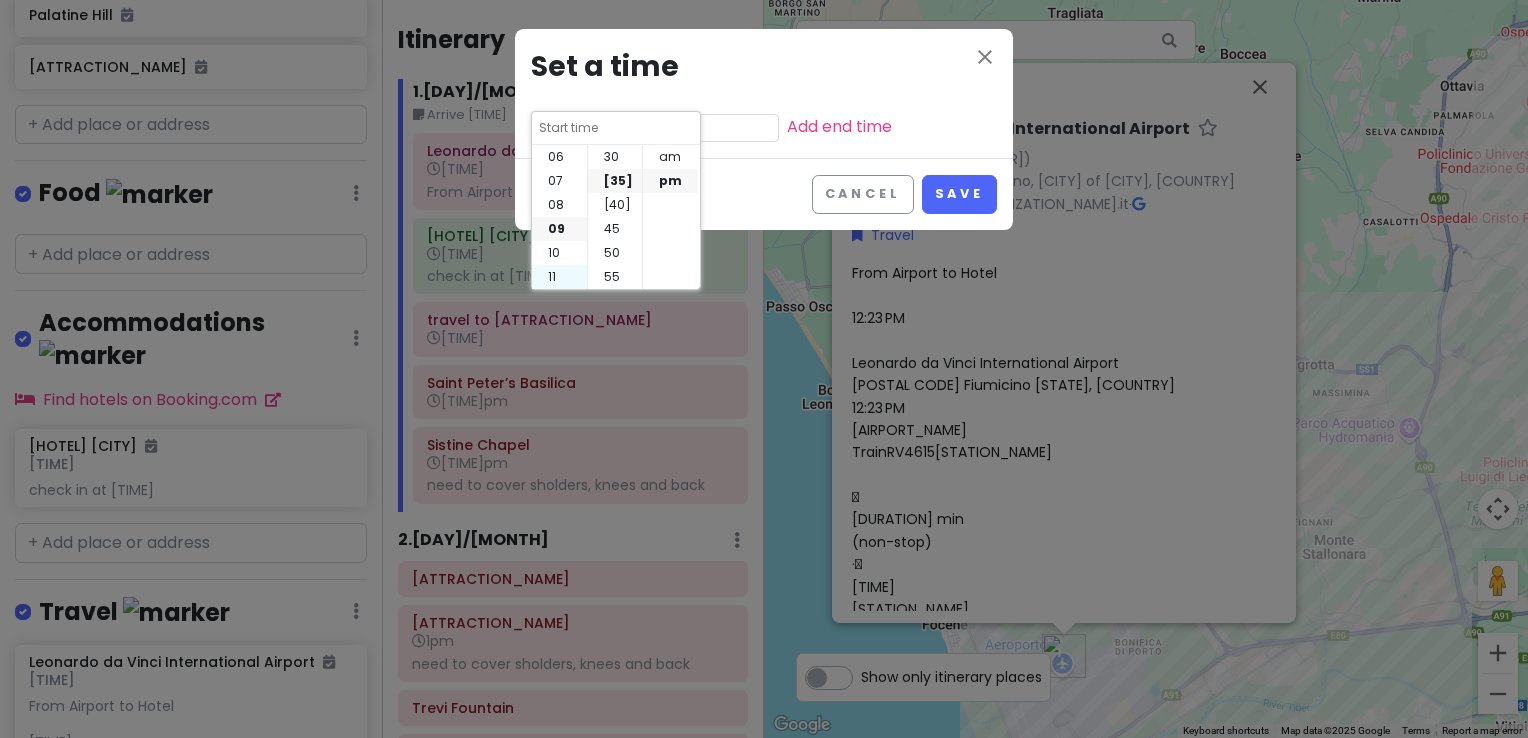 click on "11" at bounding box center [559, 277] 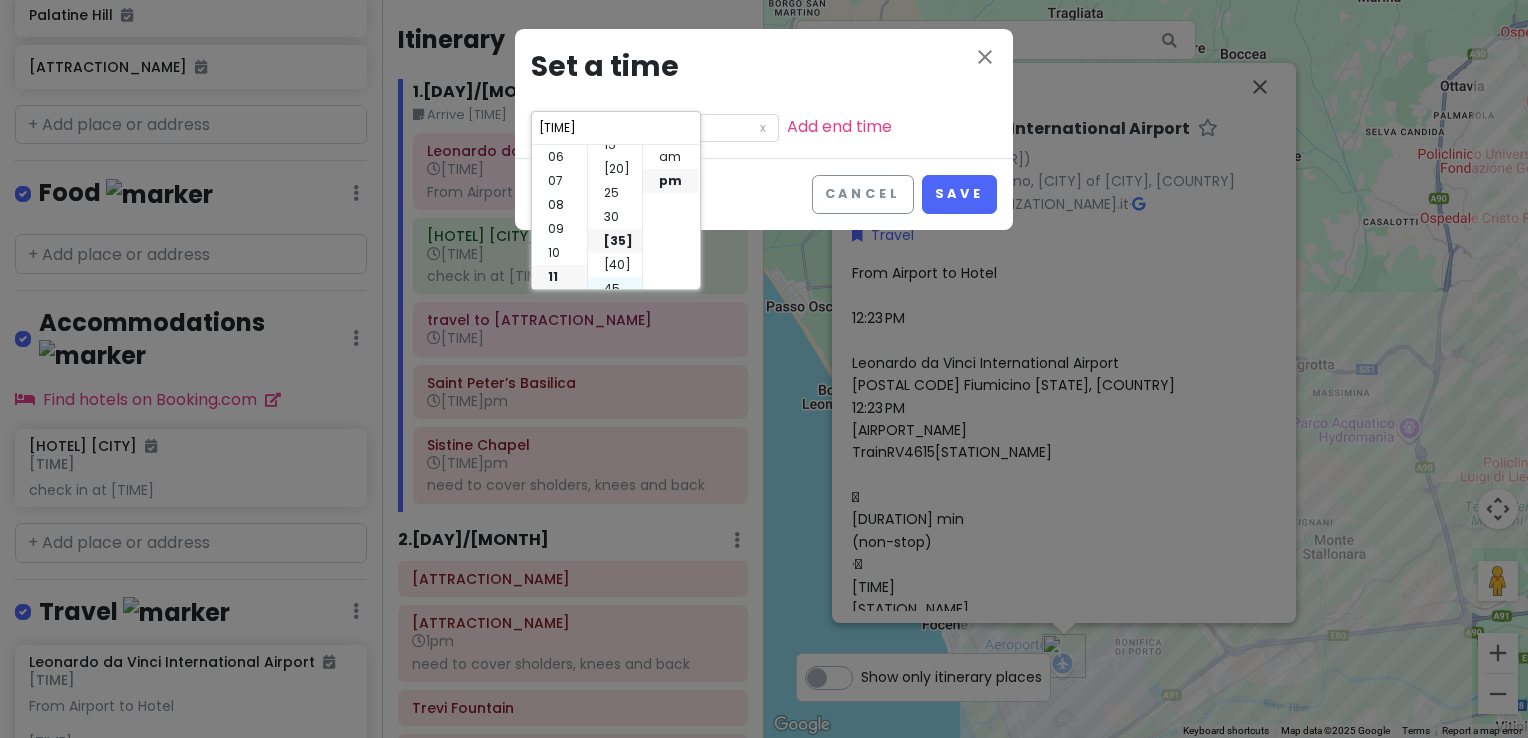 scroll, scrollTop: 60, scrollLeft: 0, axis: vertical 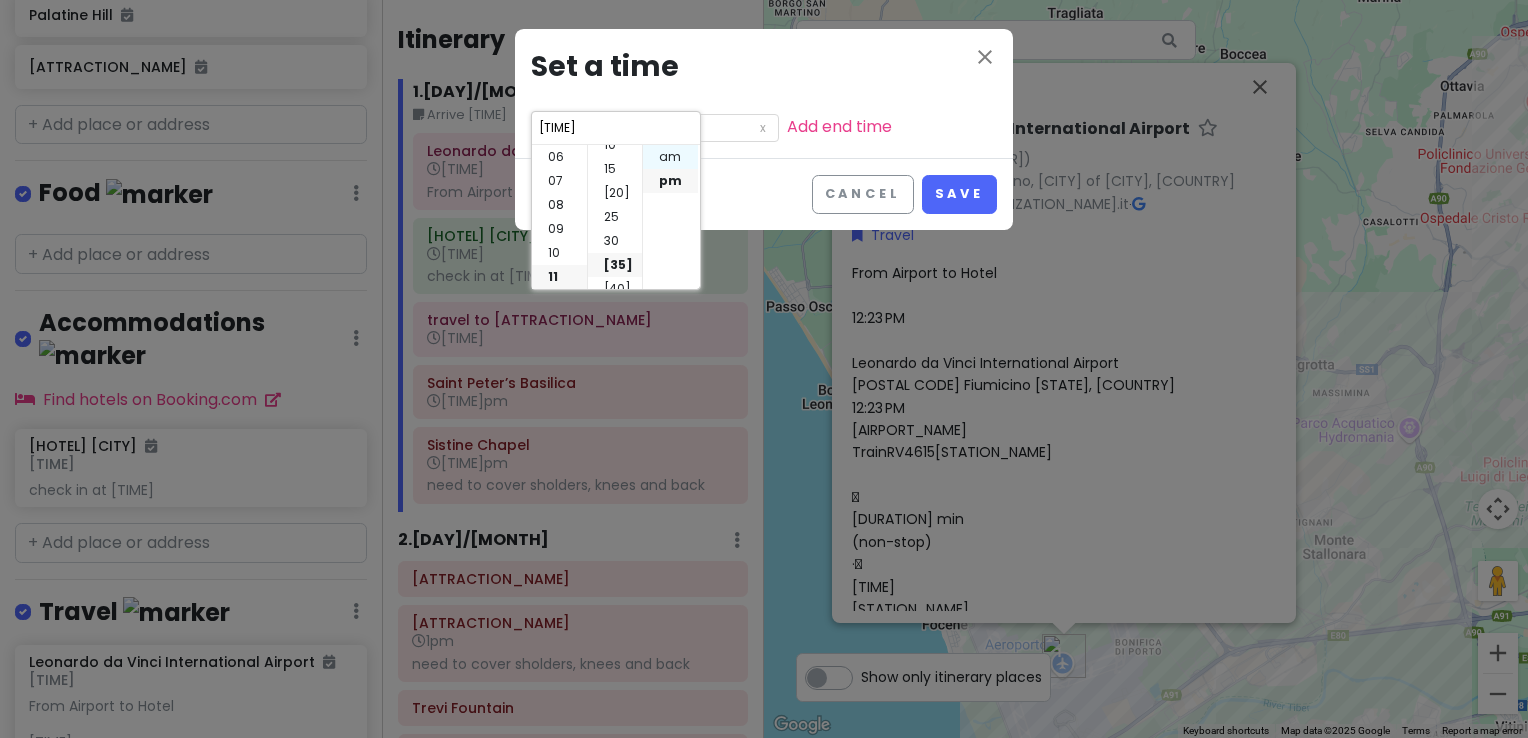 drag, startPoint x: 613, startPoint y: 215, endPoint x: 670, endPoint y: 158, distance: 80.610176 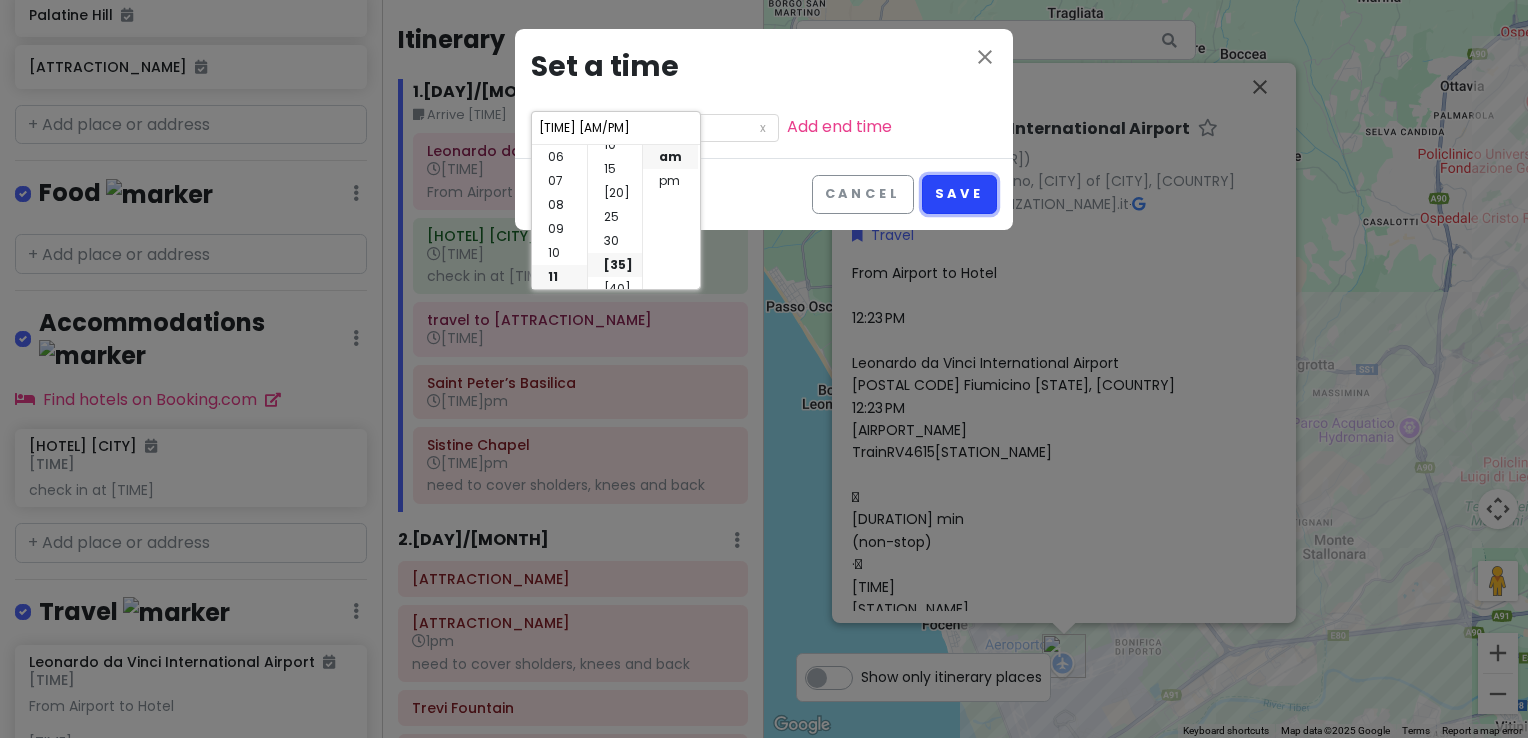 click on "Save" at bounding box center [959, 194] 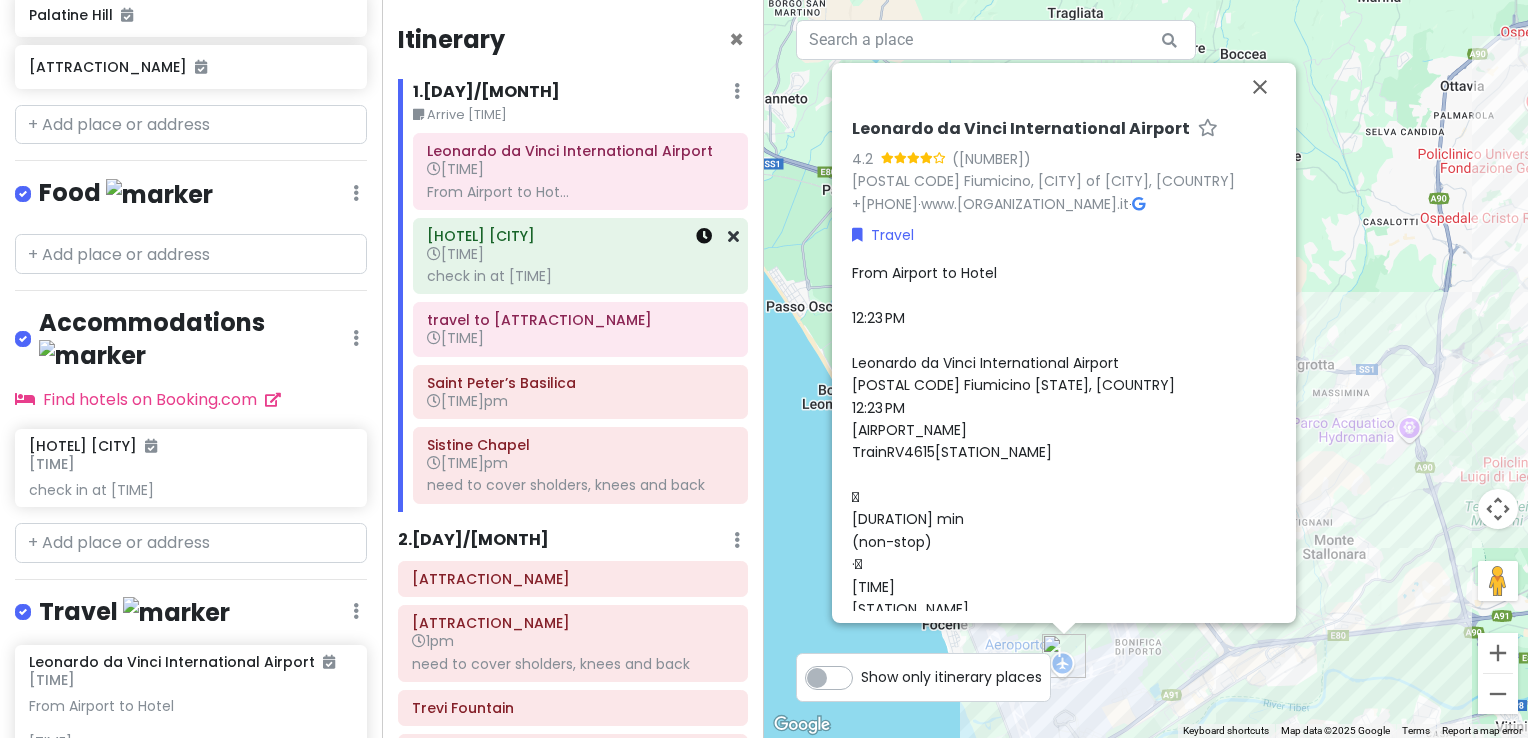 click at bounding box center (704, 236) 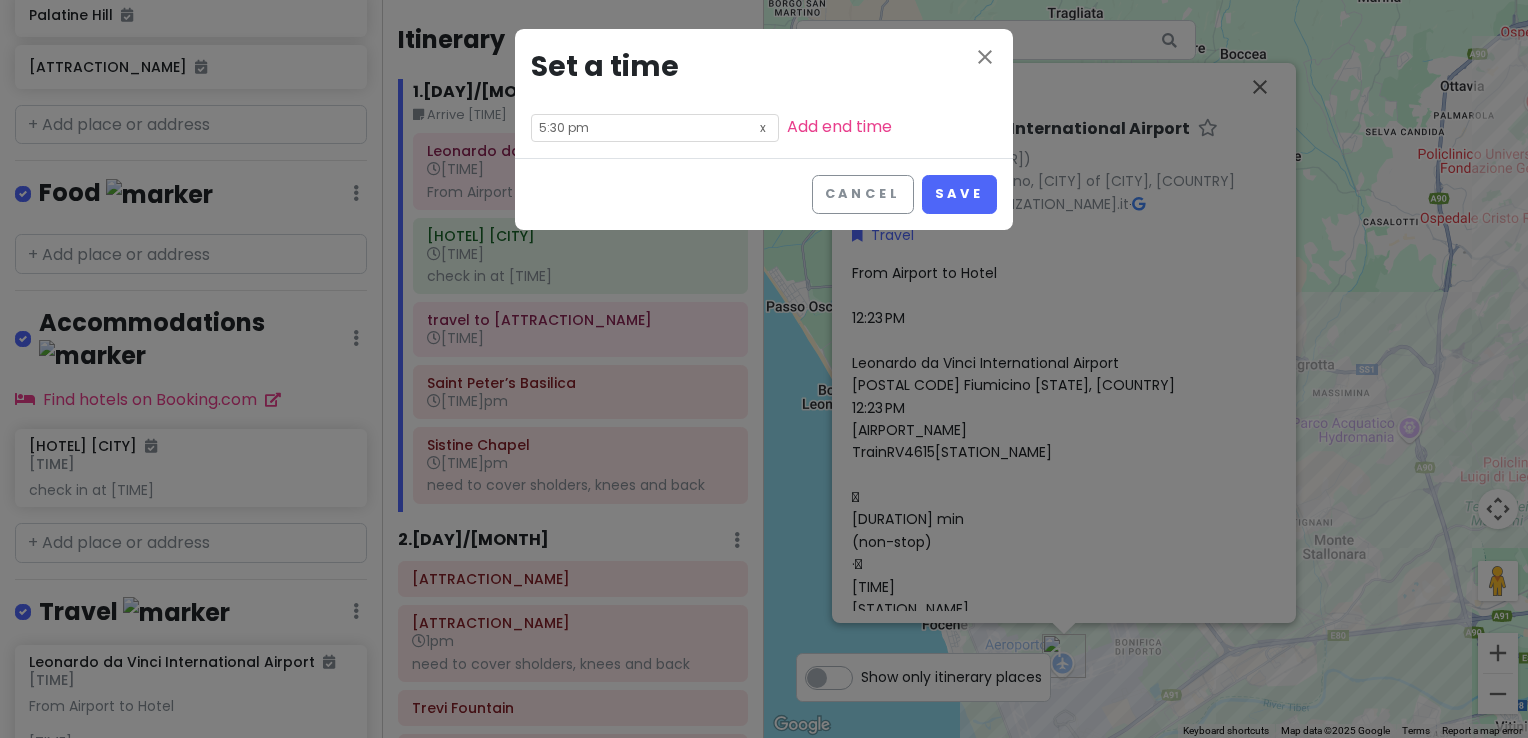 click at bounding box center (763, 126) 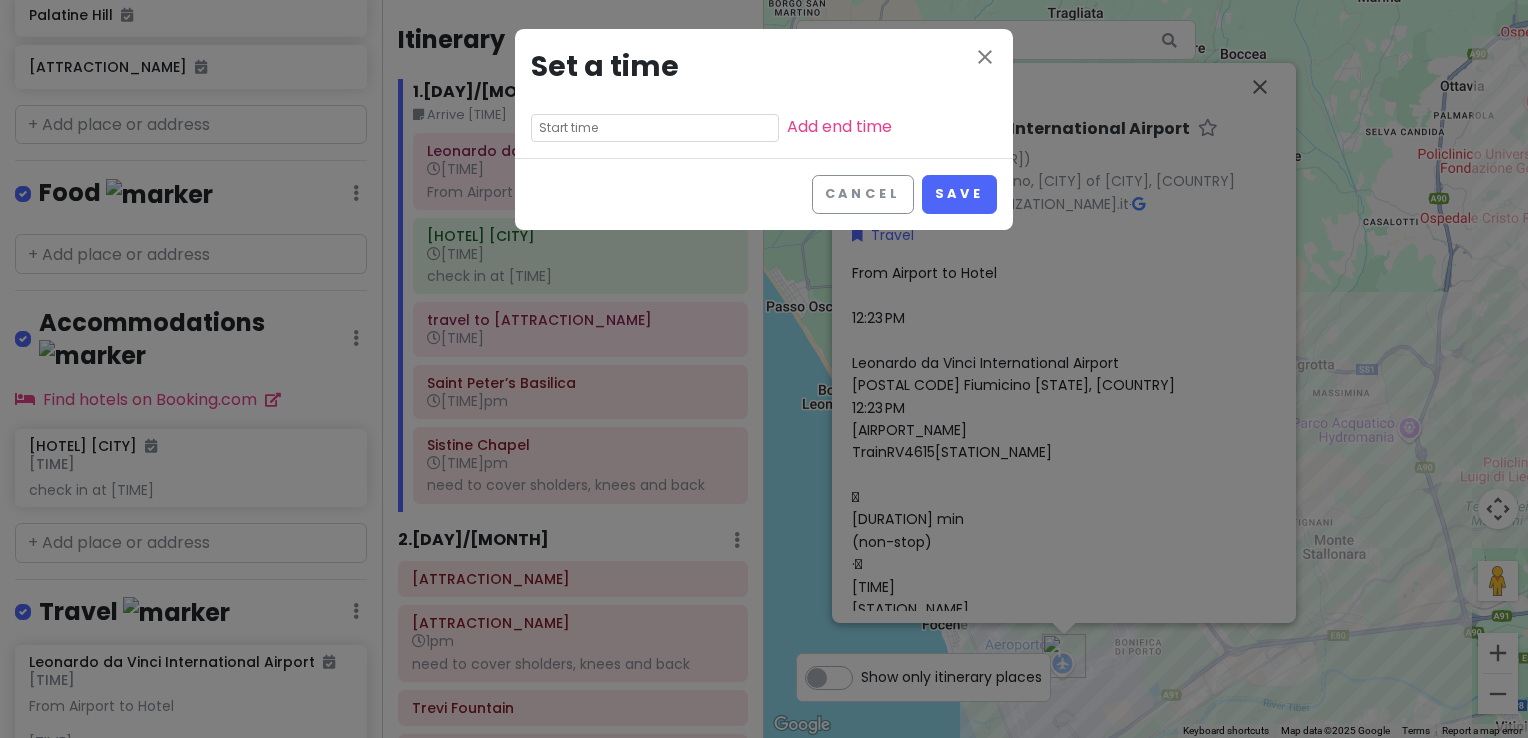 click at bounding box center [655, 128] 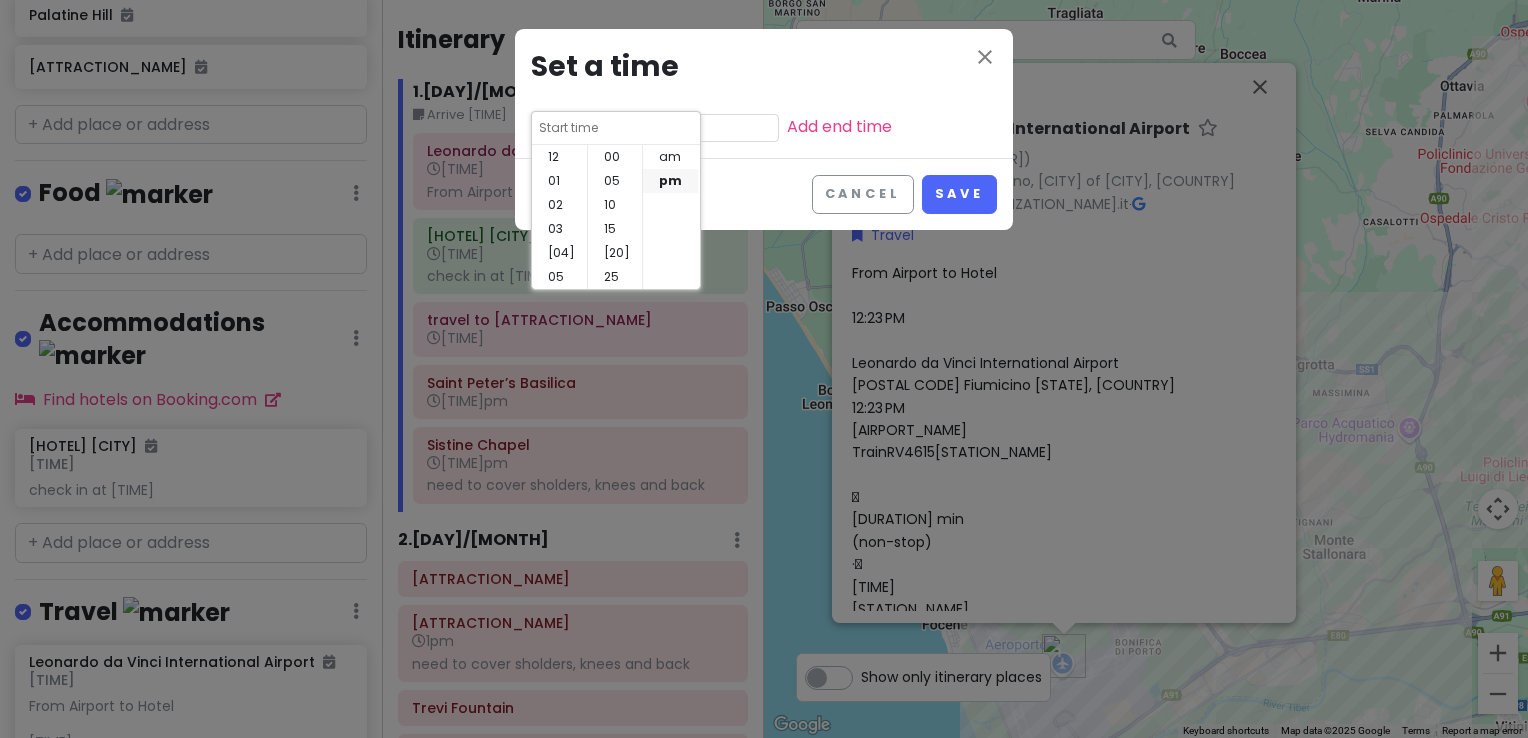 scroll, scrollTop: 144, scrollLeft: 0, axis: vertical 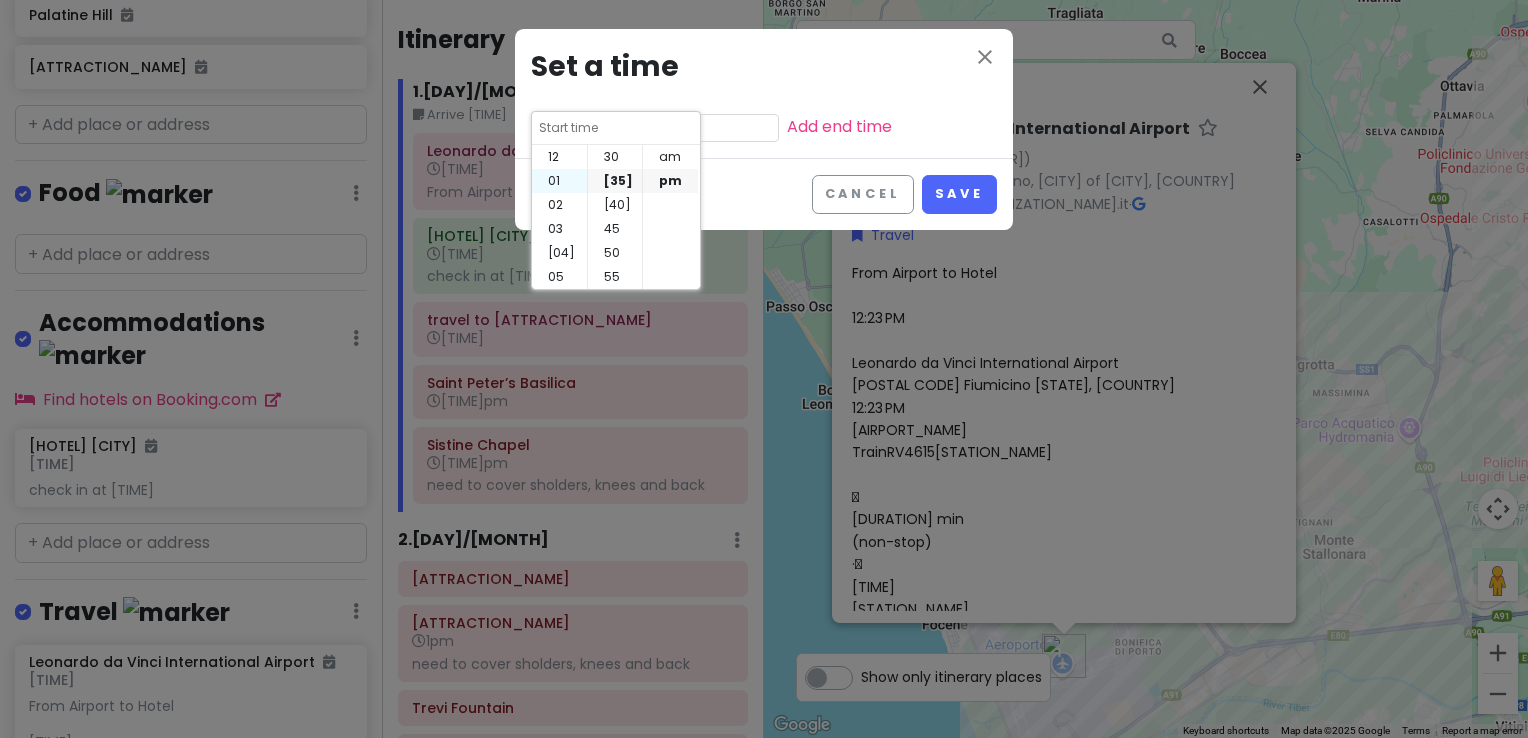 click on "01" at bounding box center (559, 181) 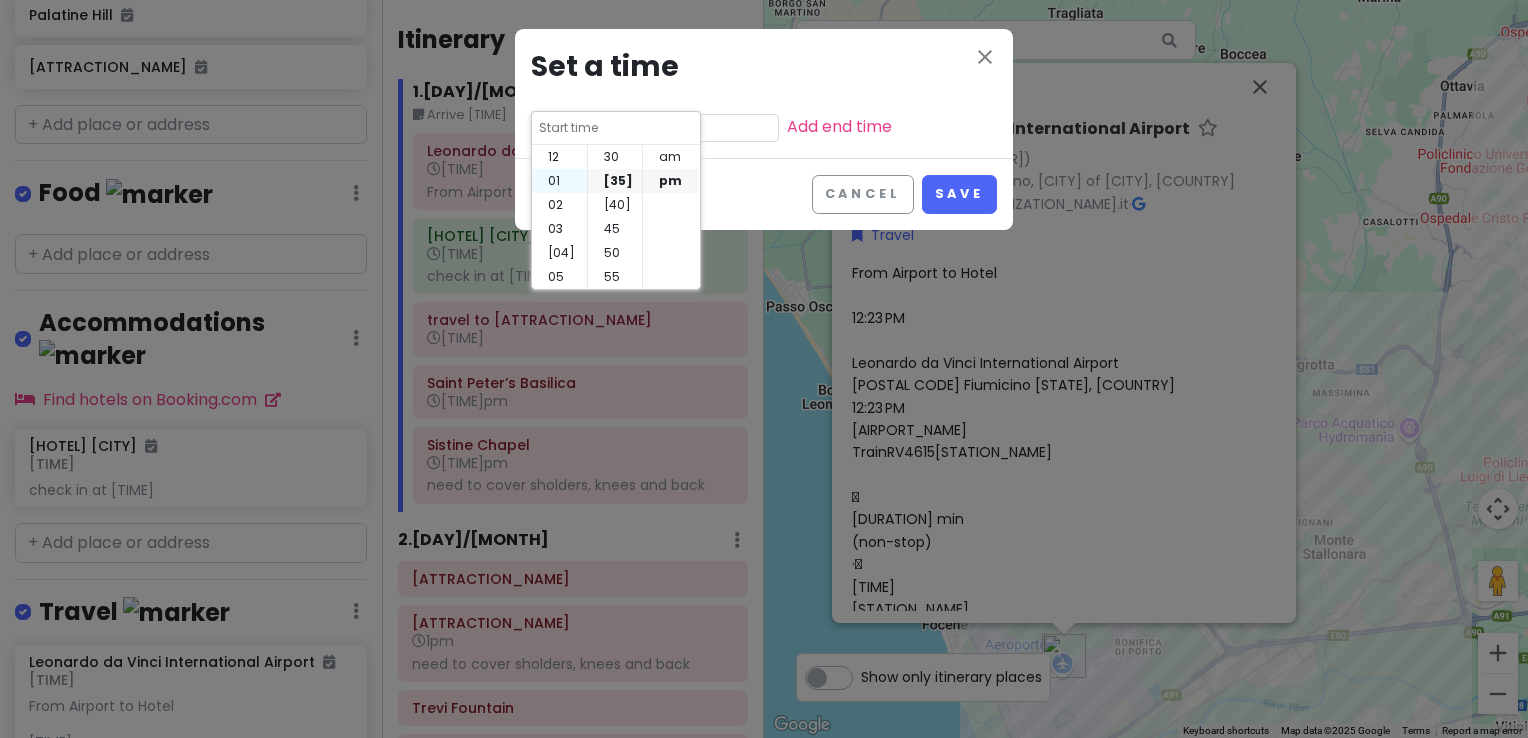 type on "[TIME]" 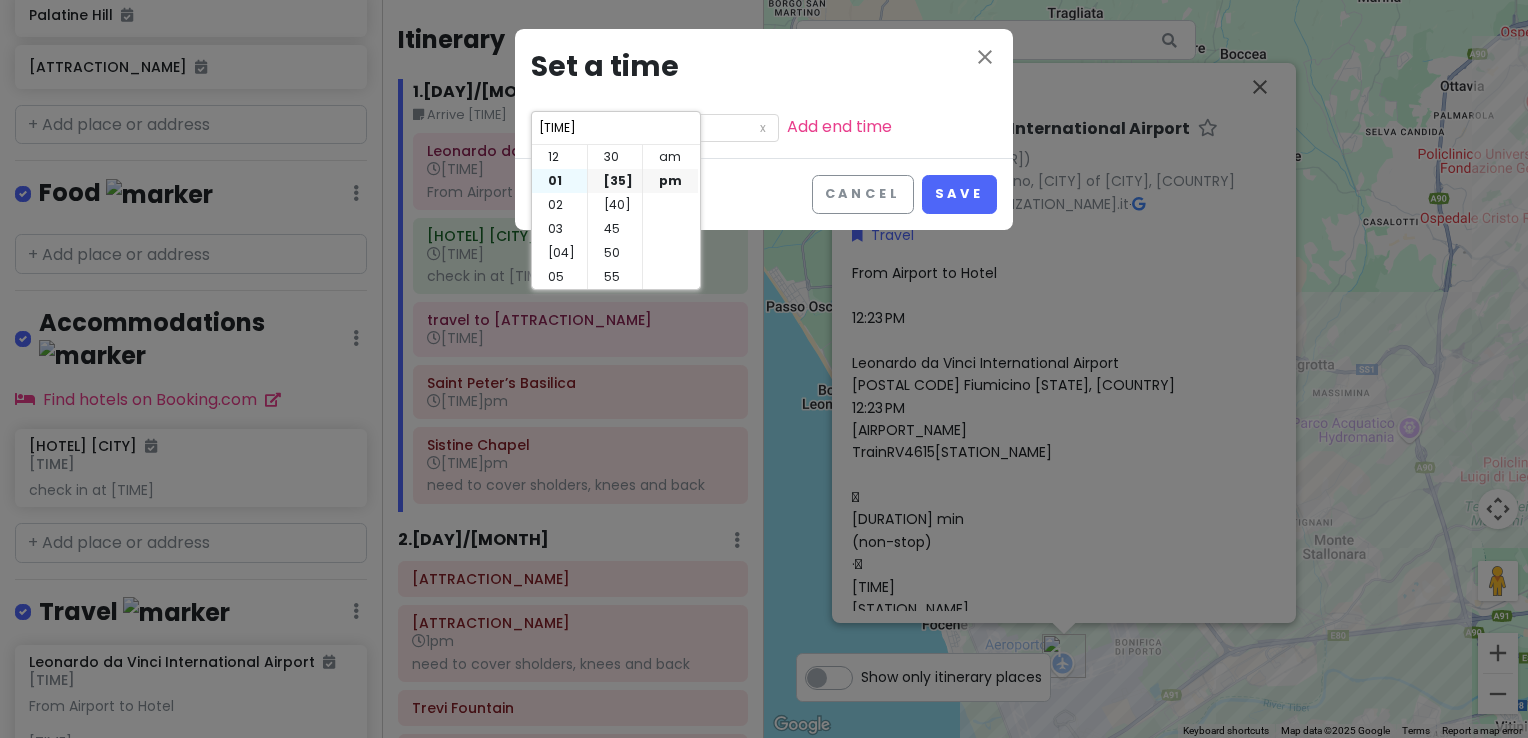 scroll, scrollTop: 24, scrollLeft: 0, axis: vertical 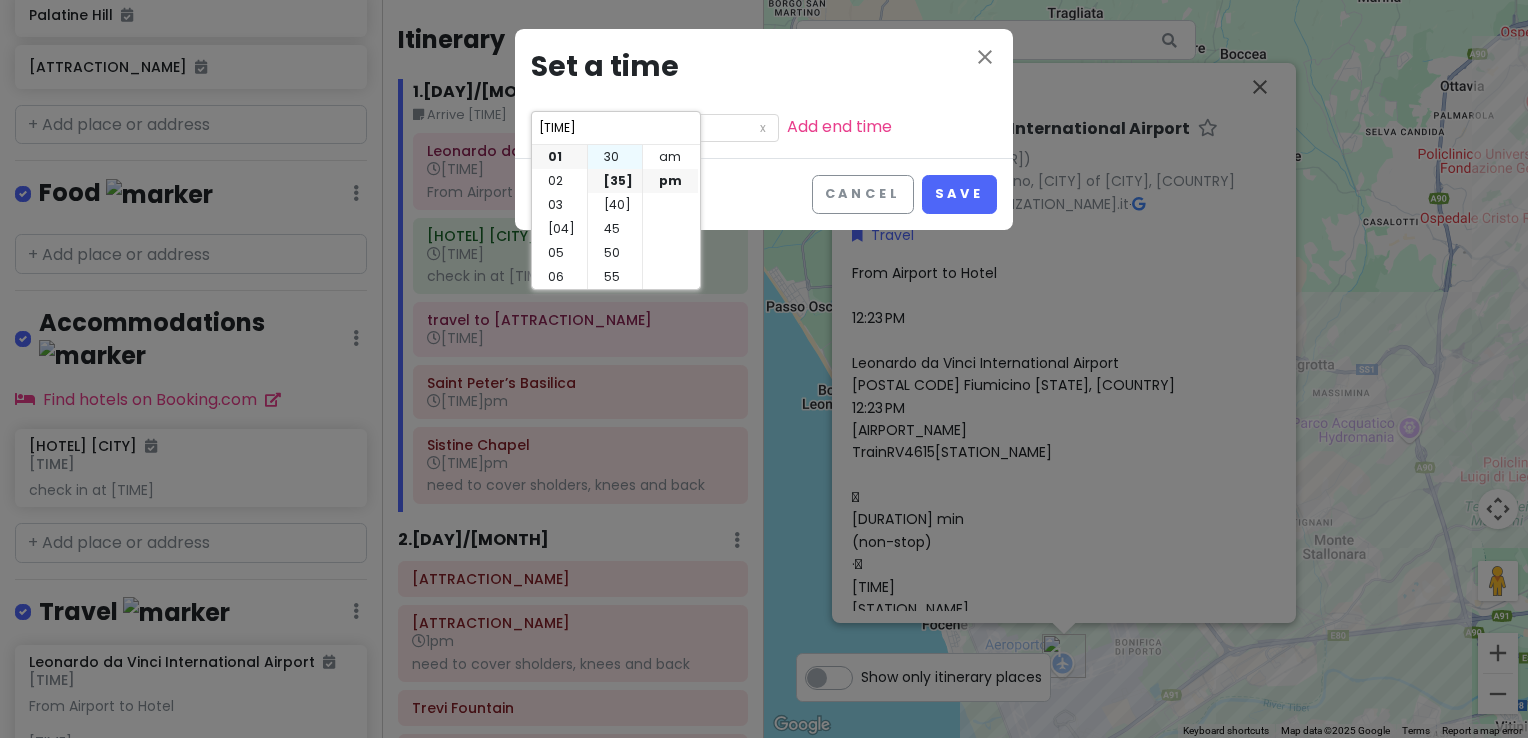 click on "30" at bounding box center [615, 157] 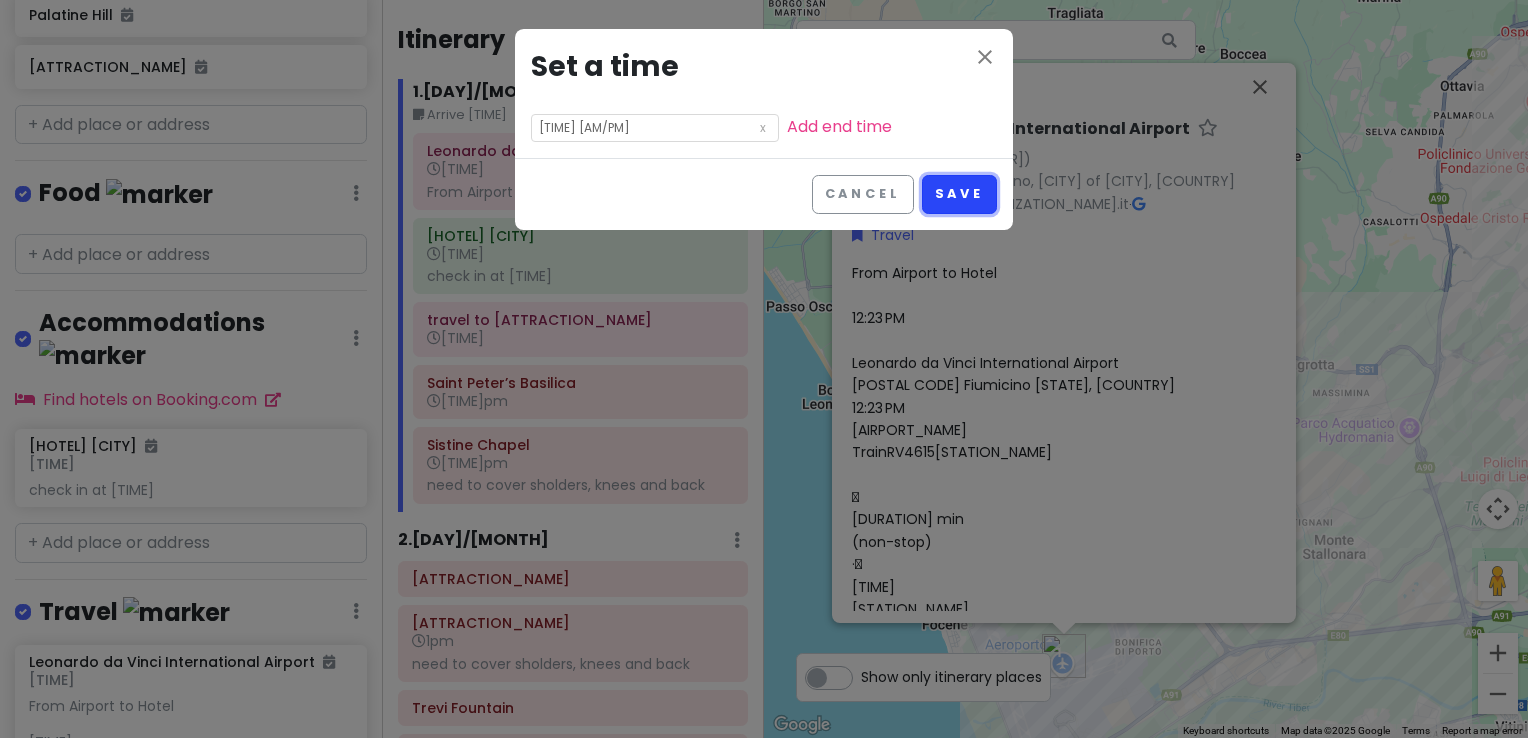 click on "Save" at bounding box center [959, 194] 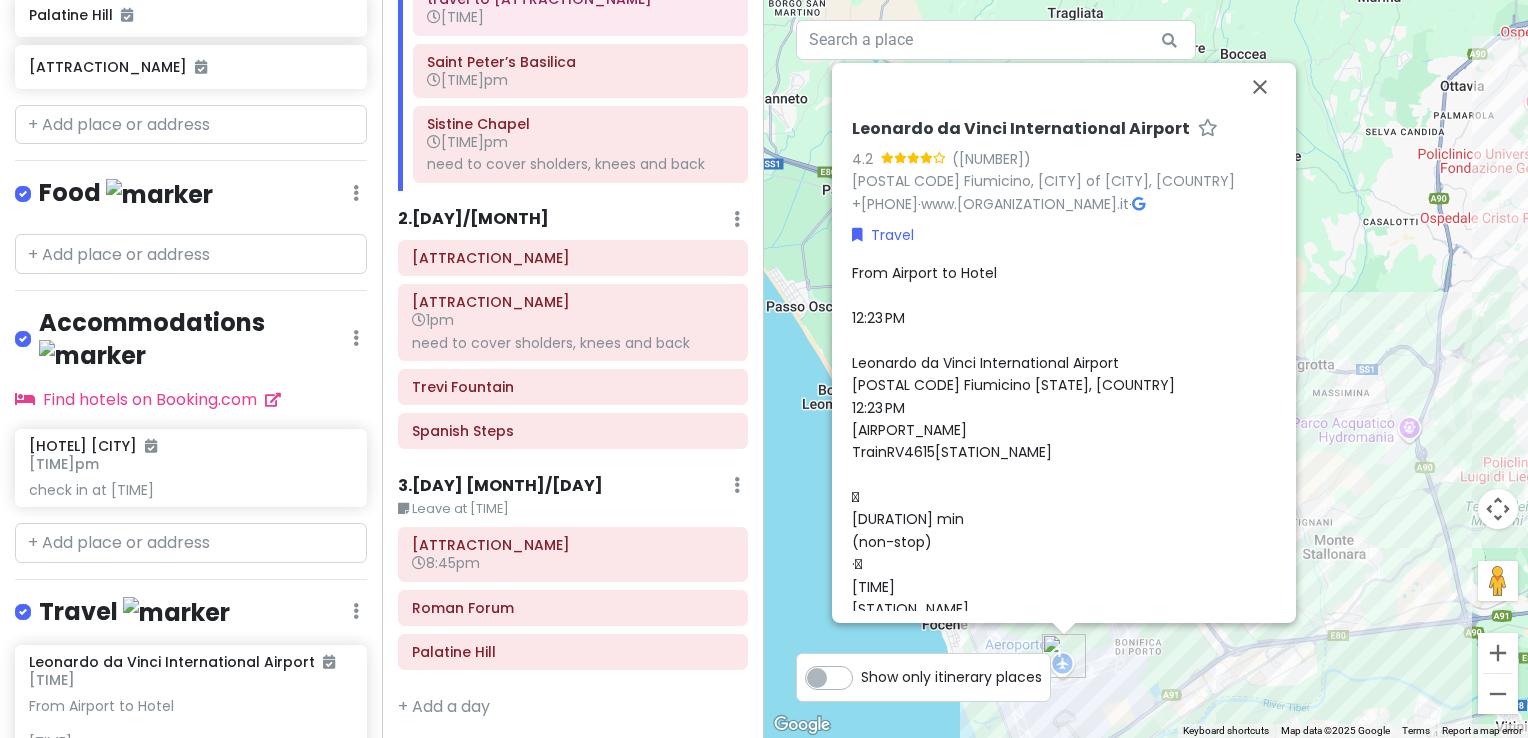 scroll, scrollTop: 321, scrollLeft: 0, axis: vertical 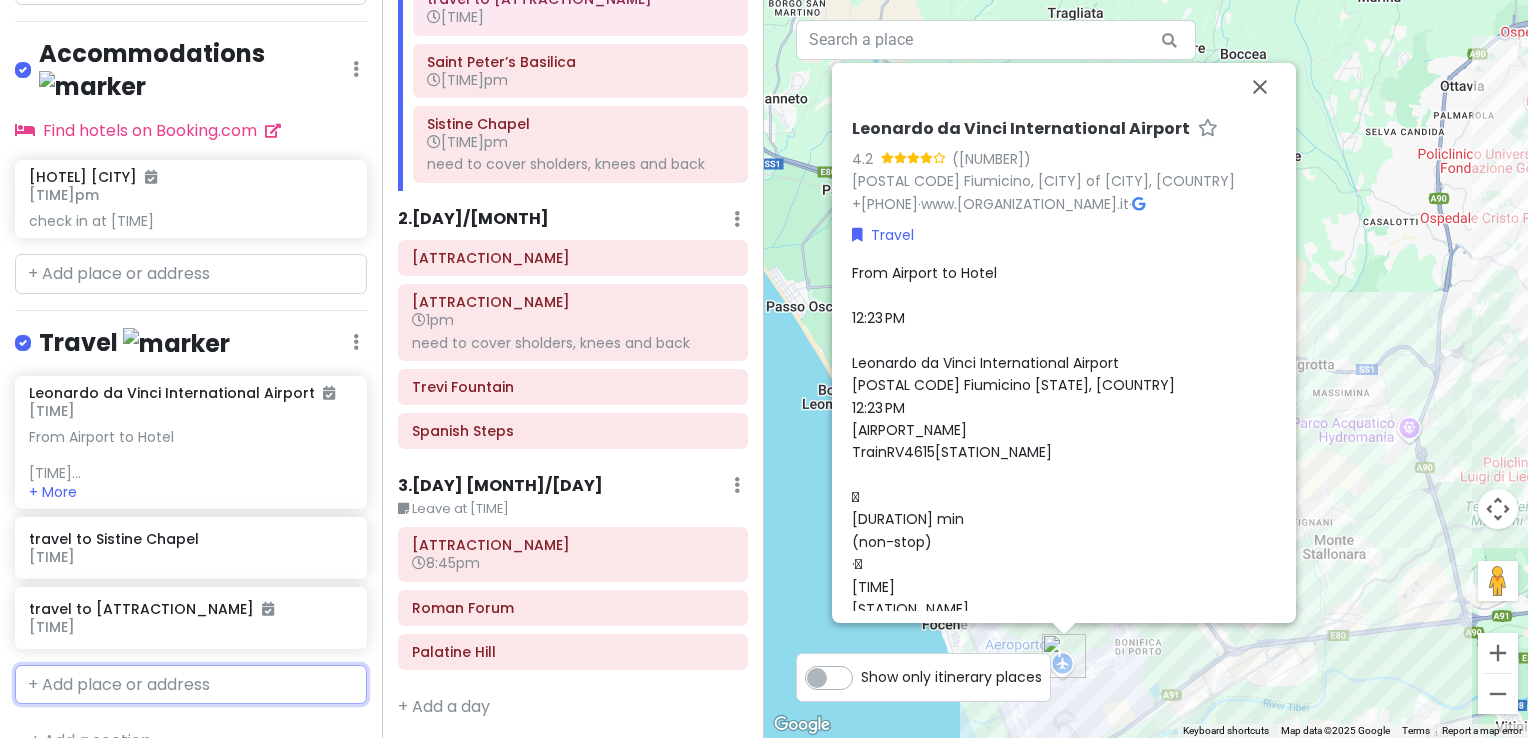 click at bounding box center [191, 685] 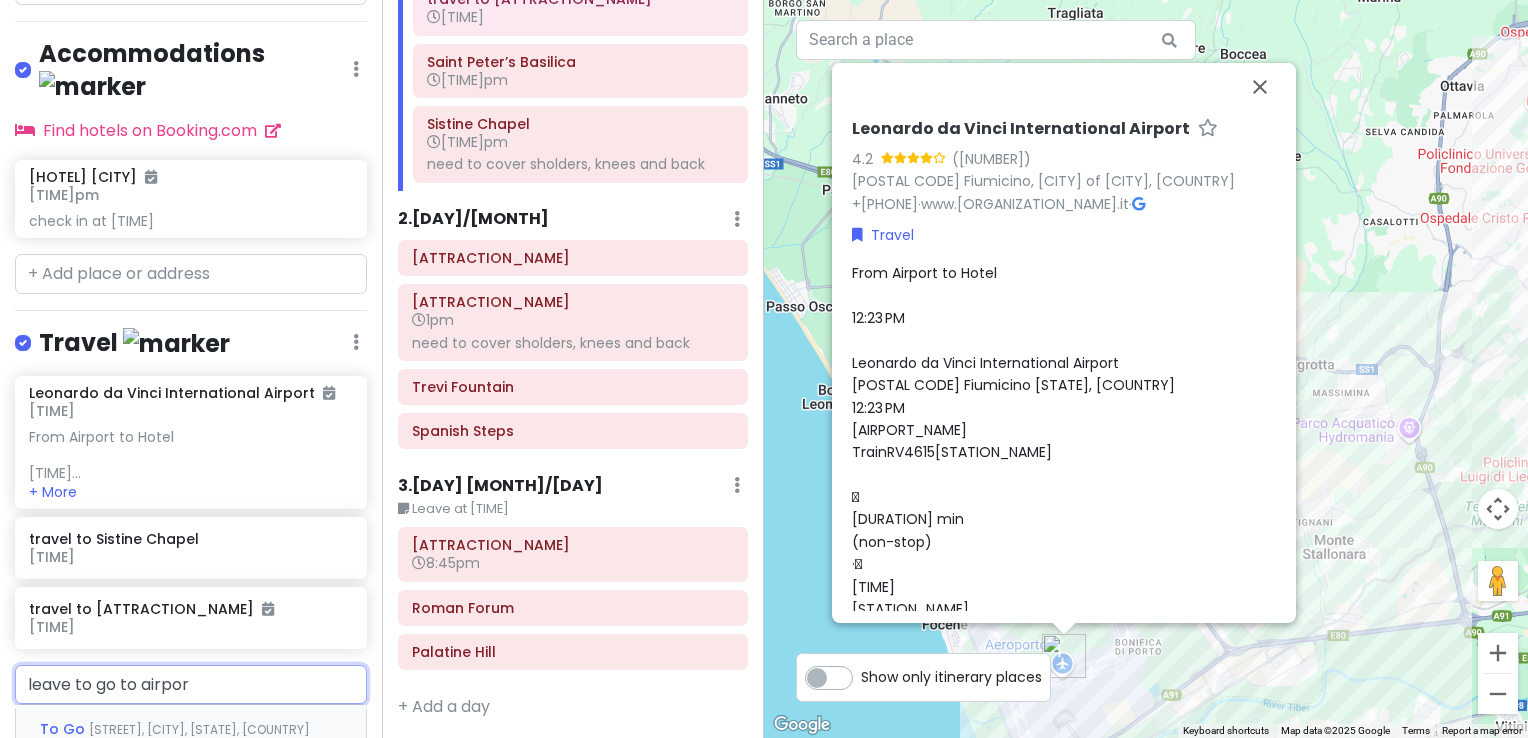 type on "leave to go to airport" 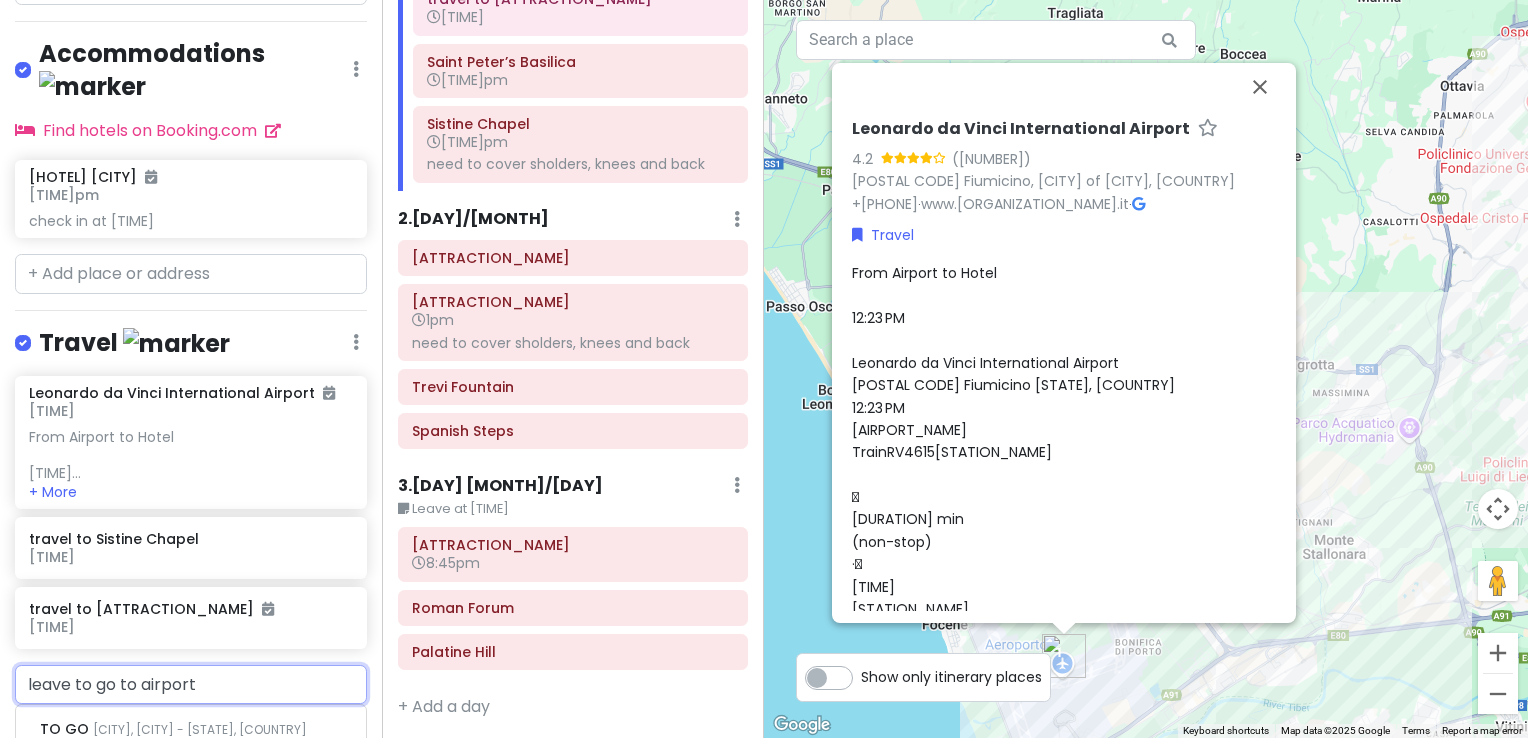 type 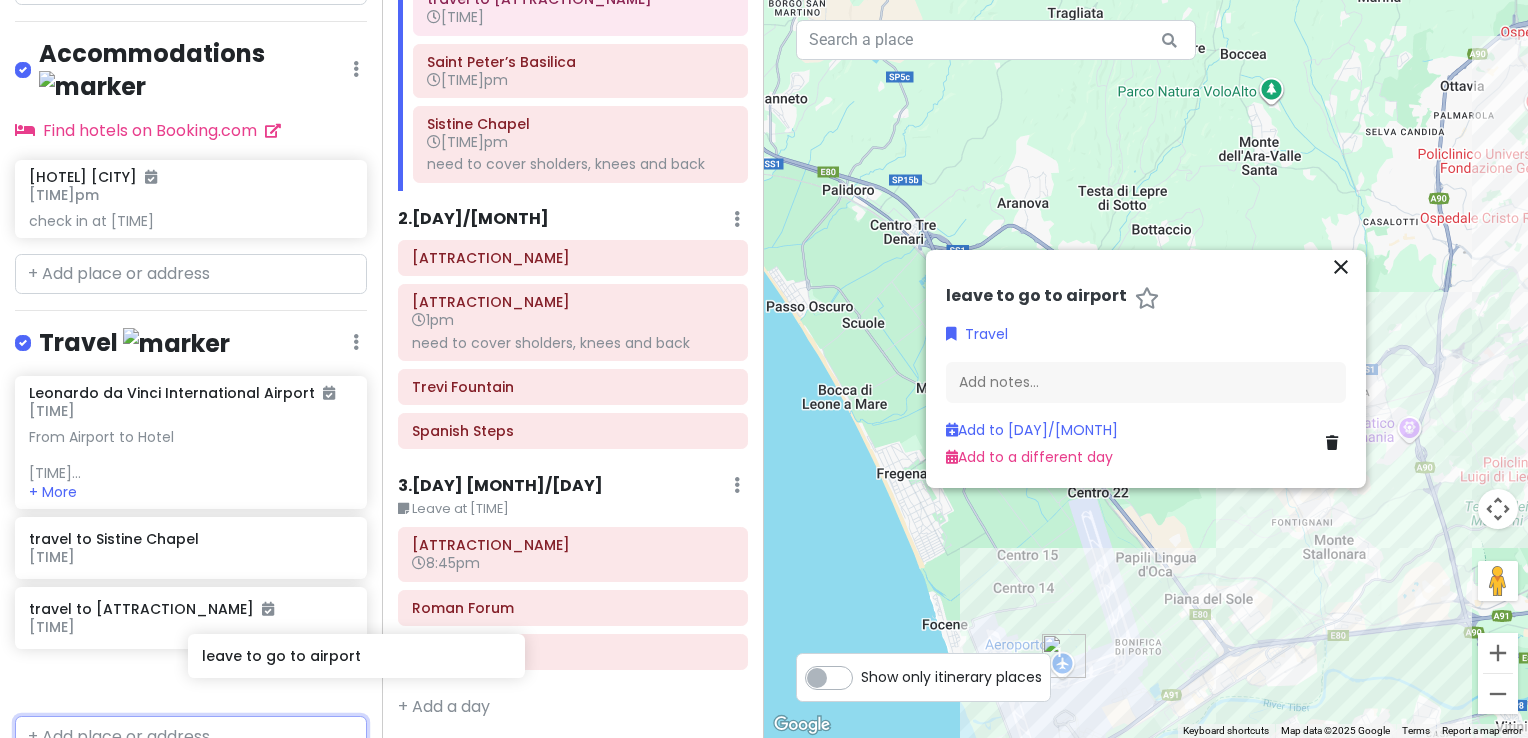 scroll, scrollTop: 1117, scrollLeft: 0, axis: vertical 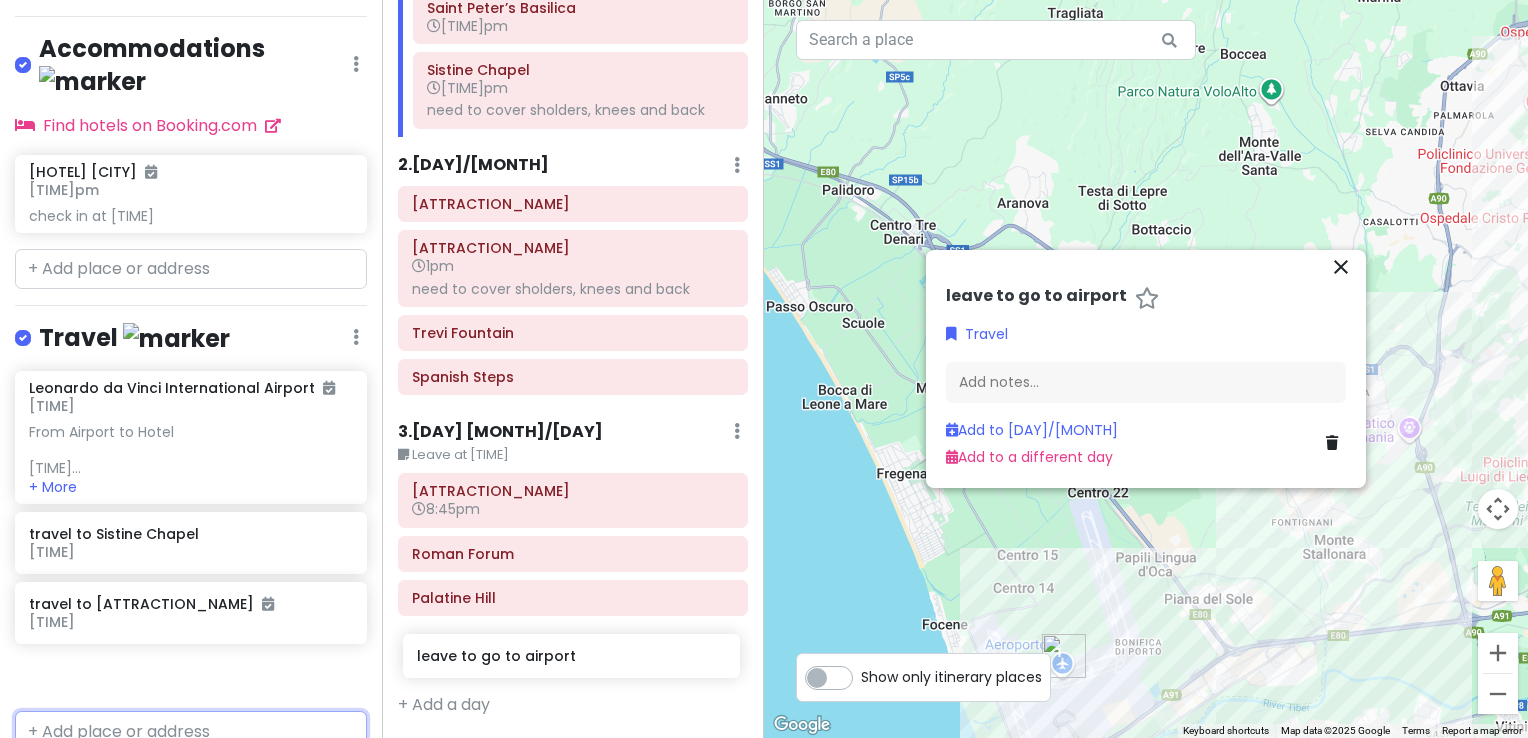 drag, startPoint x: 204, startPoint y: 650, endPoint x: 592, endPoint y: 666, distance: 388.32974 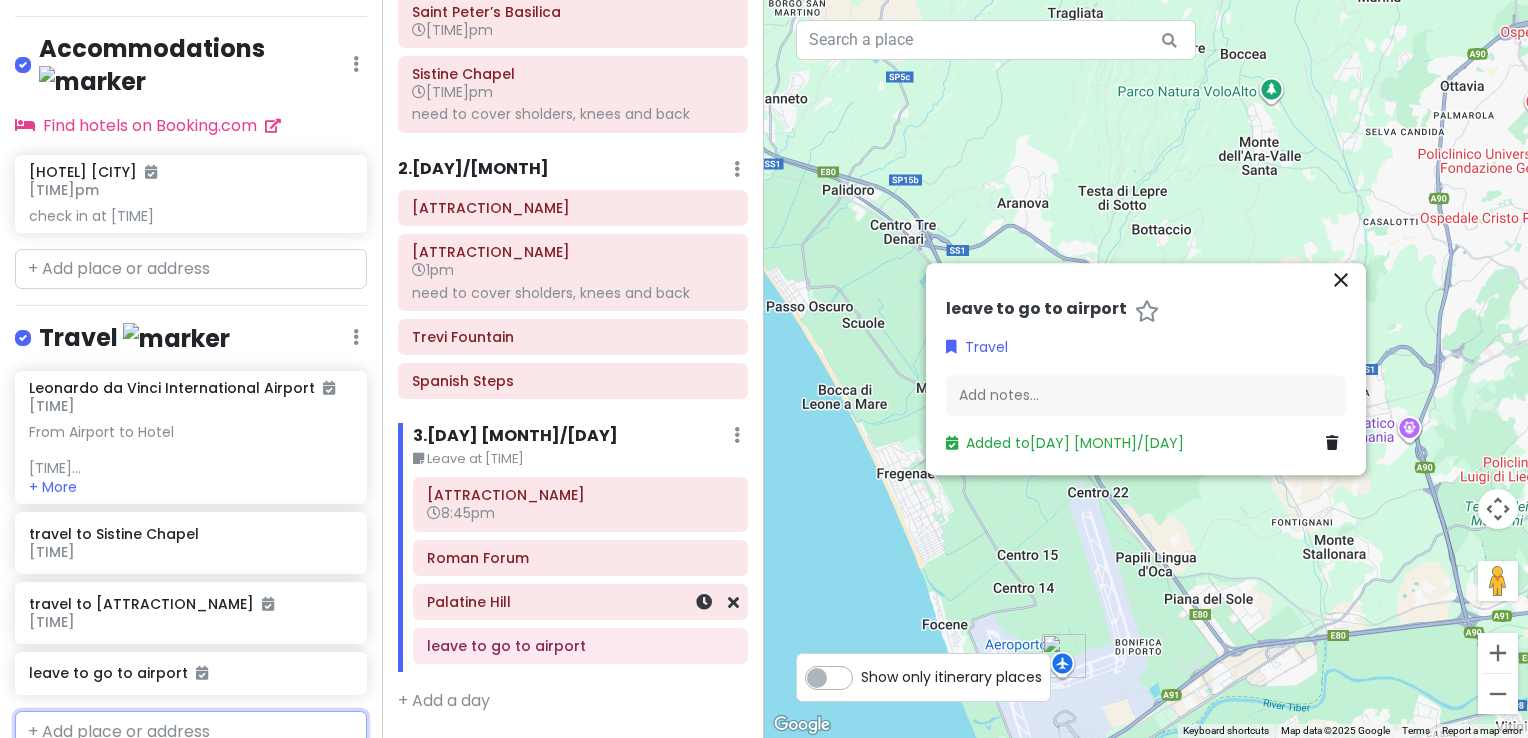 scroll, scrollTop: 321, scrollLeft: 0, axis: vertical 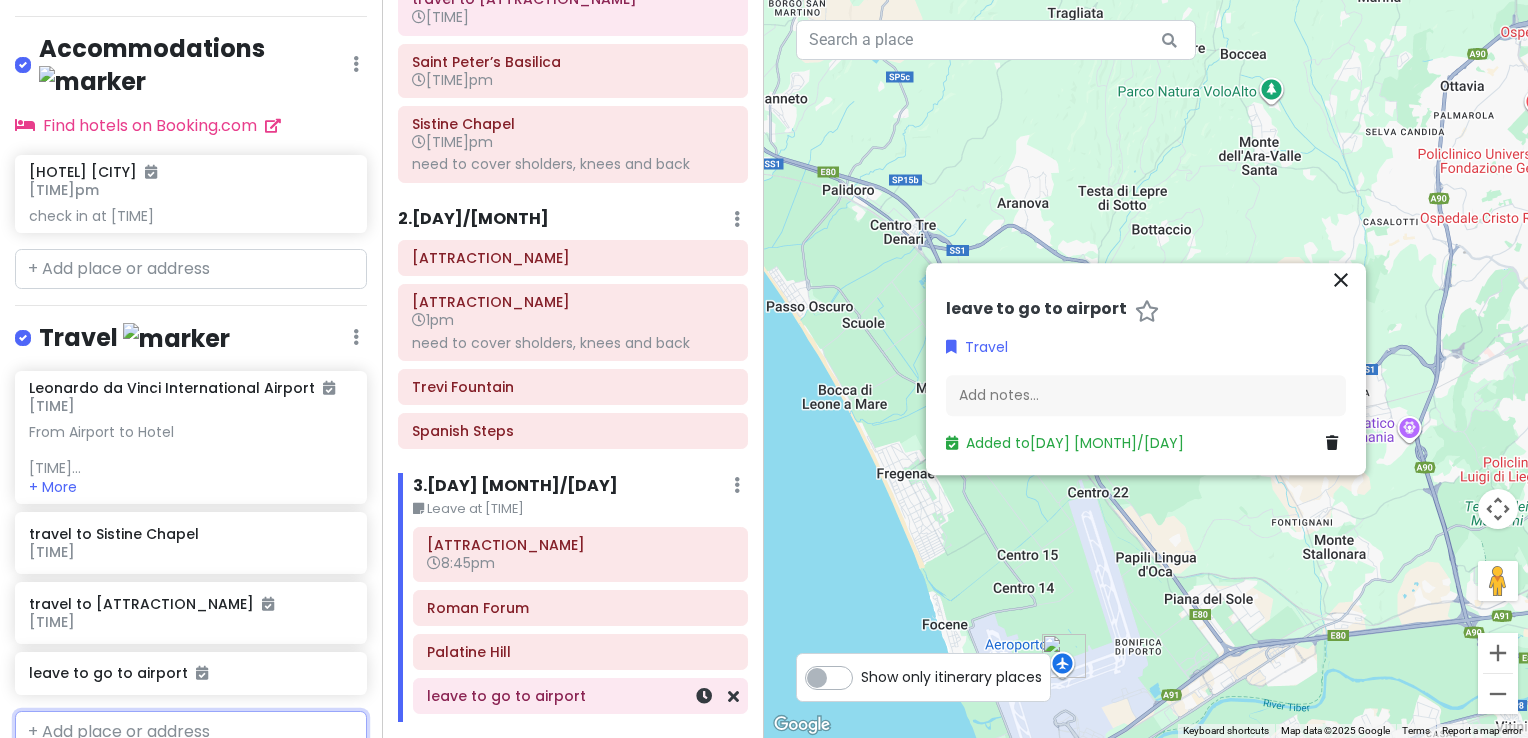 click at bounding box center [705, 696] 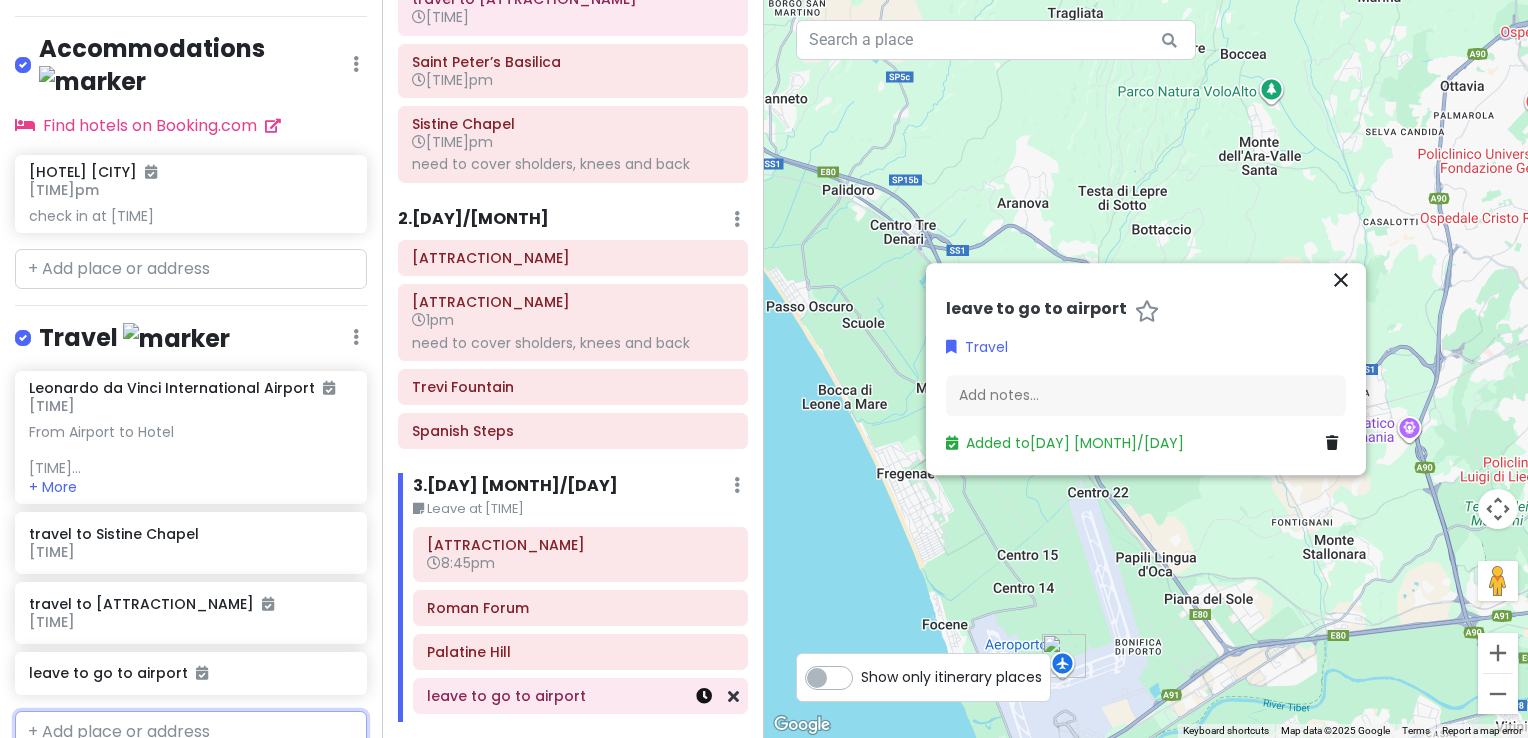 click at bounding box center (704, 696) 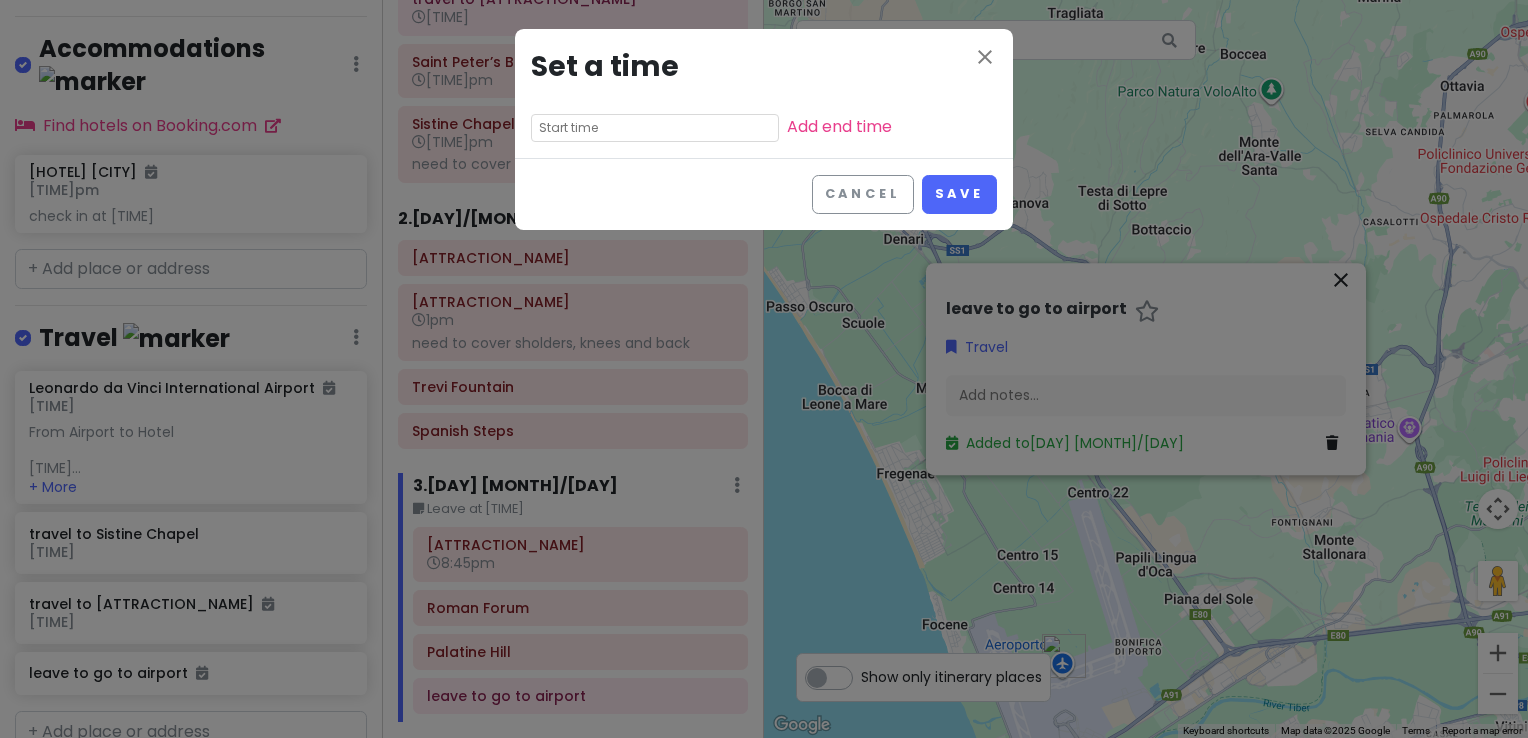 click at bounding box center [655, 128] 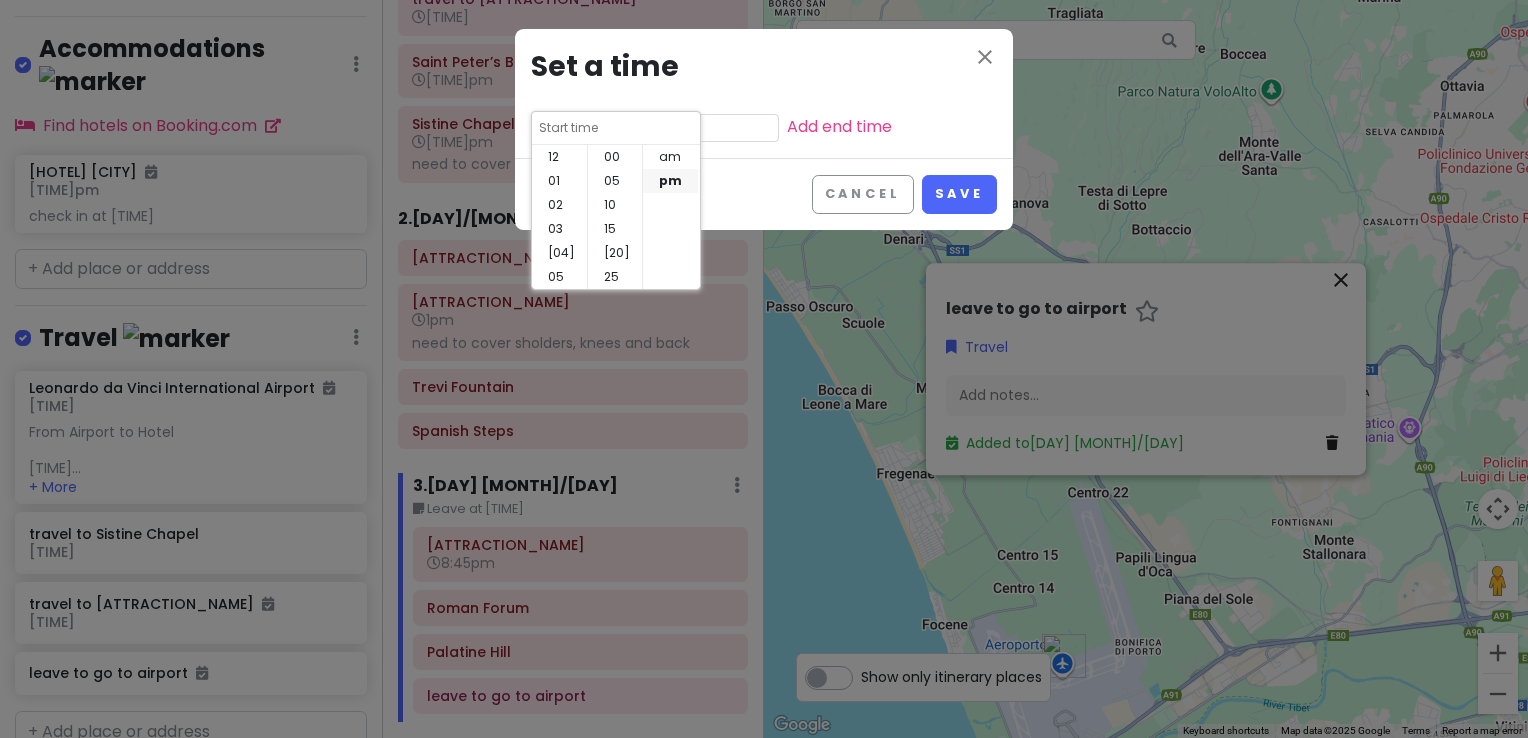 scroll, scrollTop: 144, scrollLeft: 0, axis: vertical 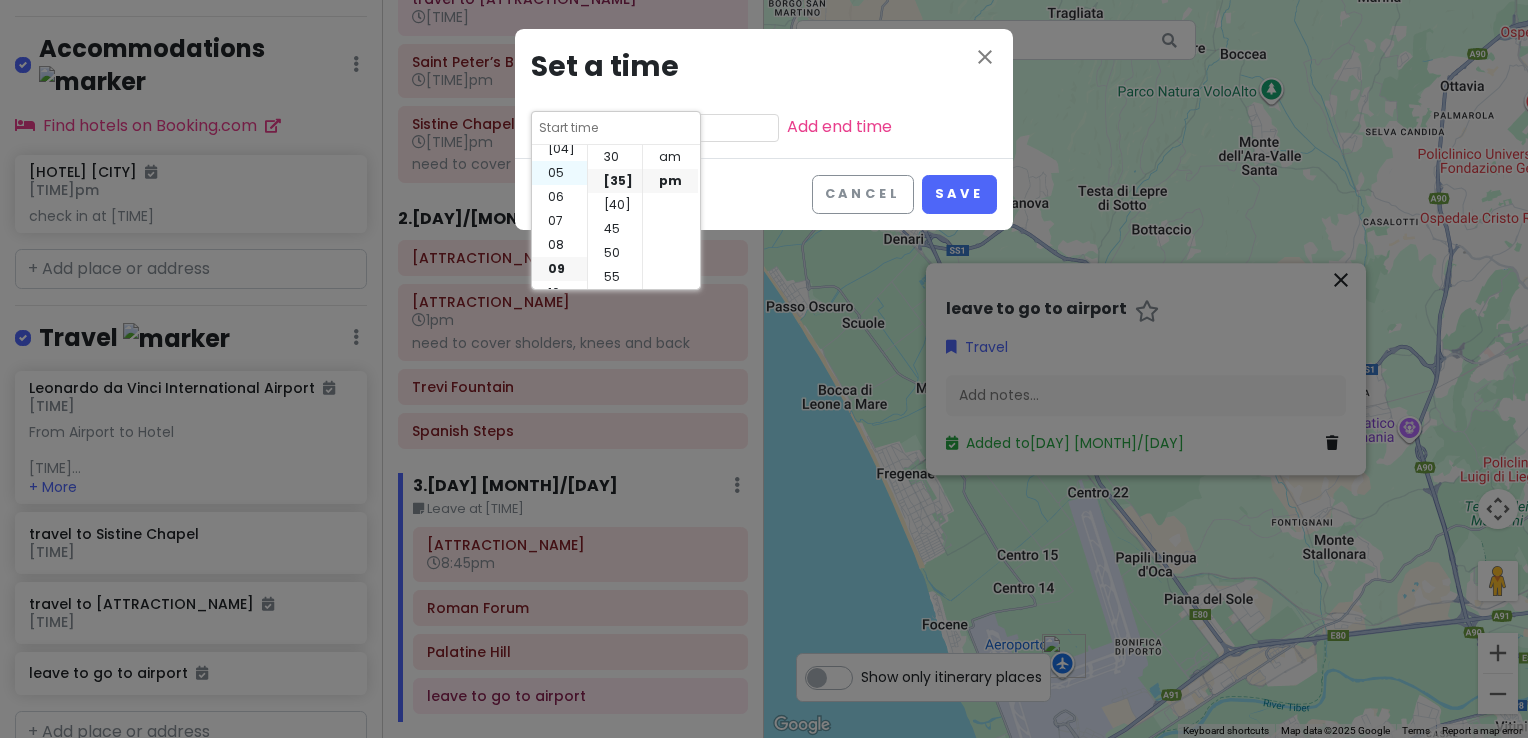 click on "05" at bounding box center (559, 173) 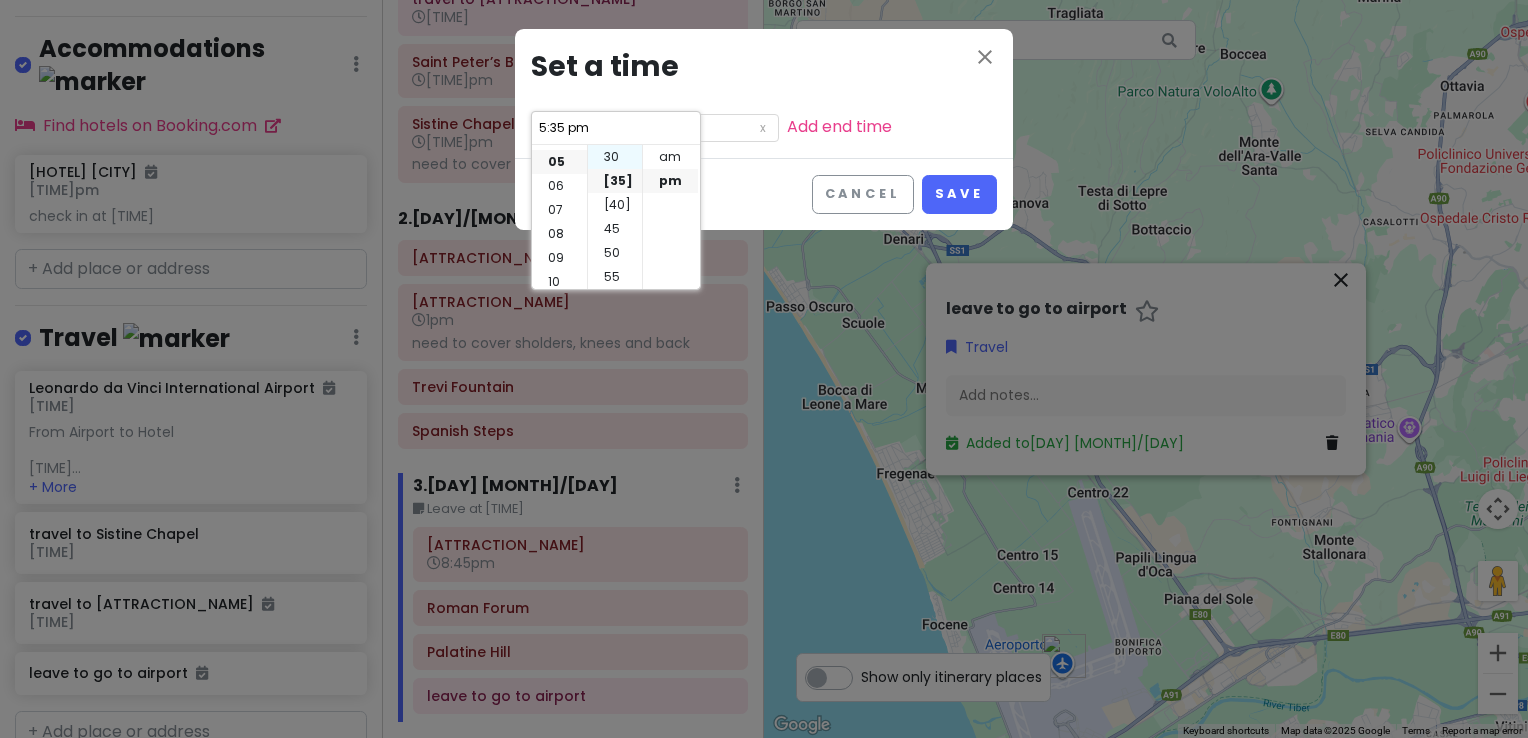 scroll, scrollTop: 120, scrollLeft: 0, axis: vertical 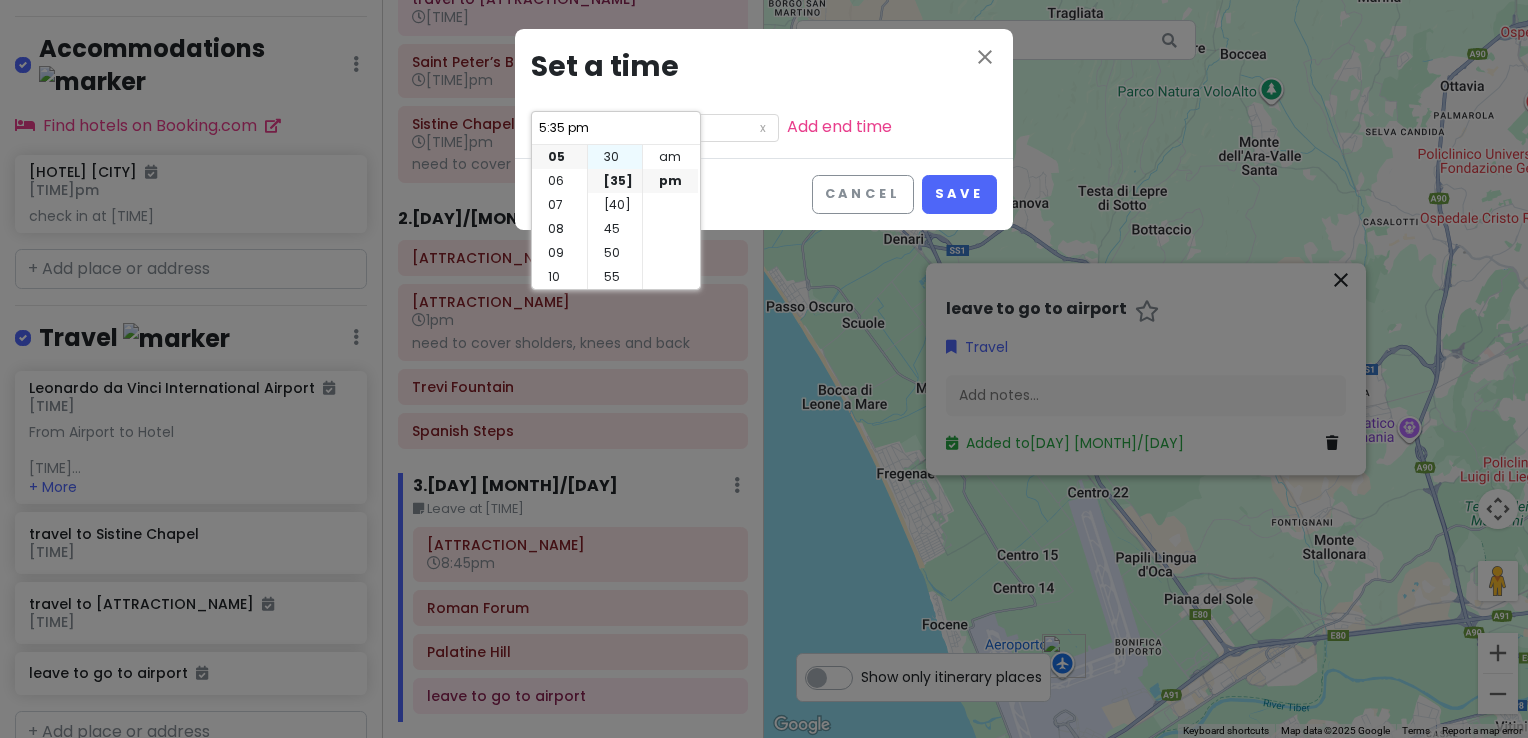 click on "30" at bounding box center (615, 157) 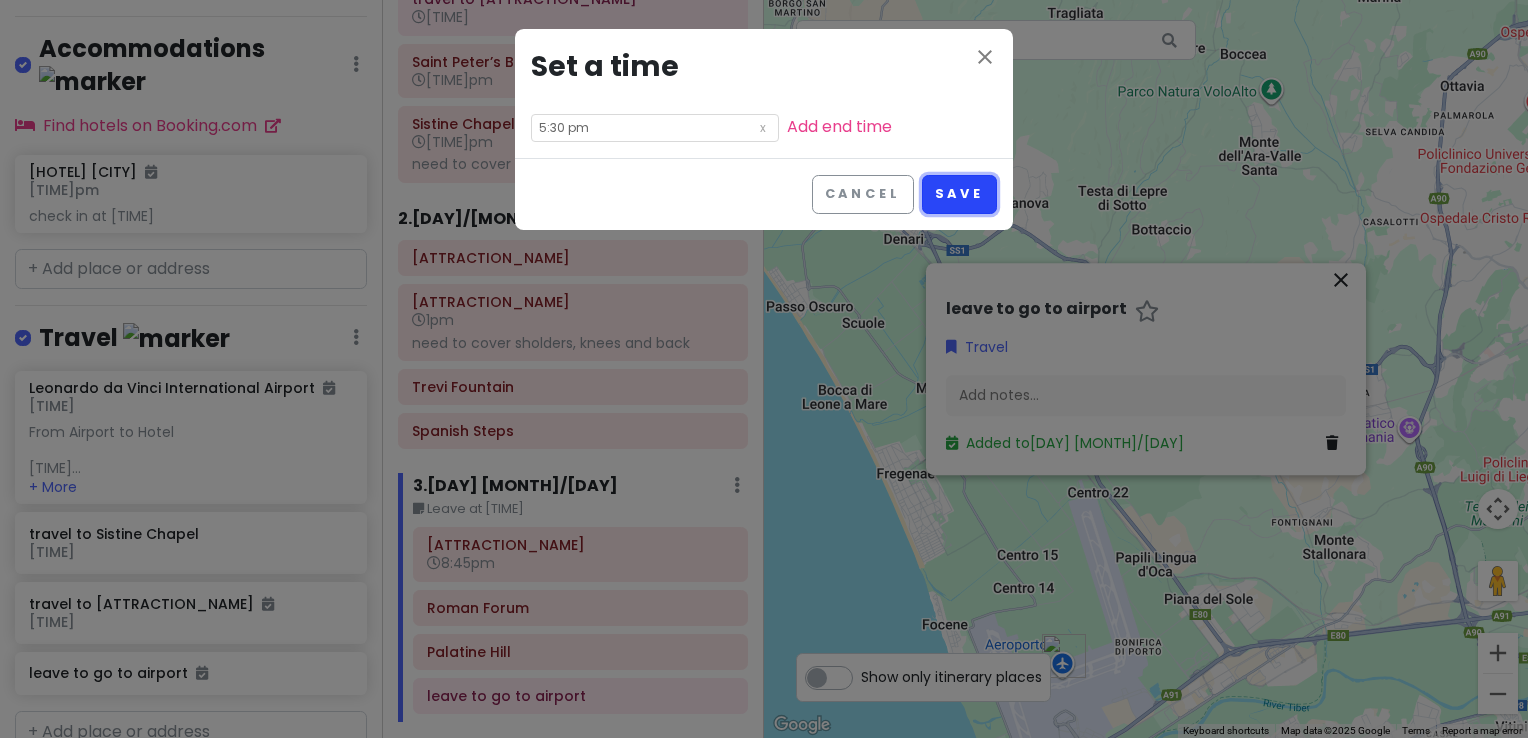 click on "Save" at bounding box center (959, 194) 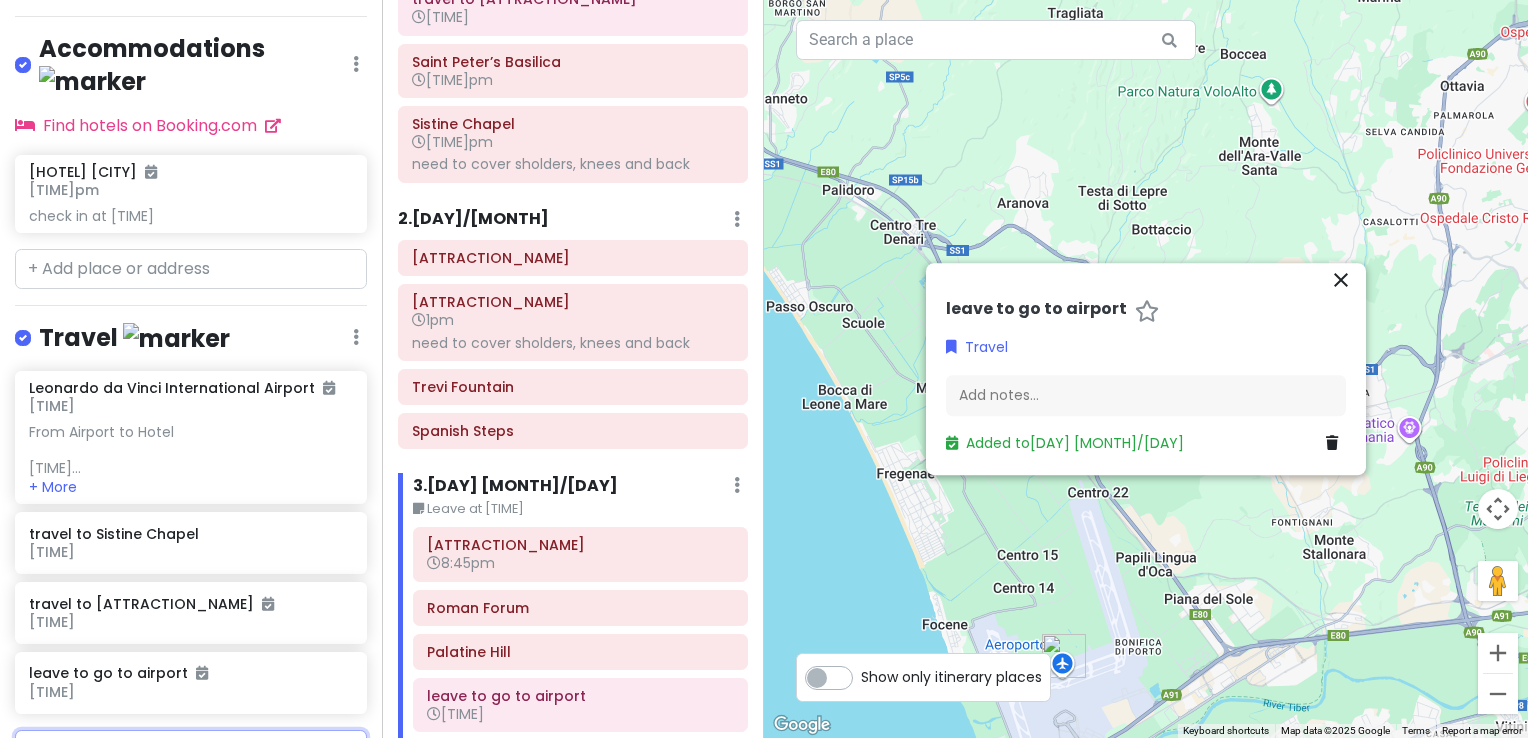 type on "airport [AIRPORT_CODE]" 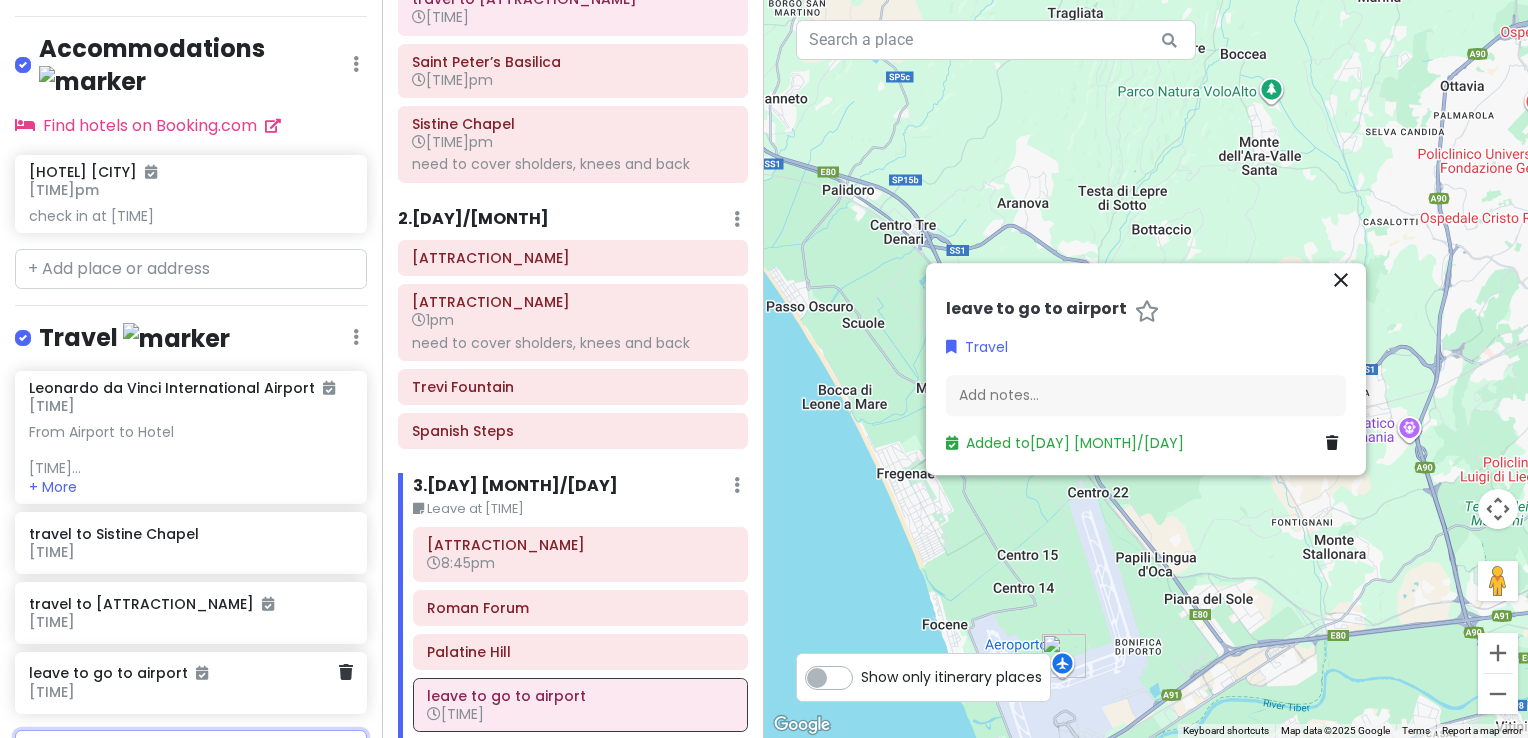 type 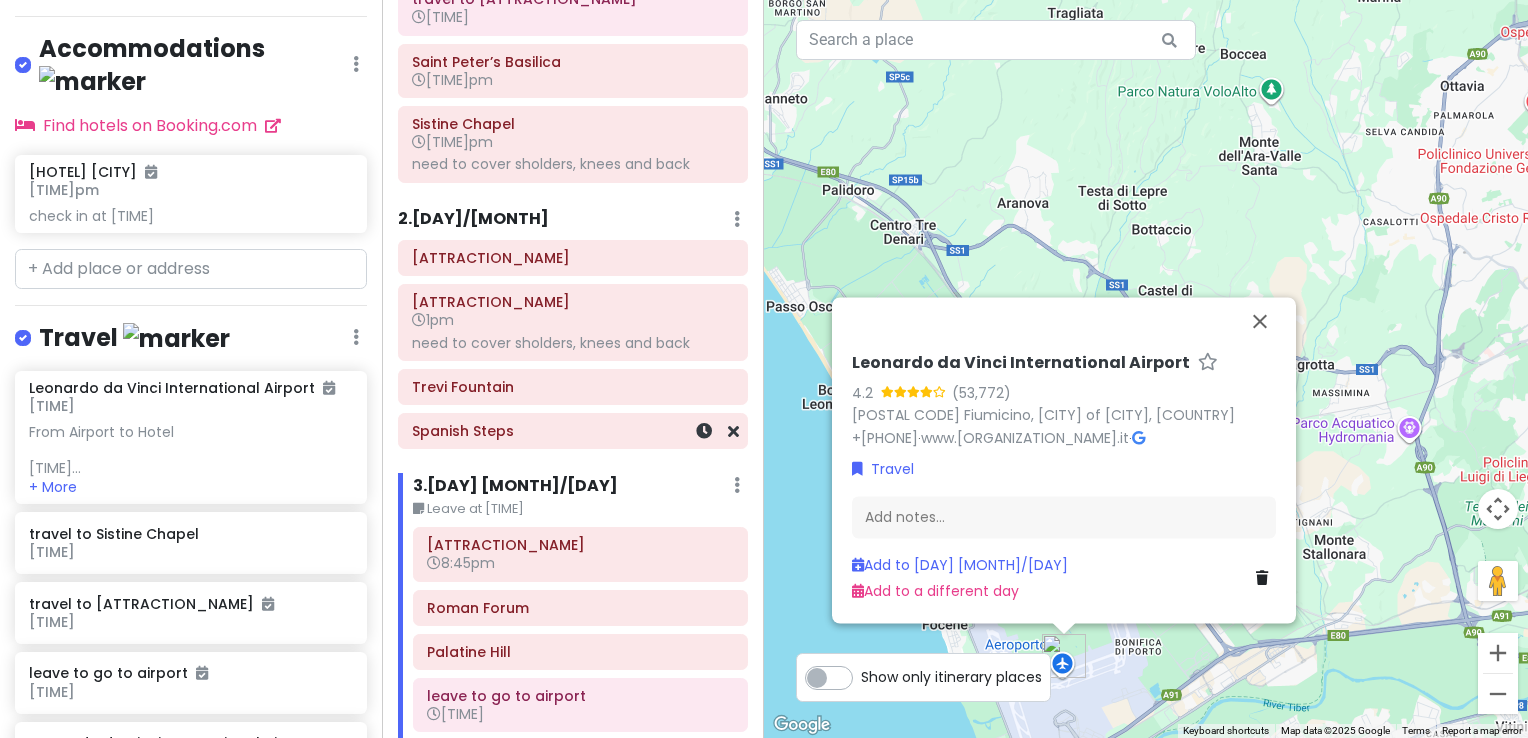 scroll, scrollTop: 384, scrollLeft: 0, axis: vertical 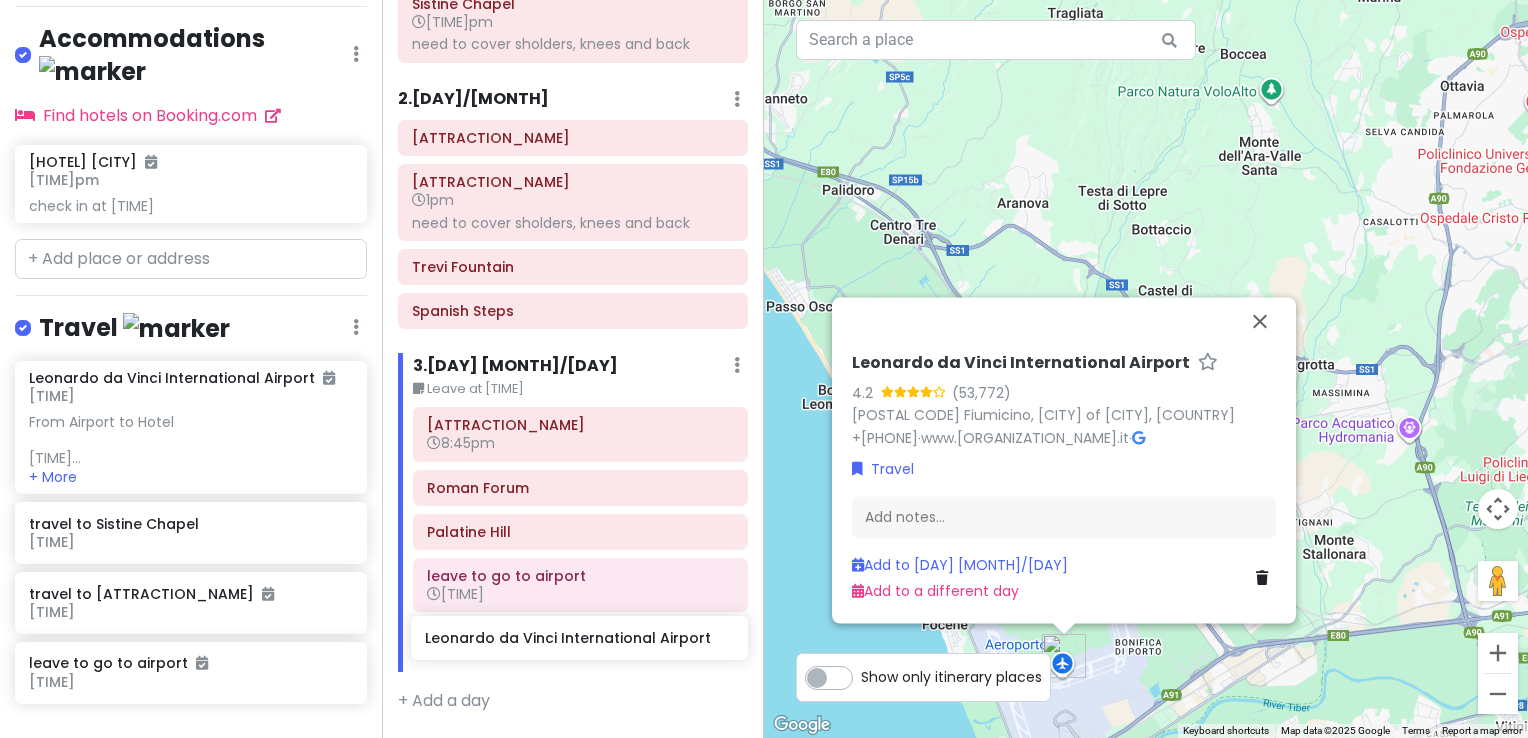 drag, startPoint x: 176, startPoint y: 716, endPoint x: 572, endPoint y: 650, distance: 401.46234 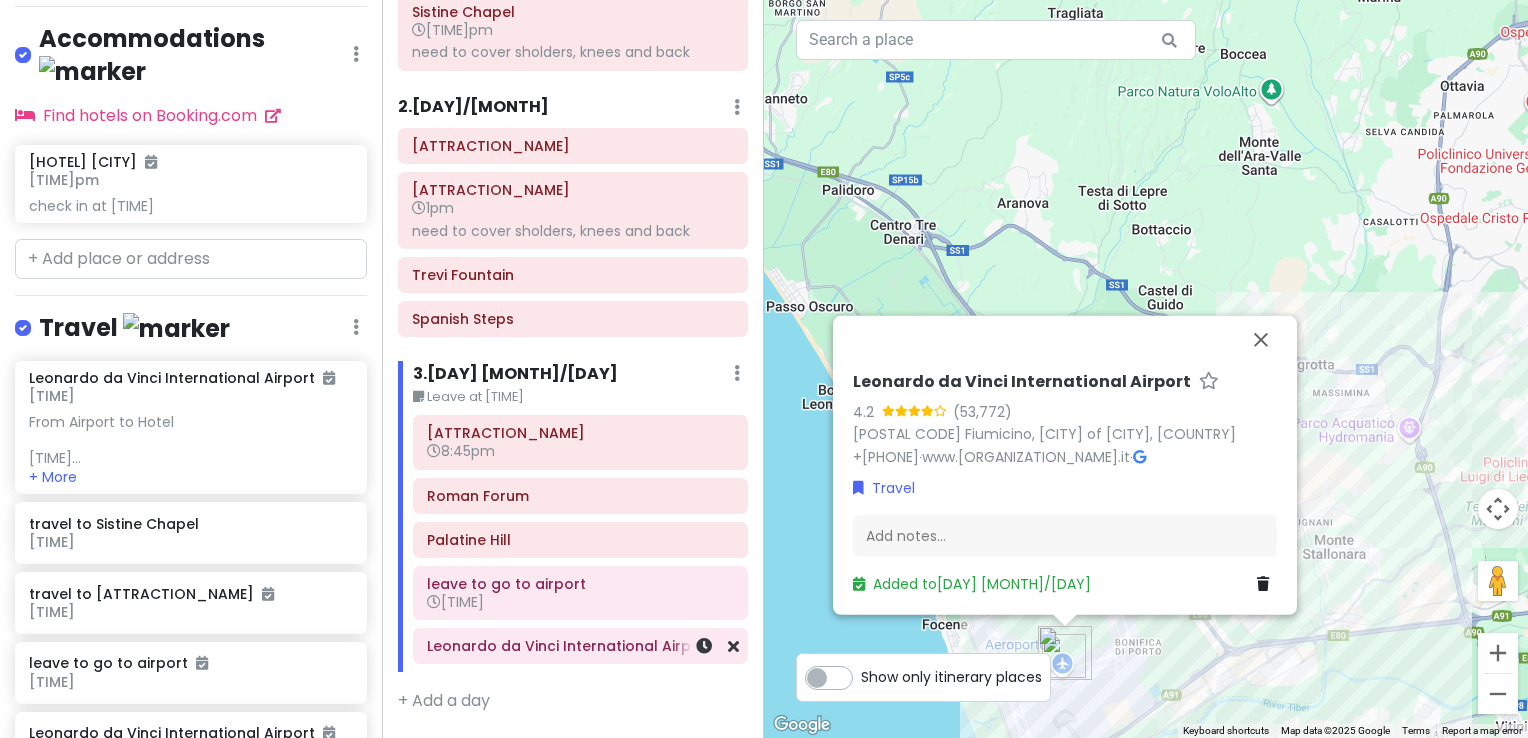 scroll, scrollTop: 428, scrollLeft: 0, axis: vertical 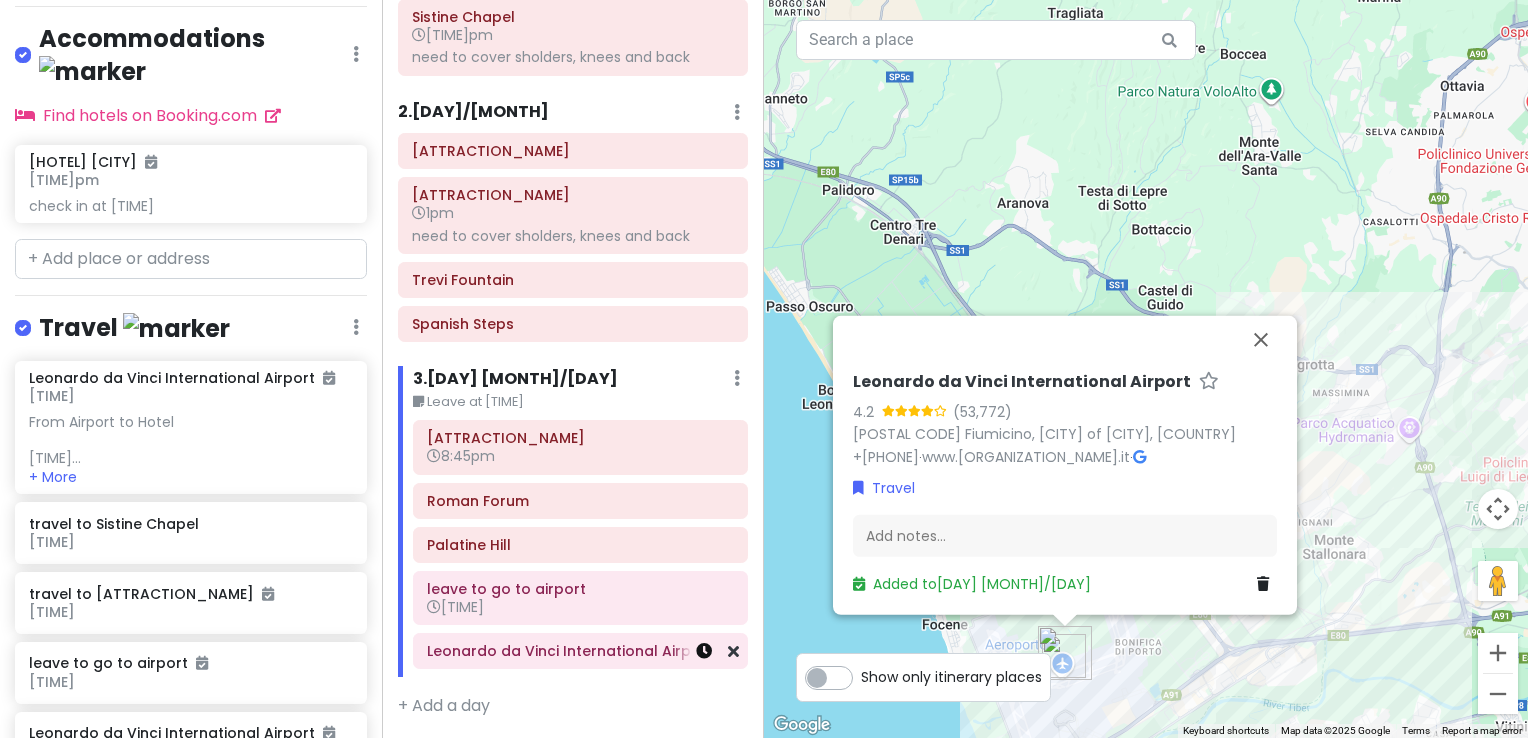 click at bounding box center [704, 651] 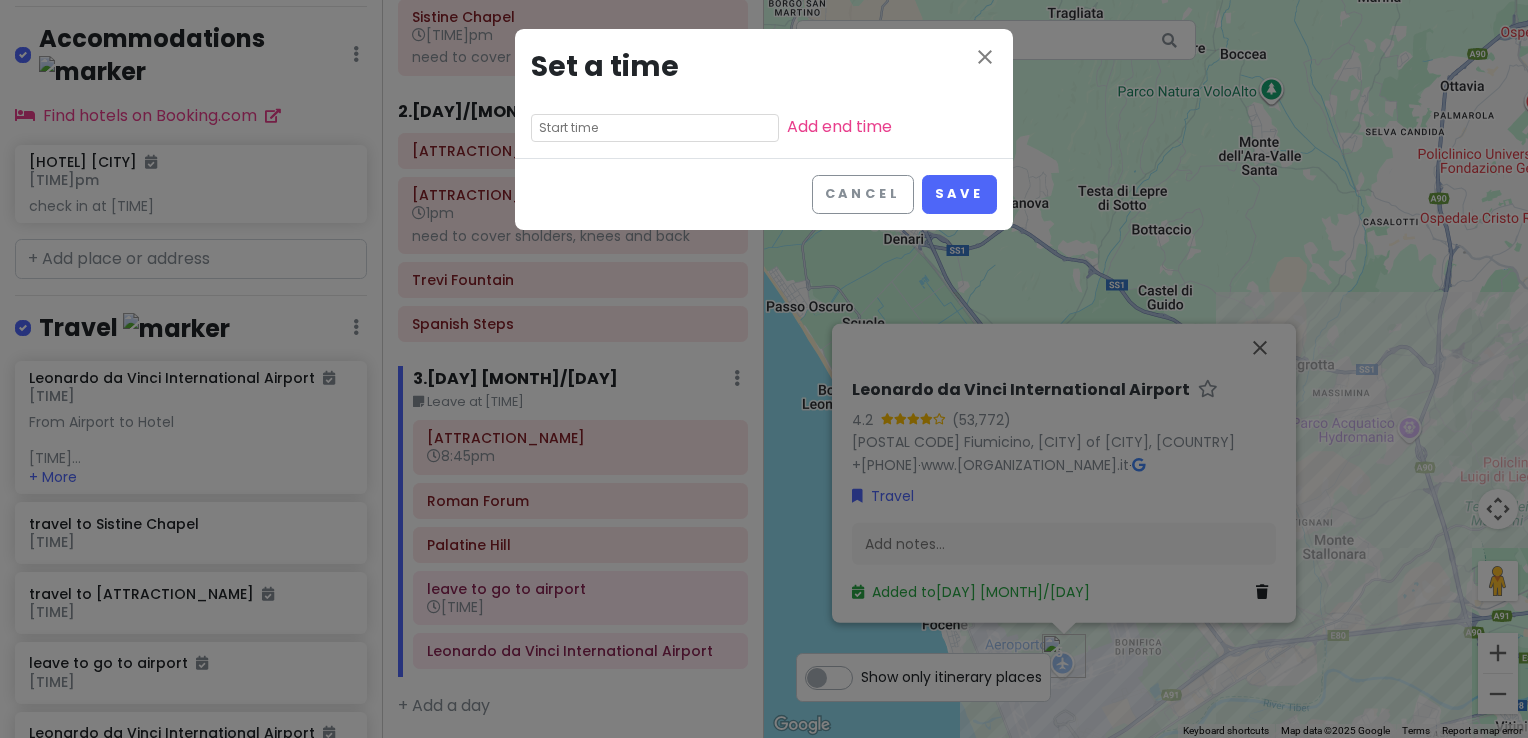 click at bounding box center (655, 128) 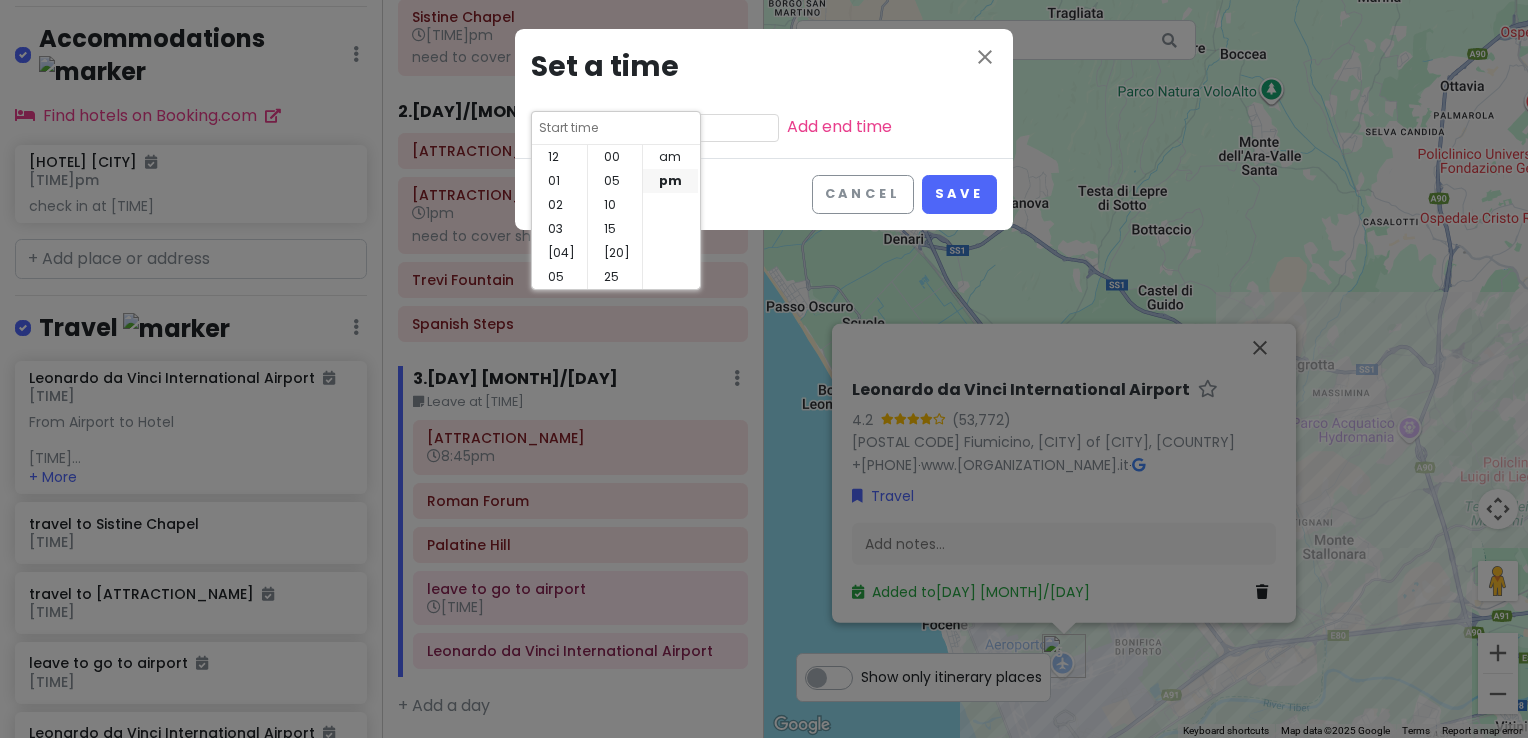 scroll, scrollTop: 144, scrollLeft: 0, axis: vertical 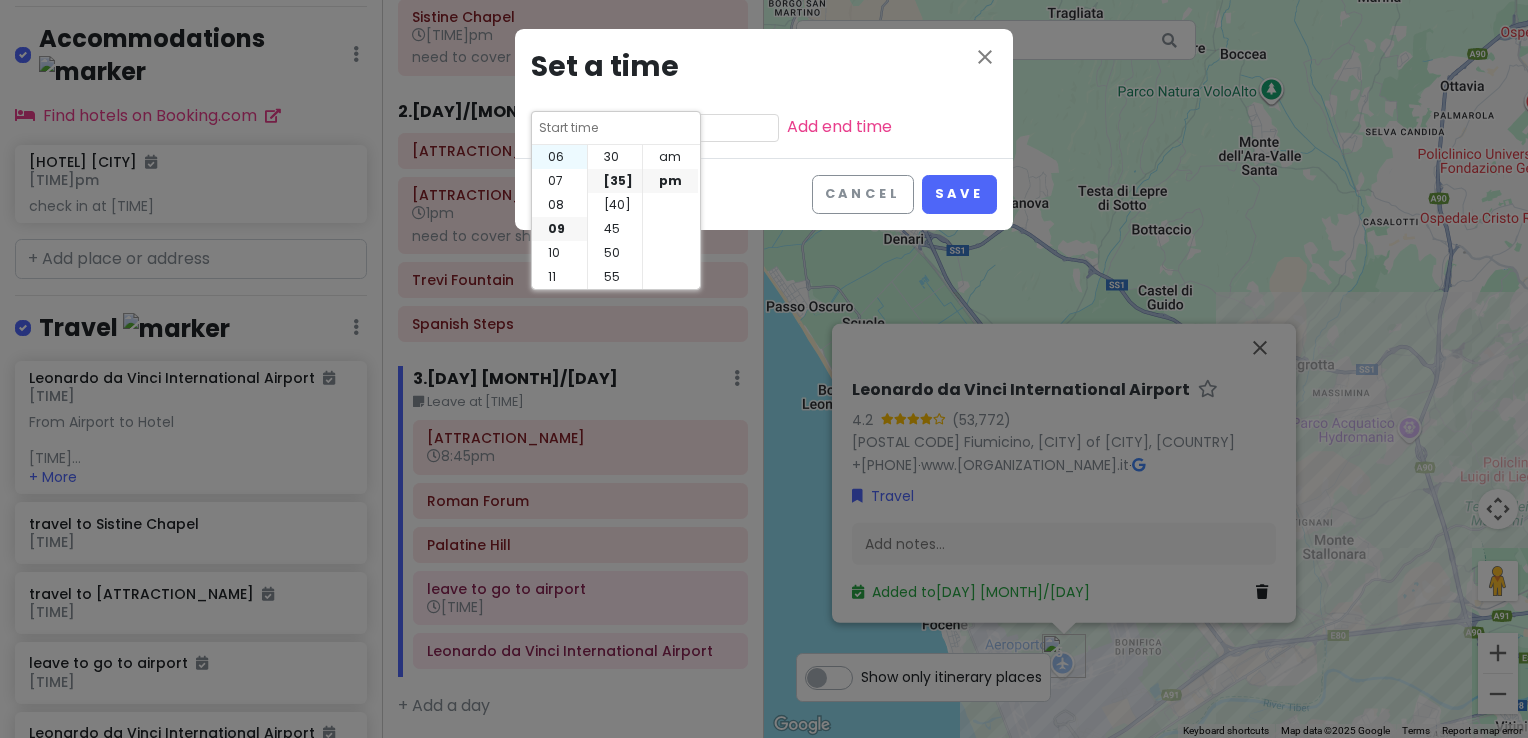 click on "06" at bounding box center (559, 157) 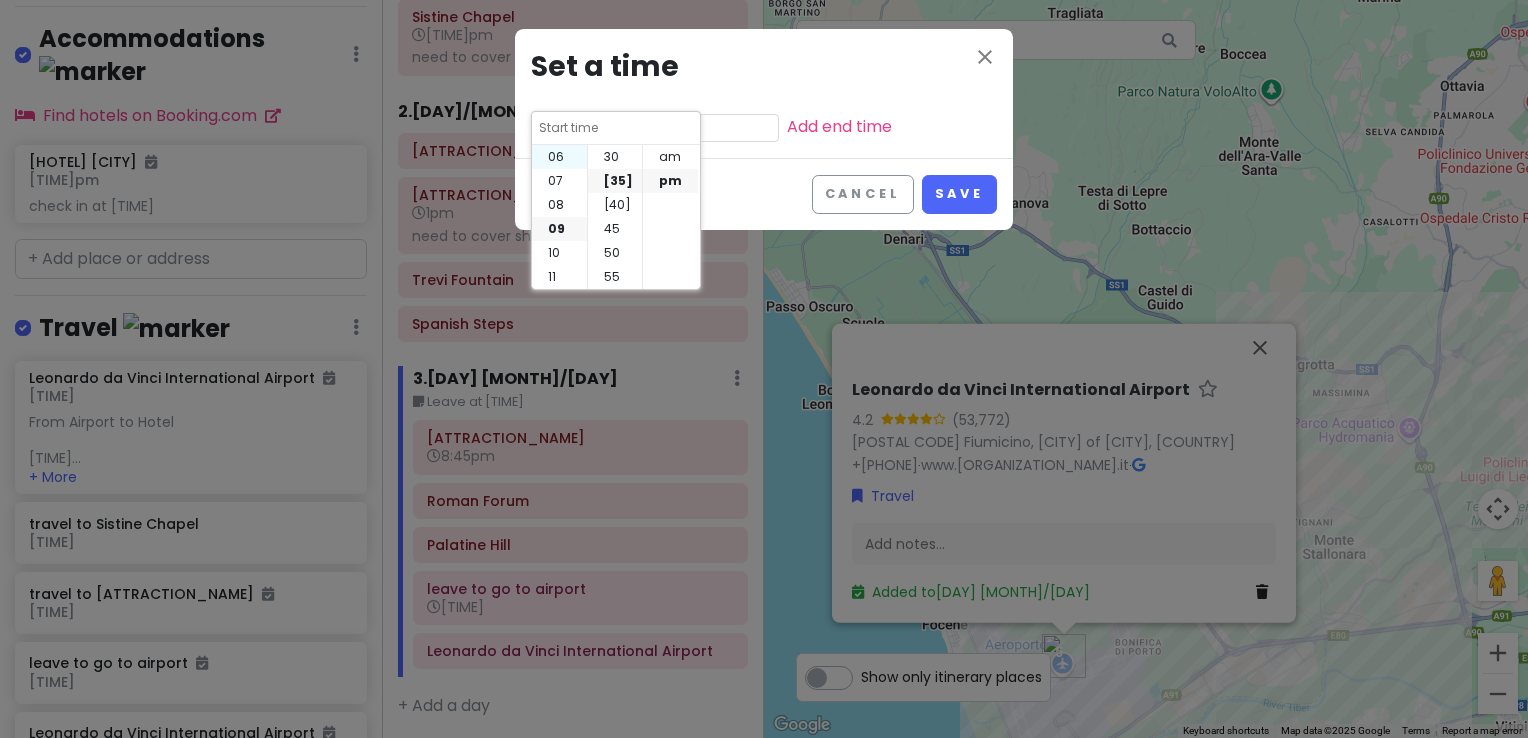 type on "6:35 pm" 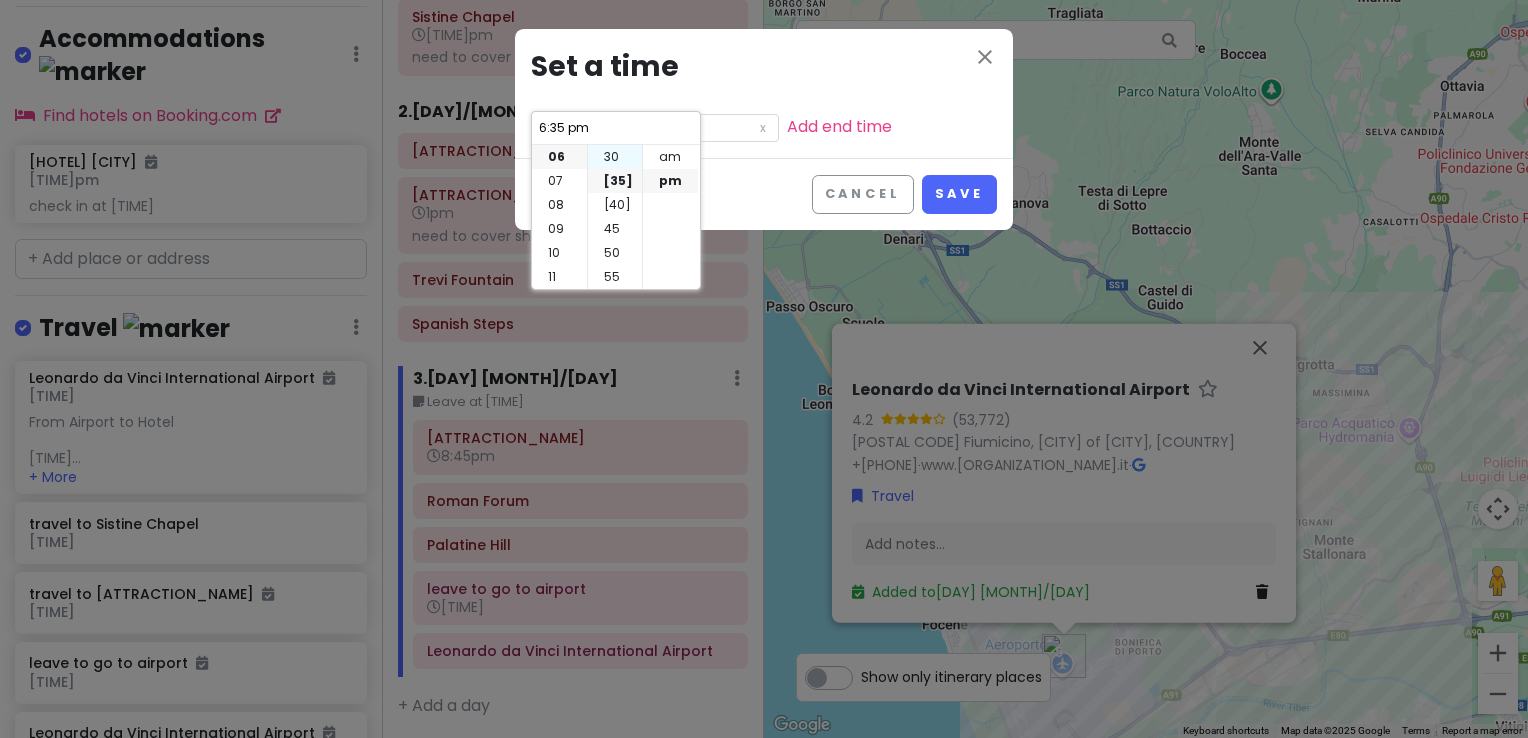 click on "30" at bounding box center (615, 157) 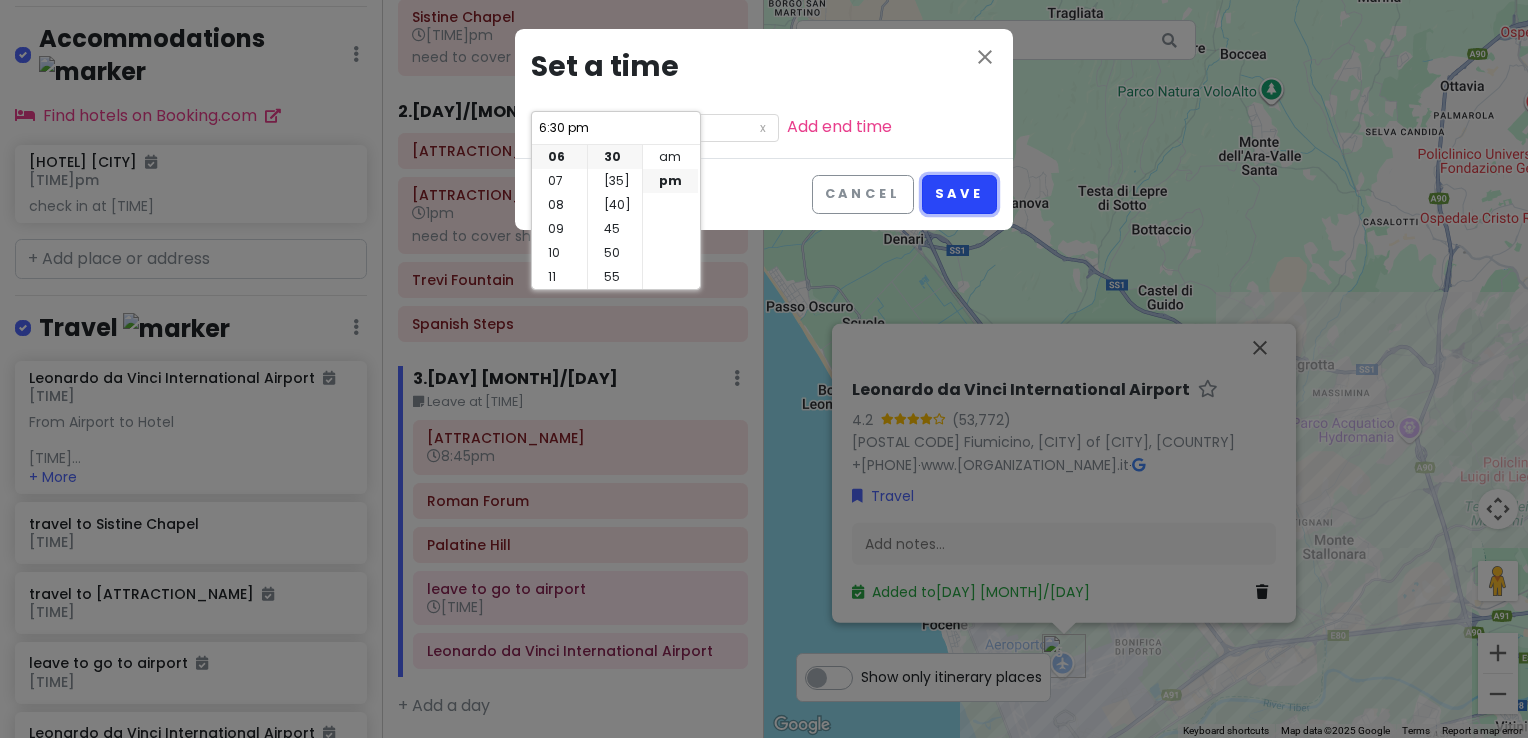 click on "Save" at bounding box center [959, 194] 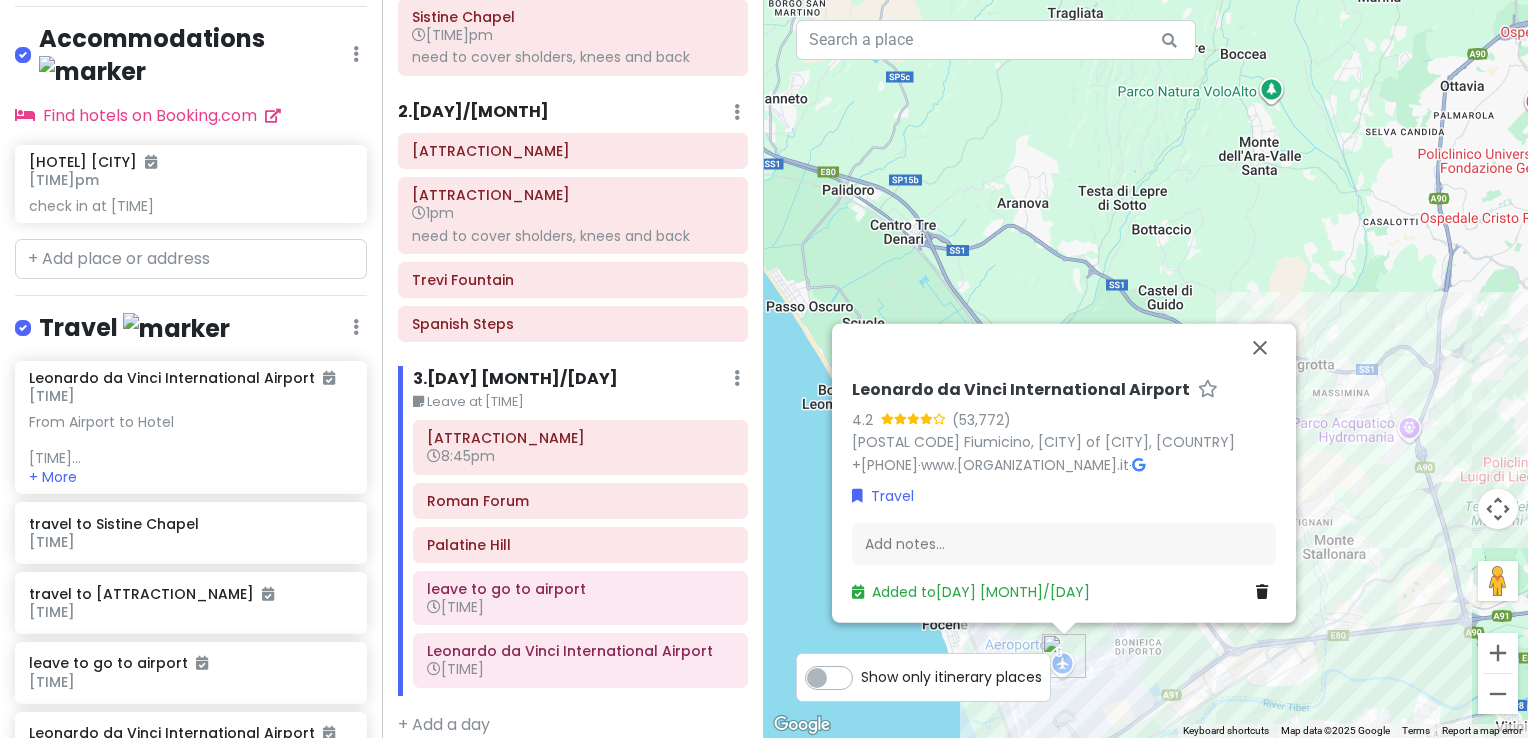 scroll, scrollTop: 445, scrollLeft: 0, axis: vertical 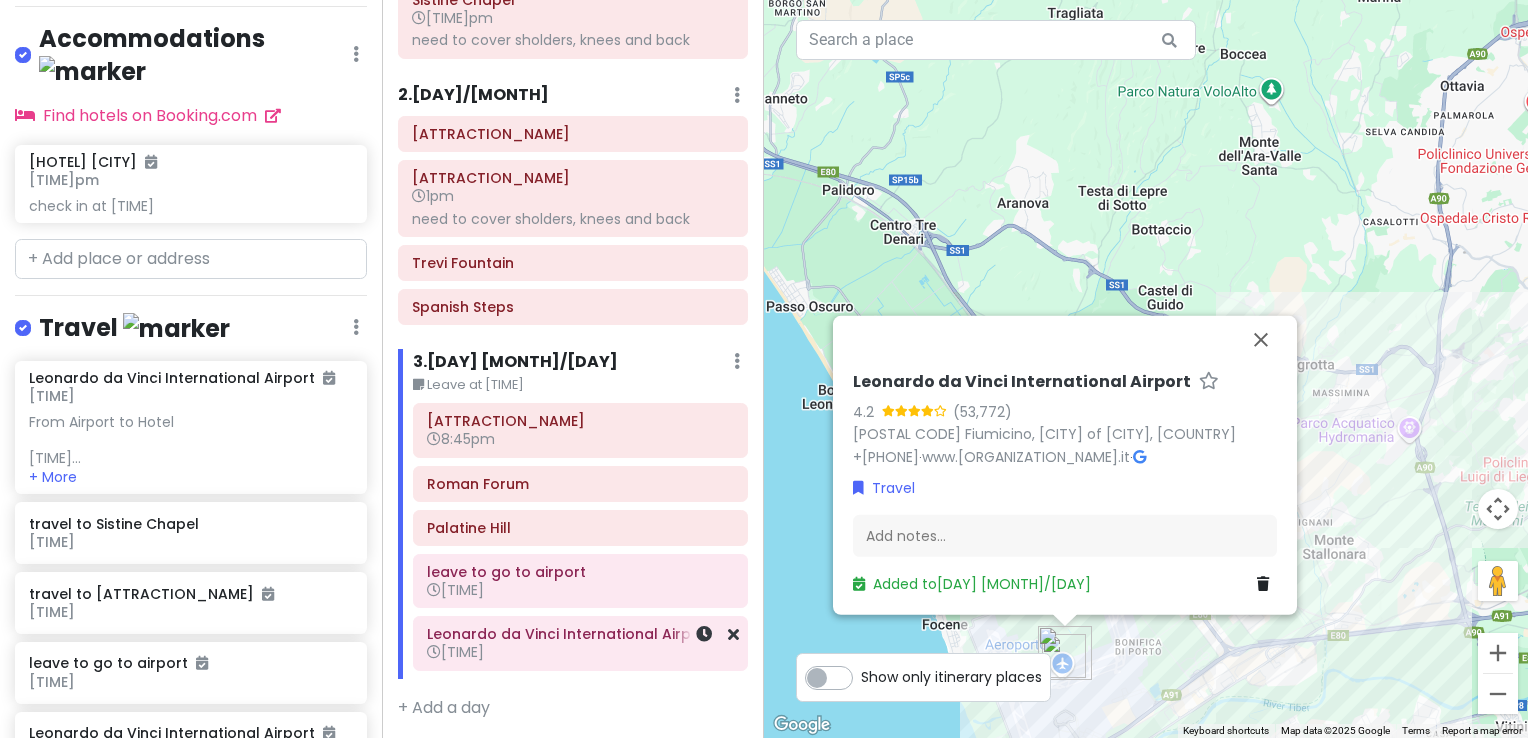 click on "[TIME]" at bounding box center [580, 652] 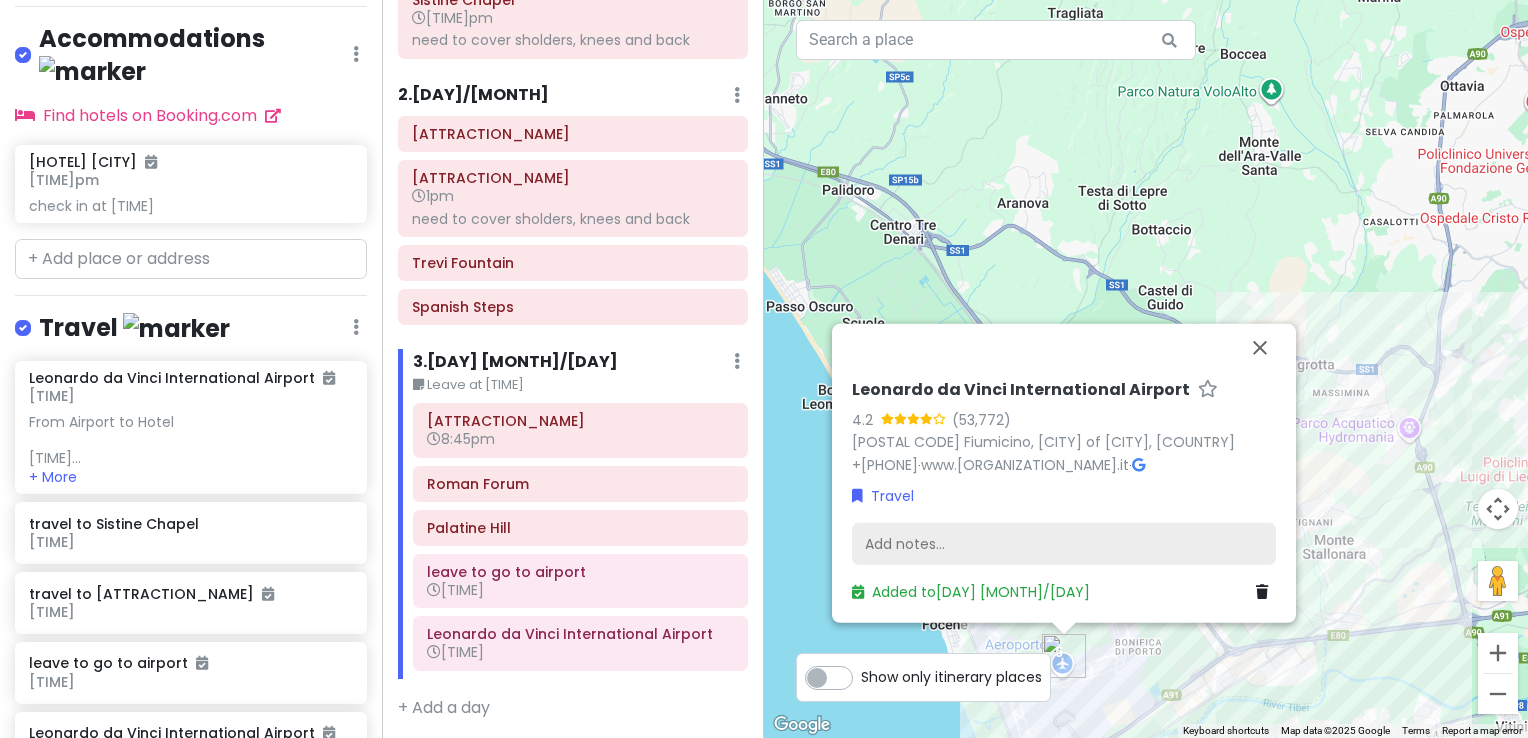 click on "Add notes..." at bounding box center (1064, 544) 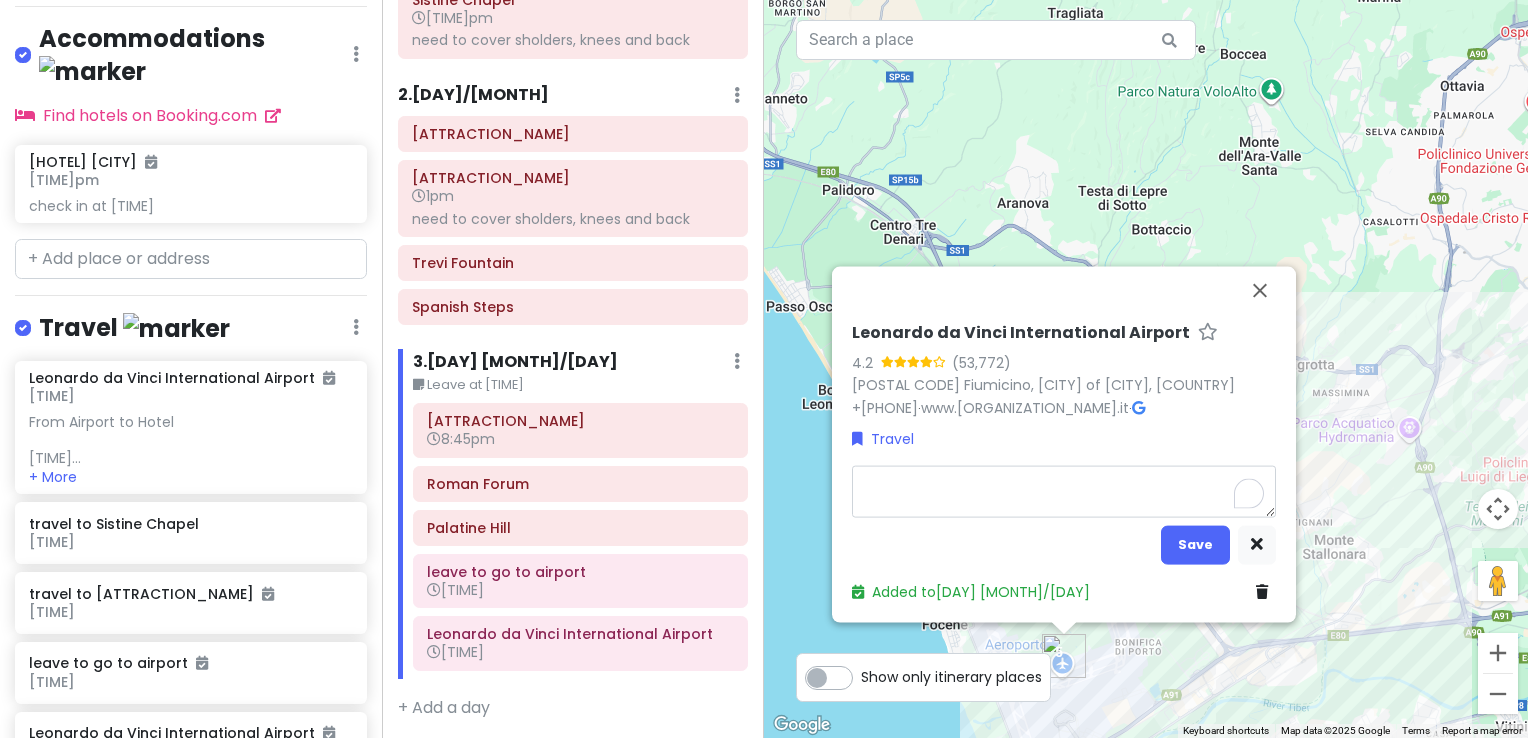 type on "x" 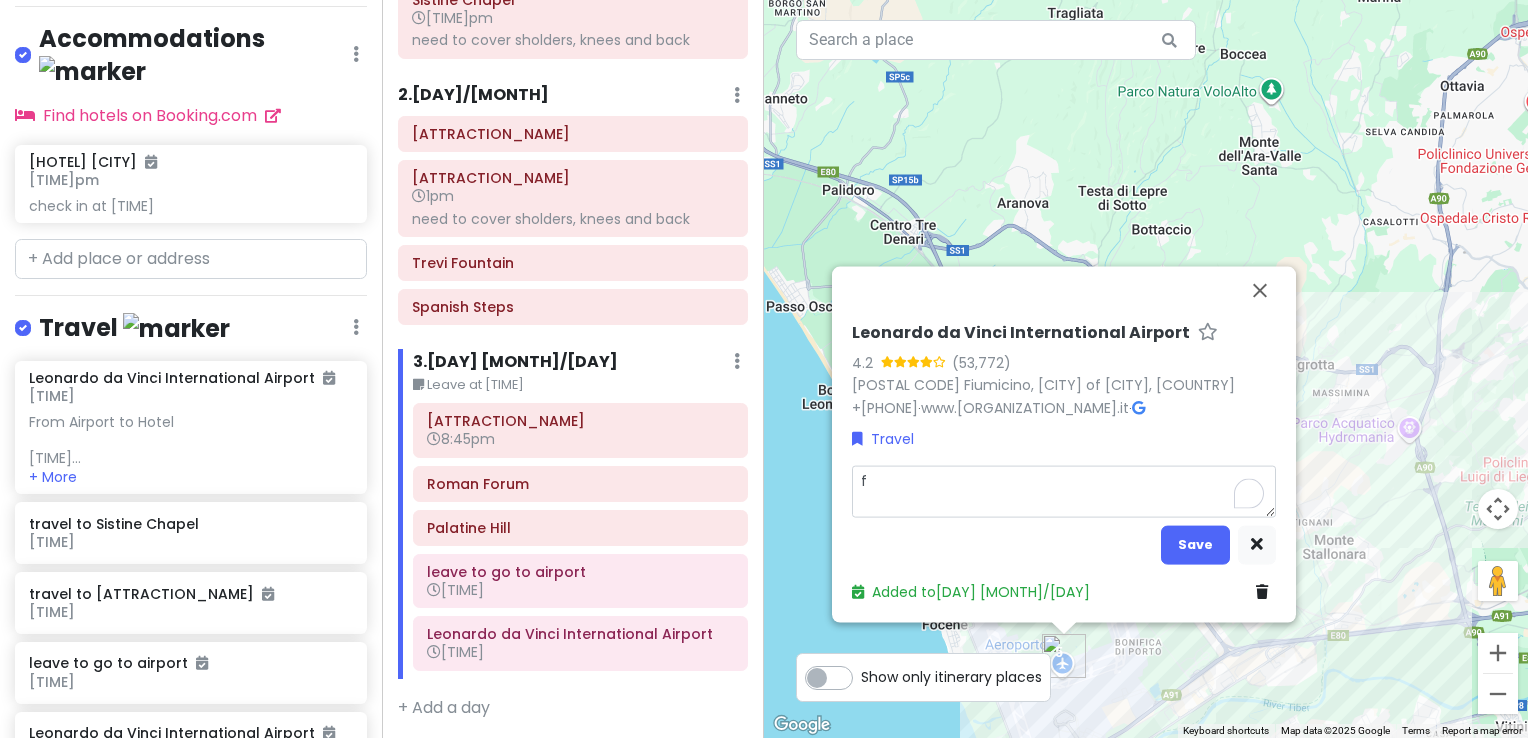type on "x" 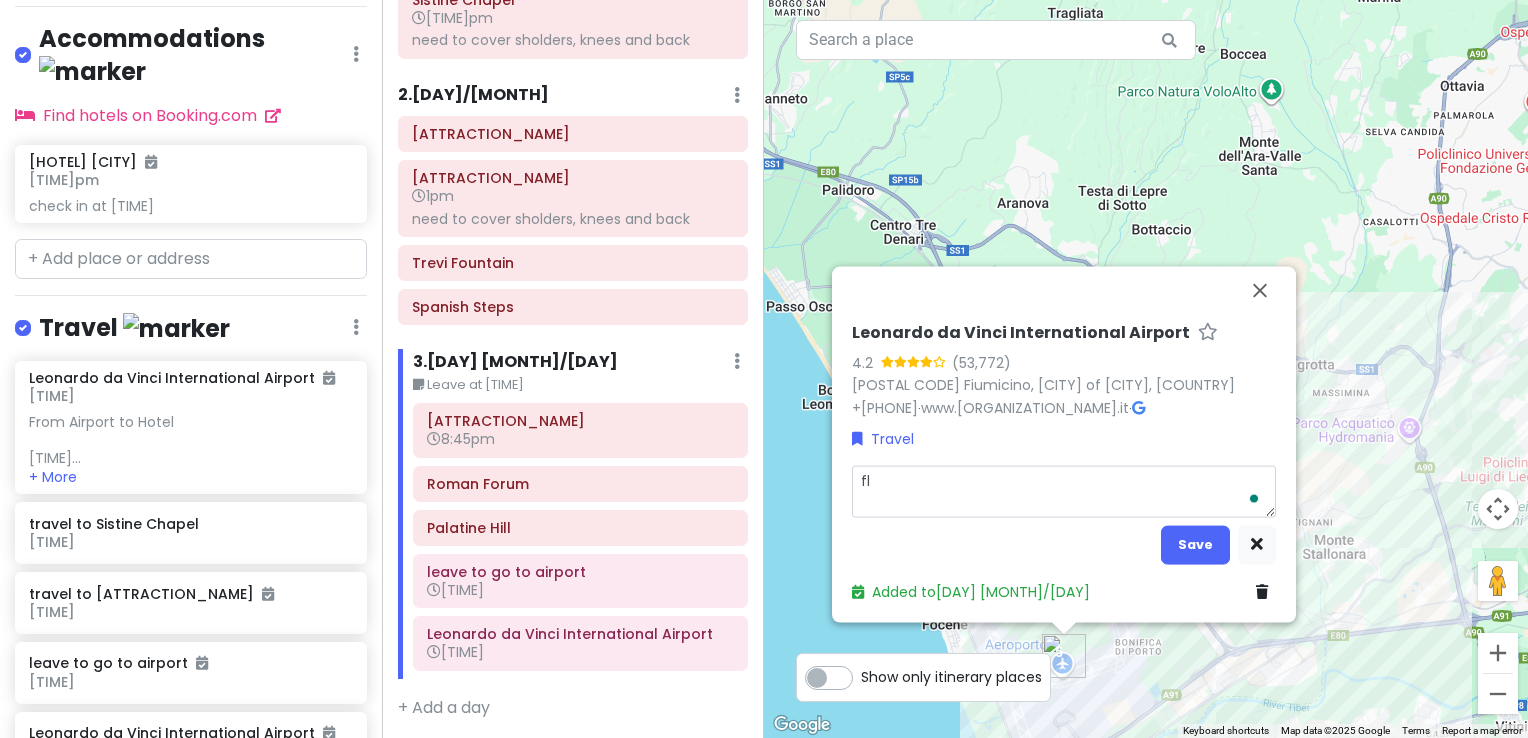 type on "x" 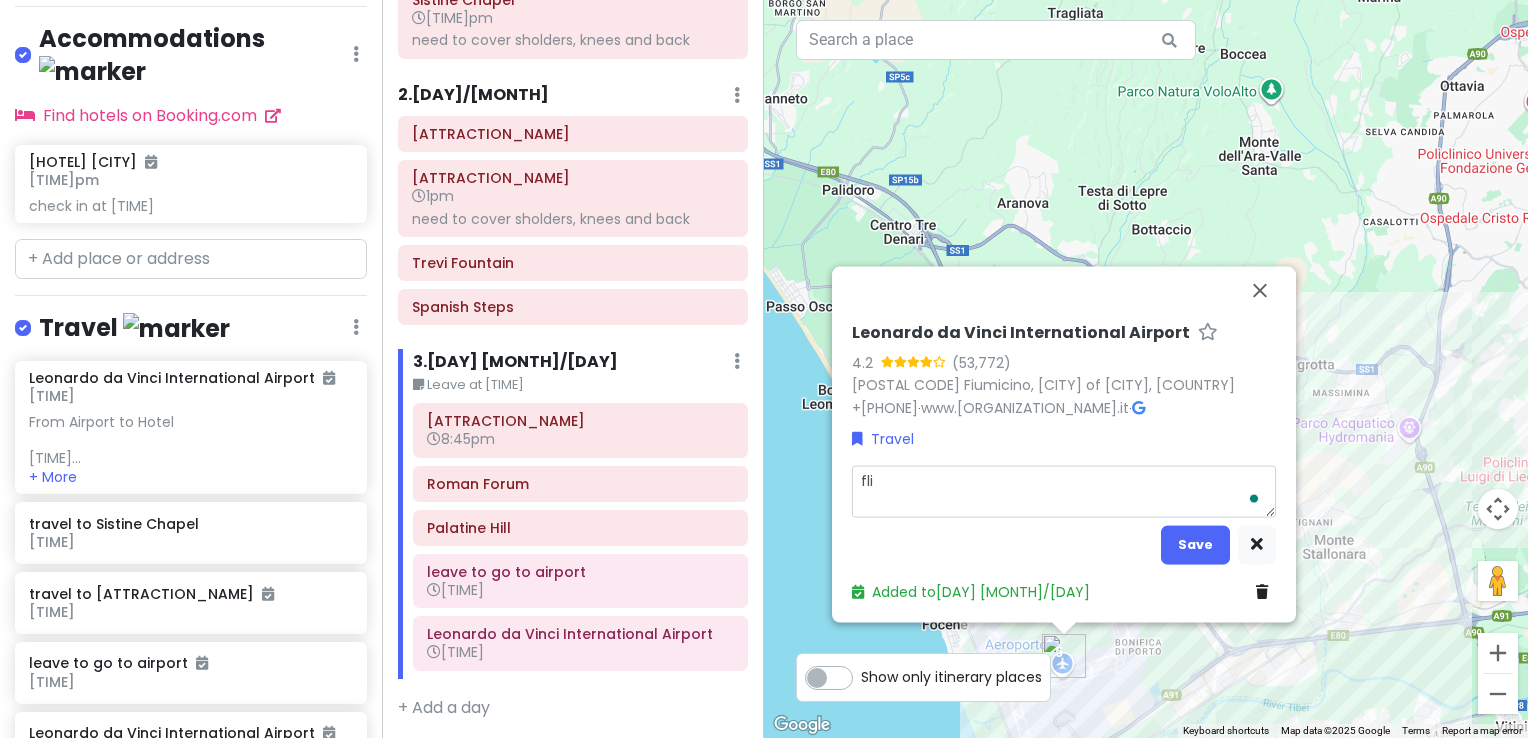 type on "x" 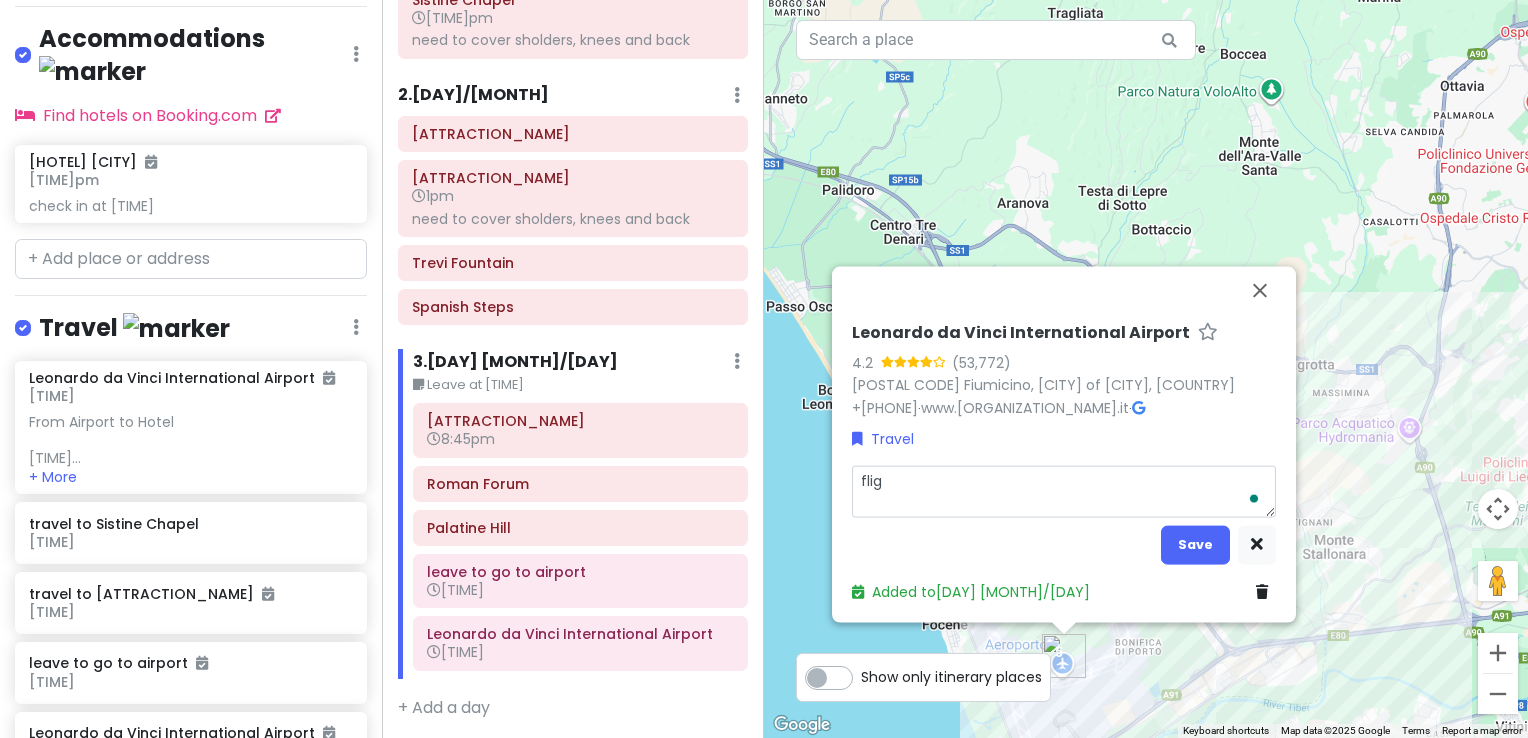 type on "x" 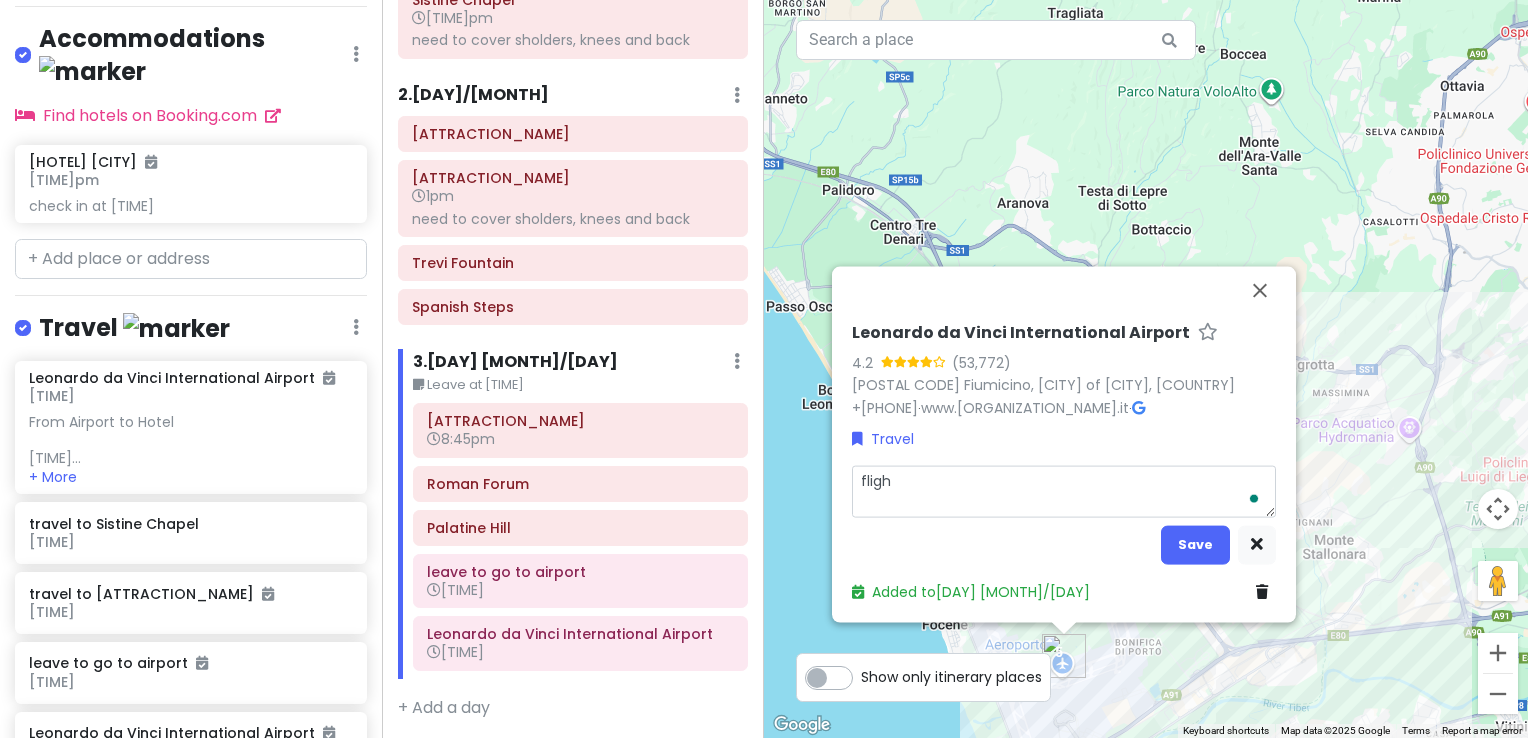 type on "x" 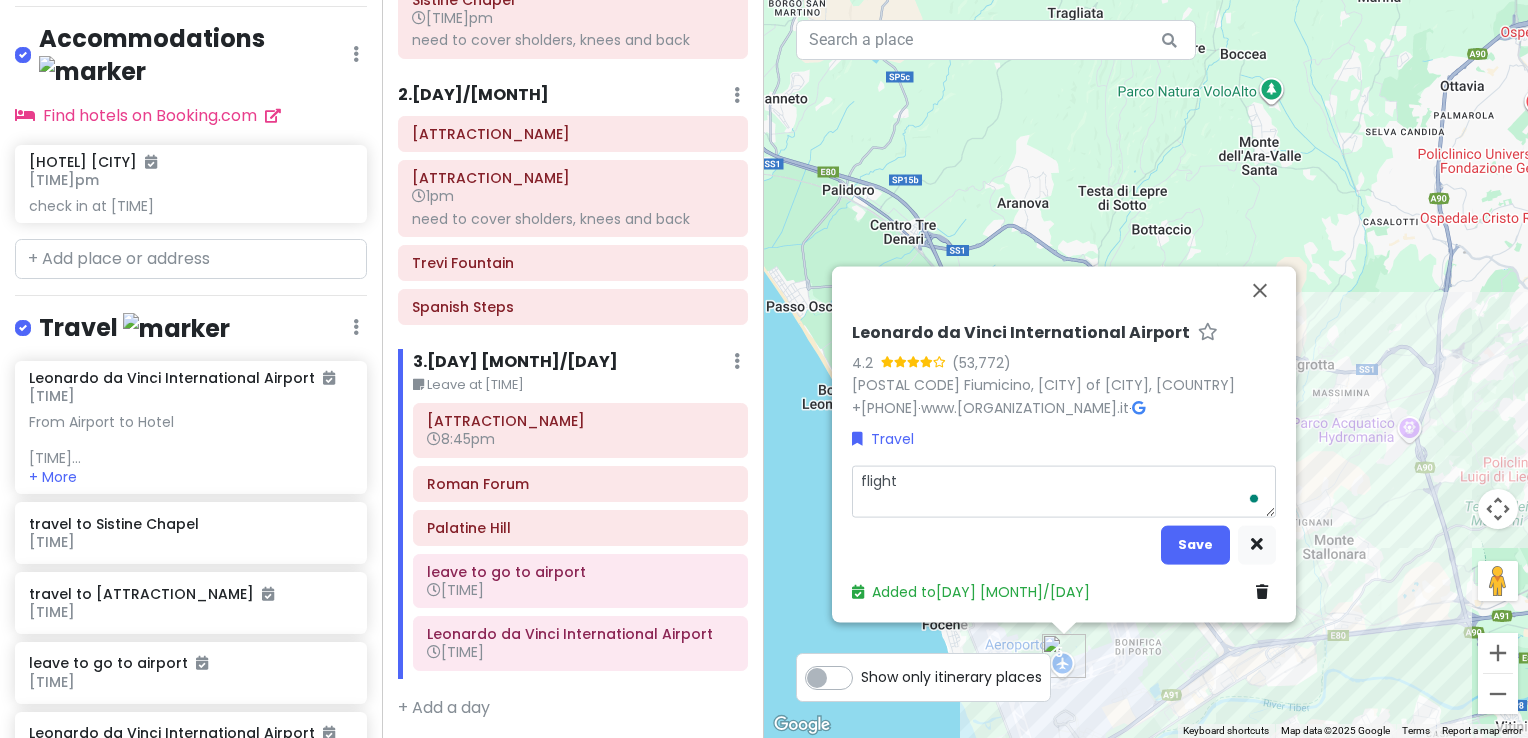 type on "x" 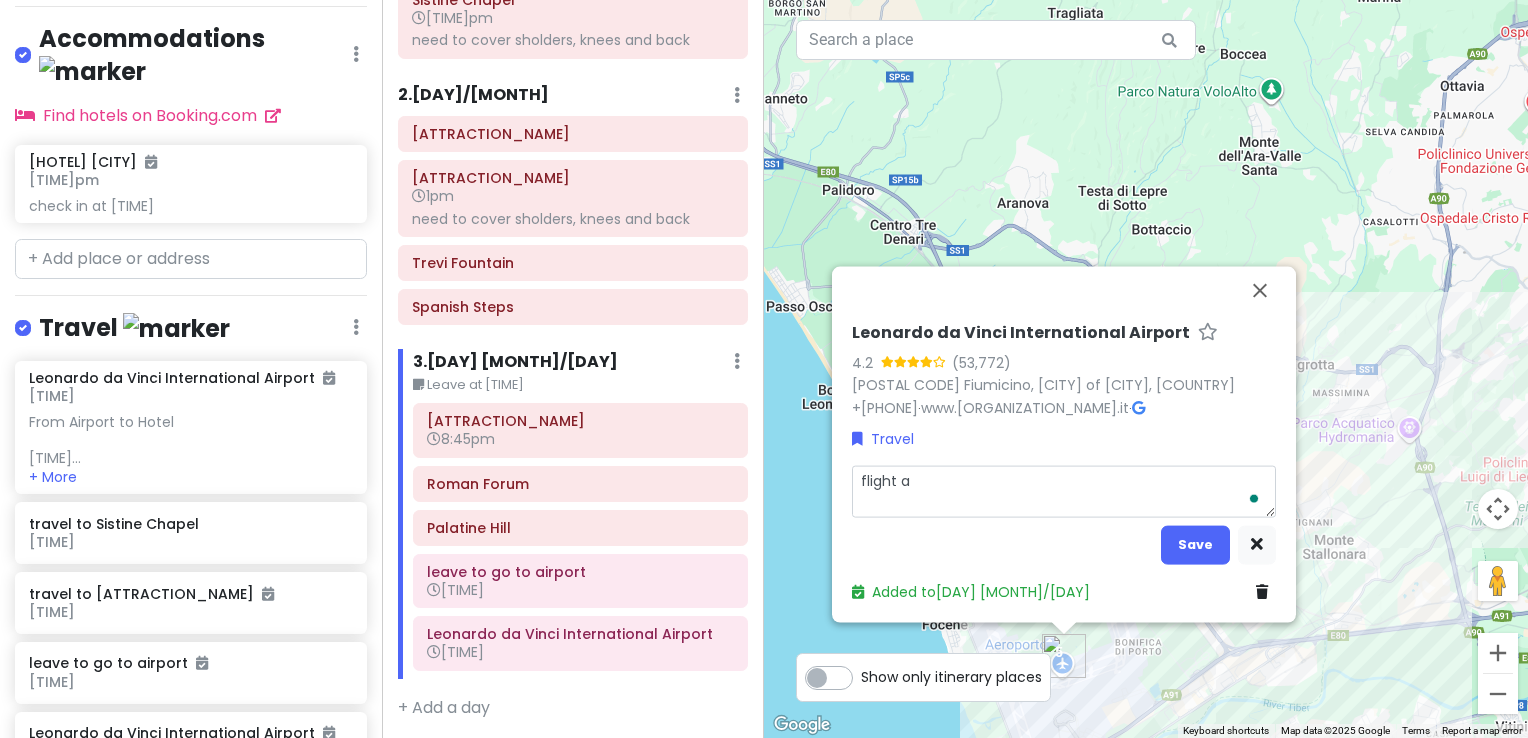 type on "x" 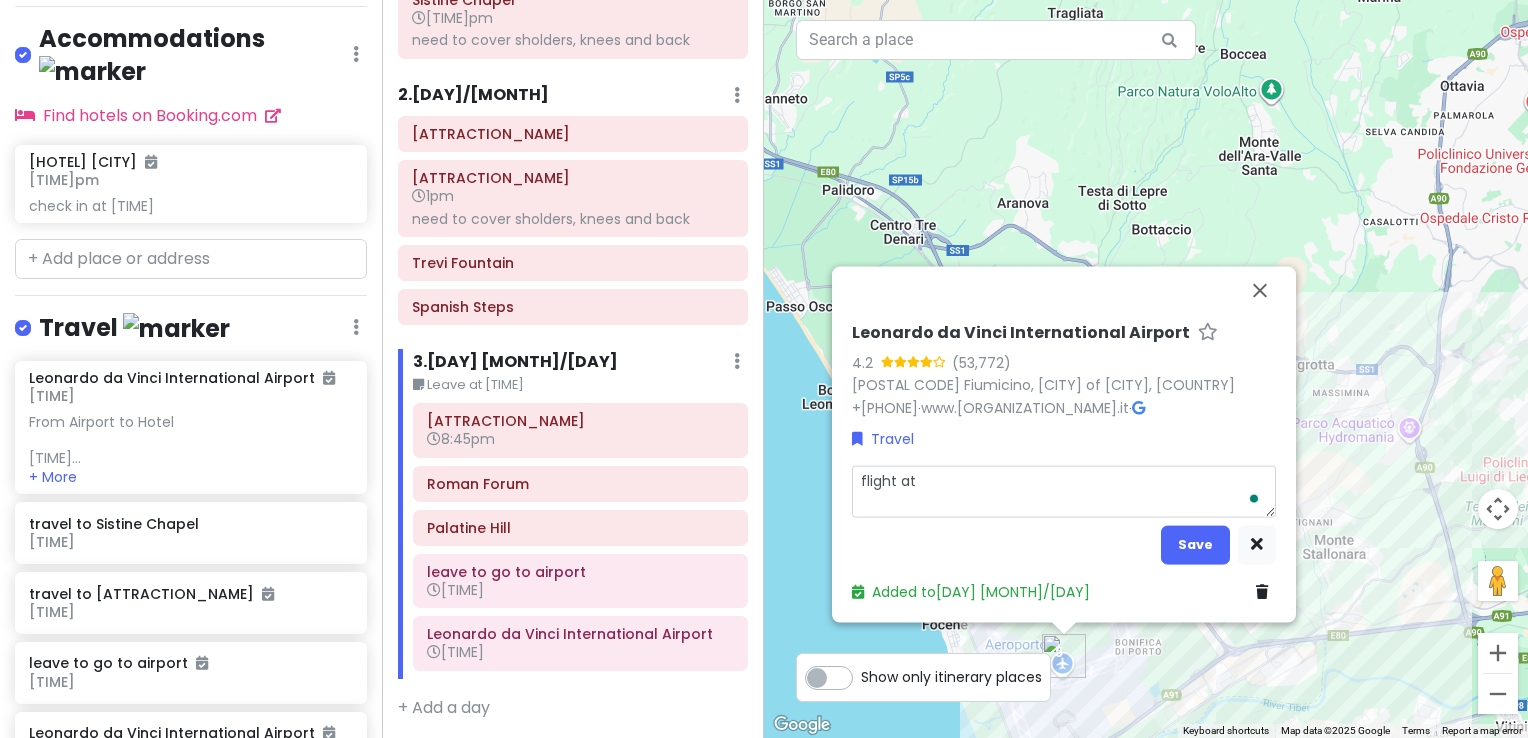 type on "x" 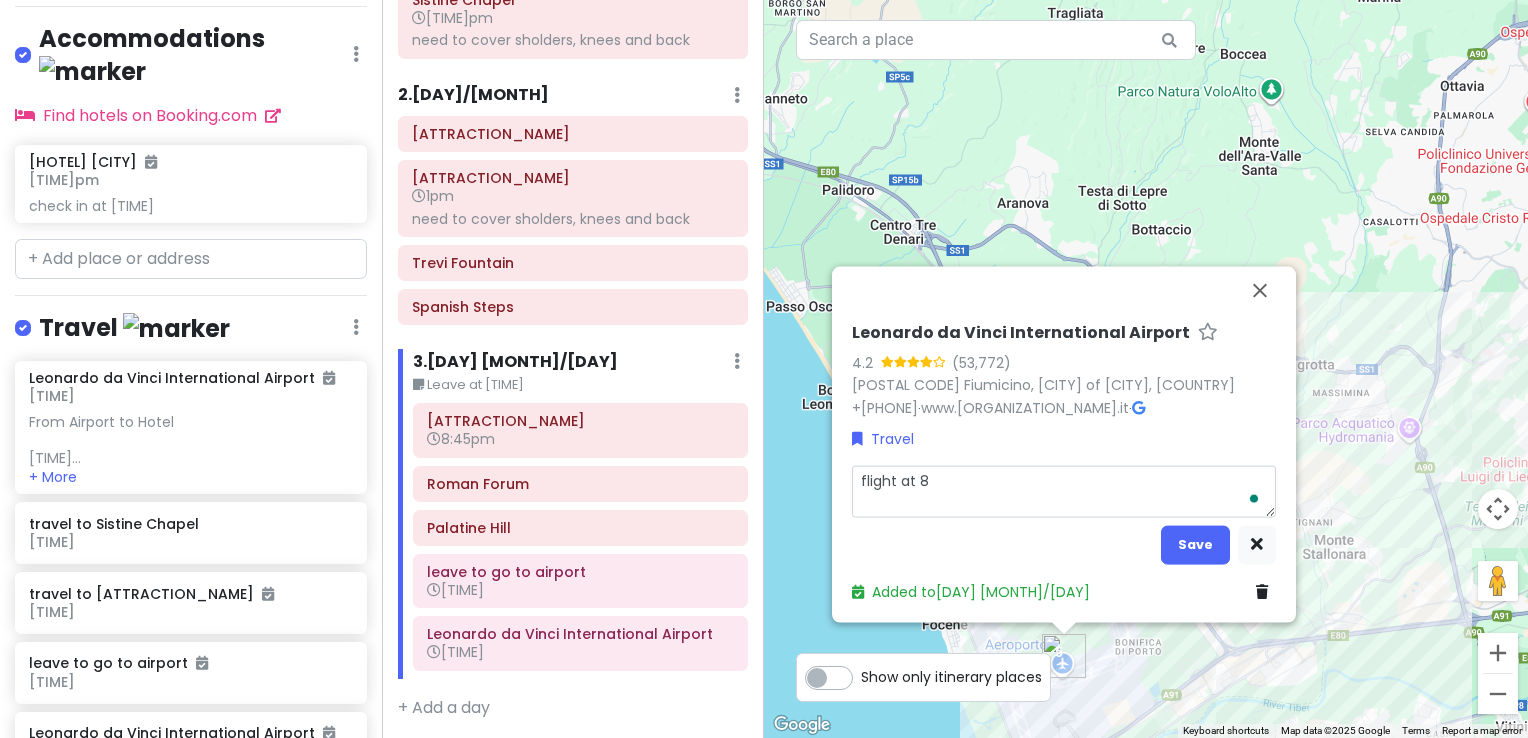 type on "x" 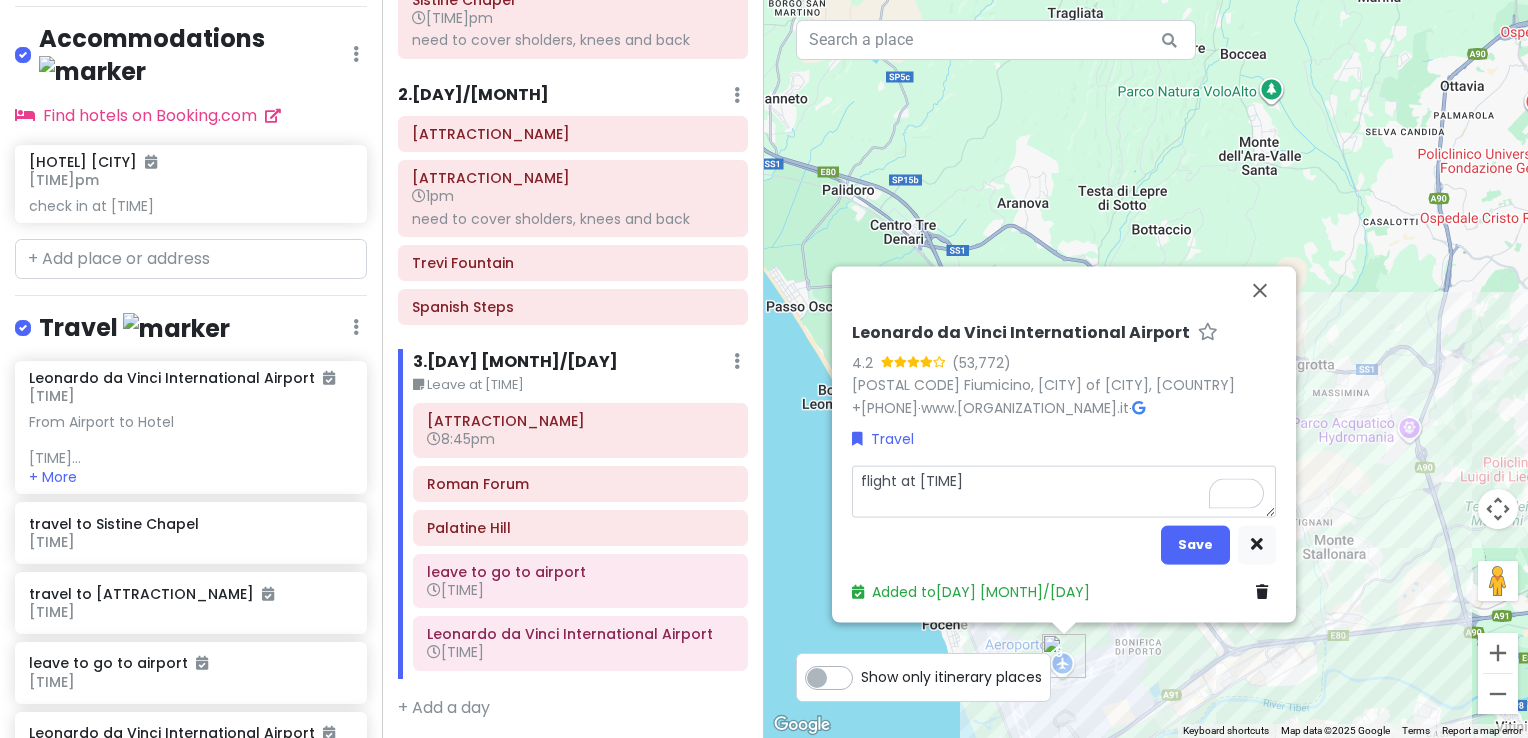 type on "x" 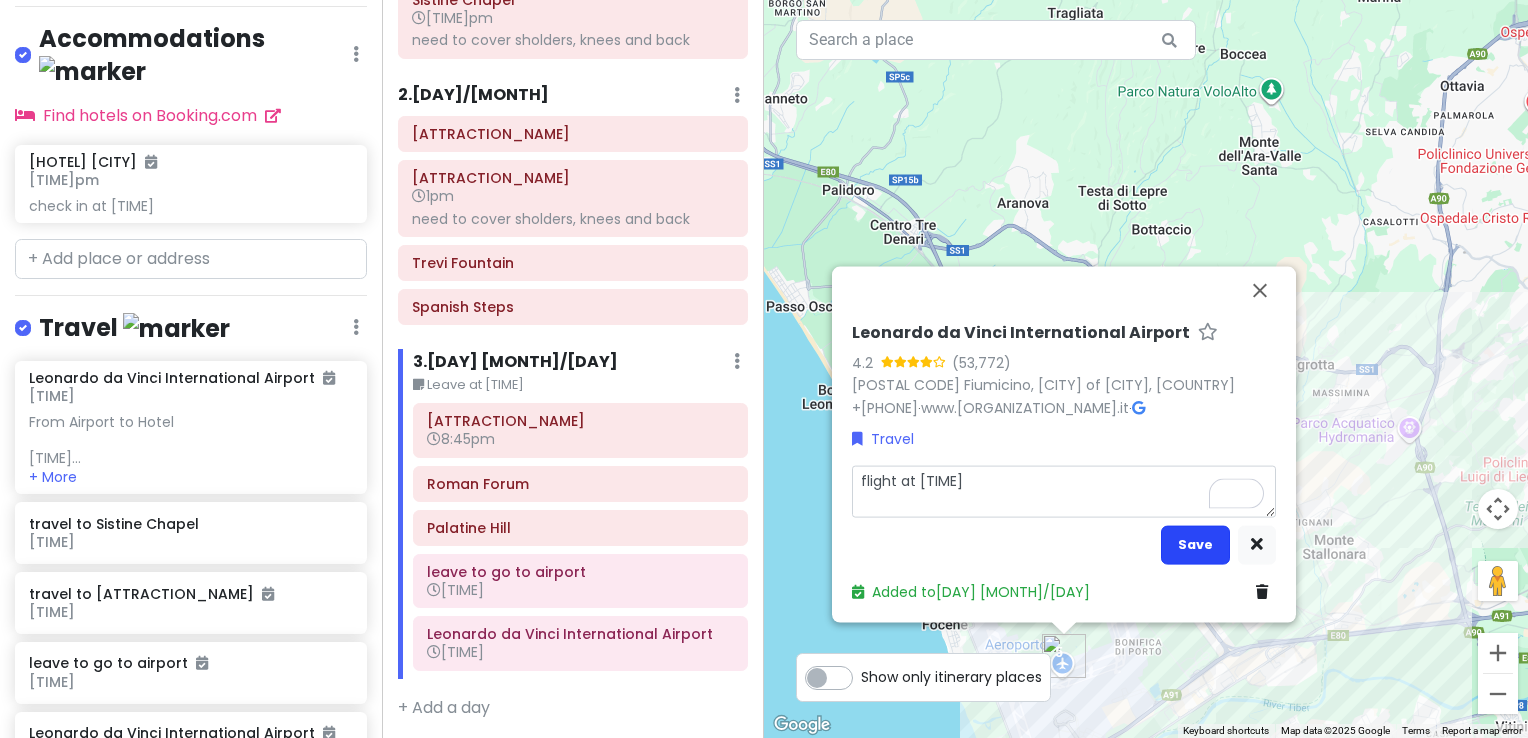 type on "flight at [TIME]" 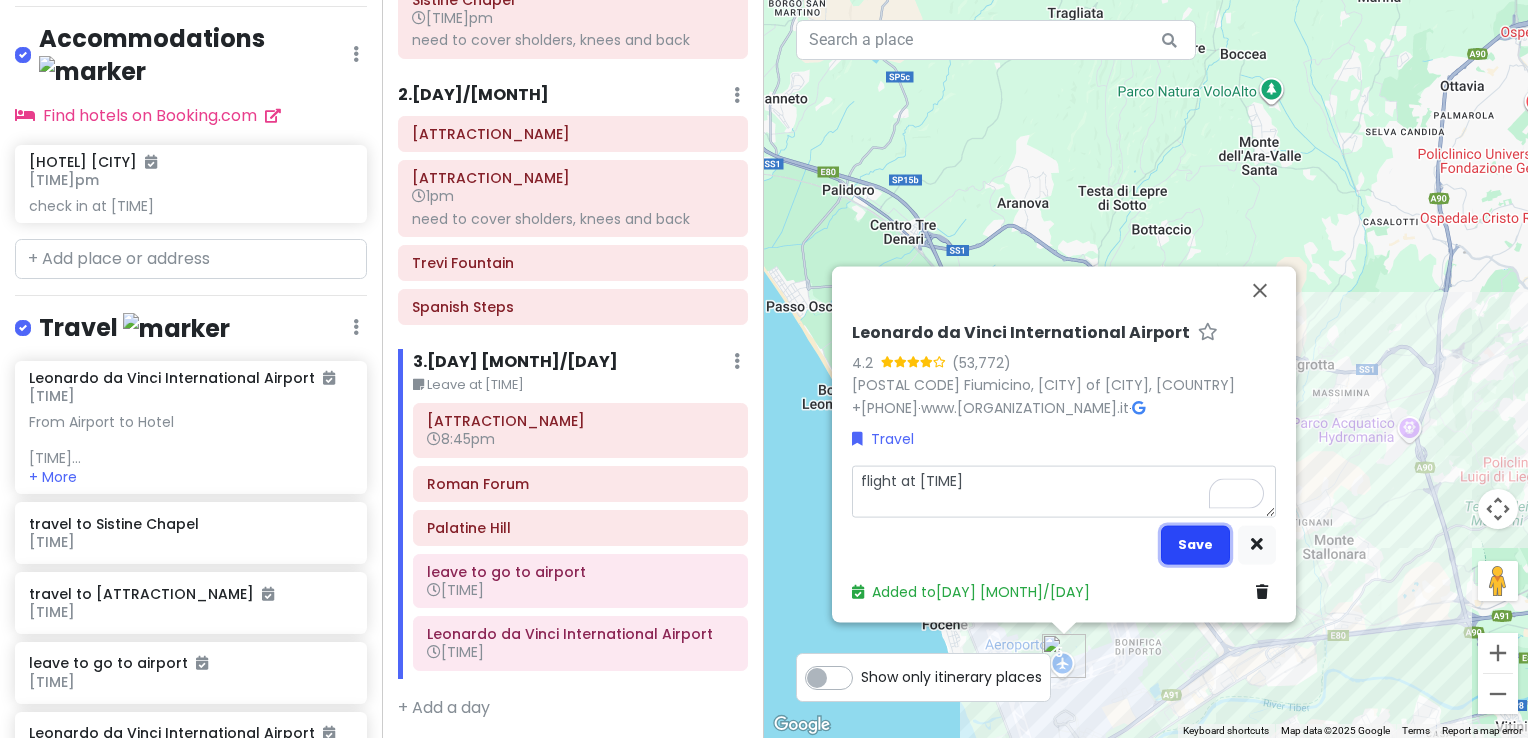 click on "Save" at bounding box center [1195, 544] 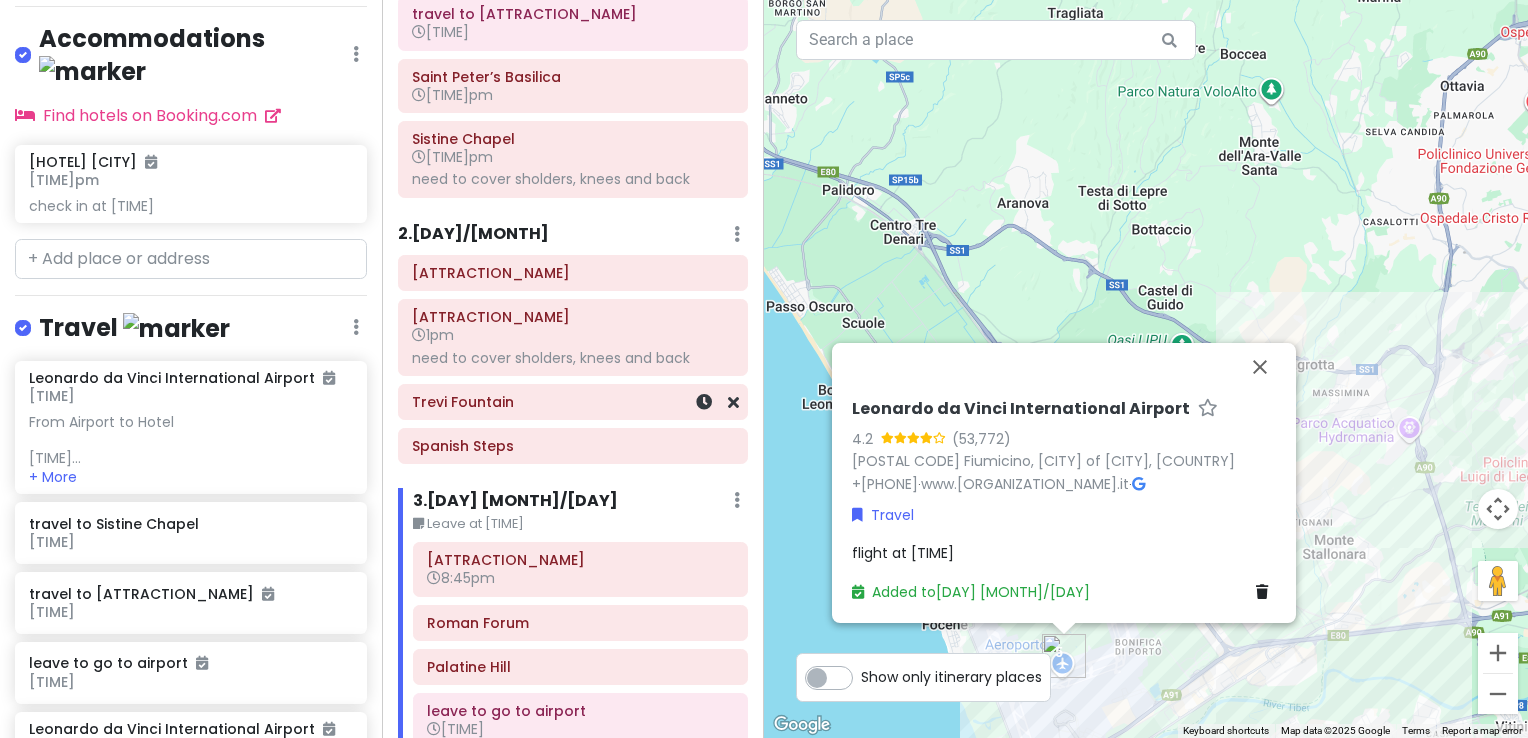 scroll, scrollTop: 0, scrollLeft: 0, axis: both 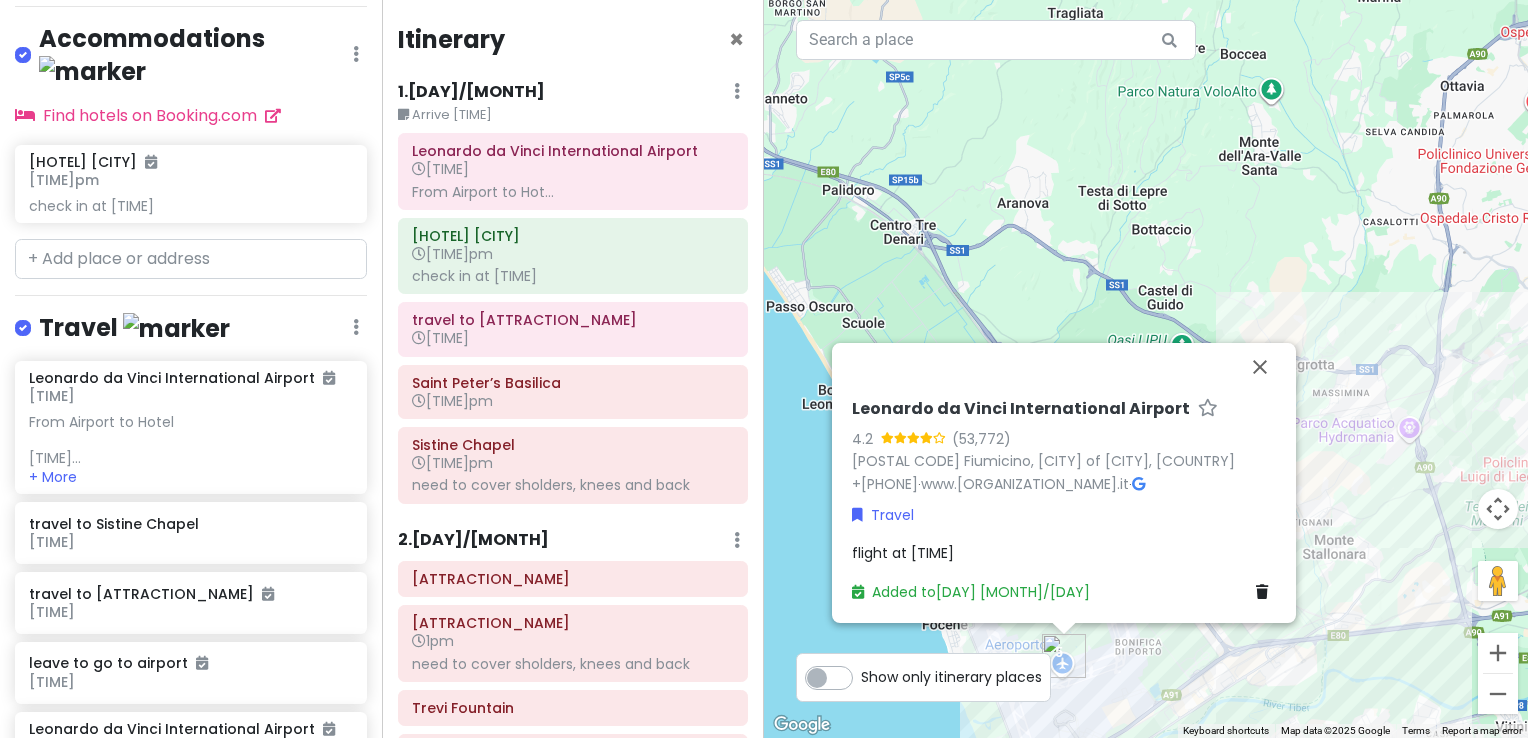 click on "Accommodations" at bounding box center (196, 55) 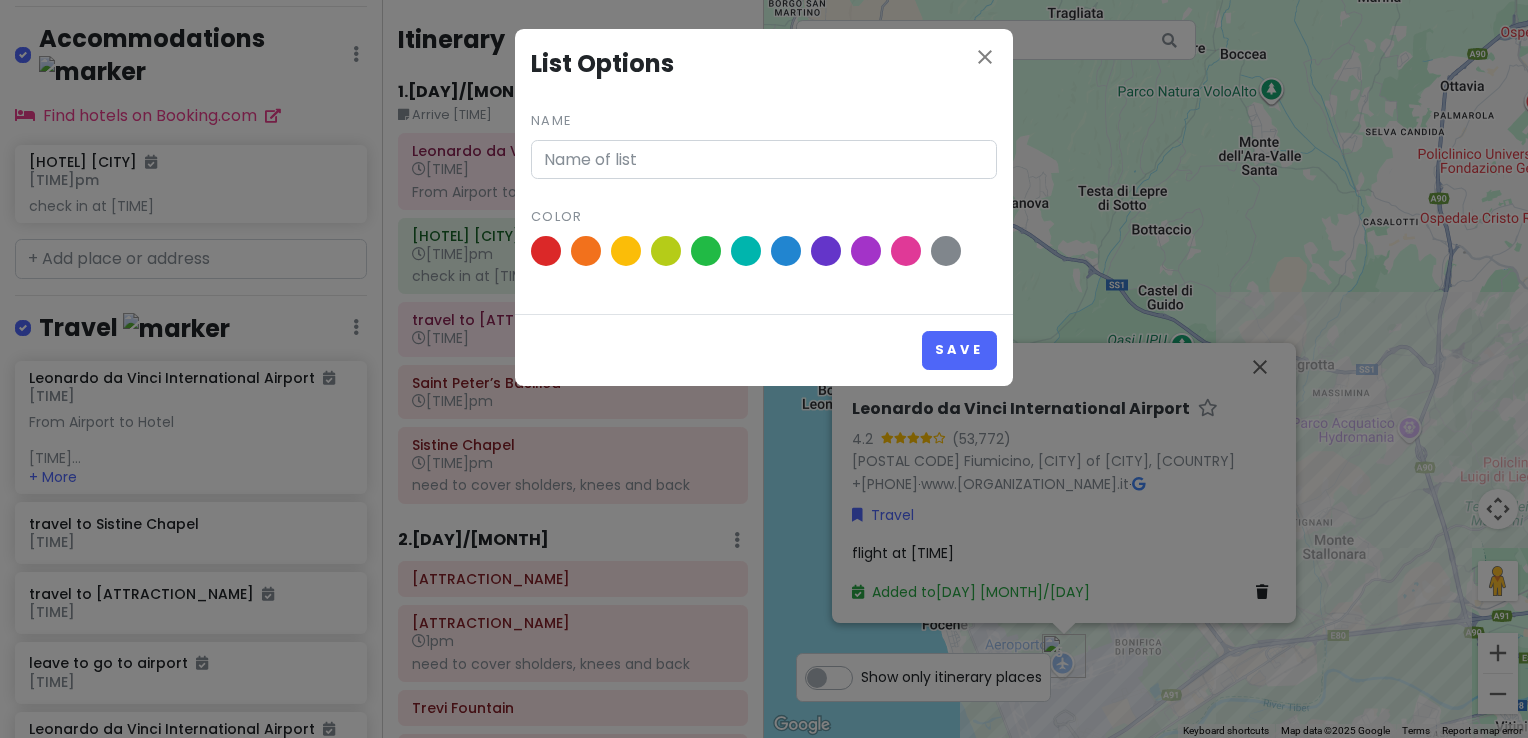 type on "Accommodations" 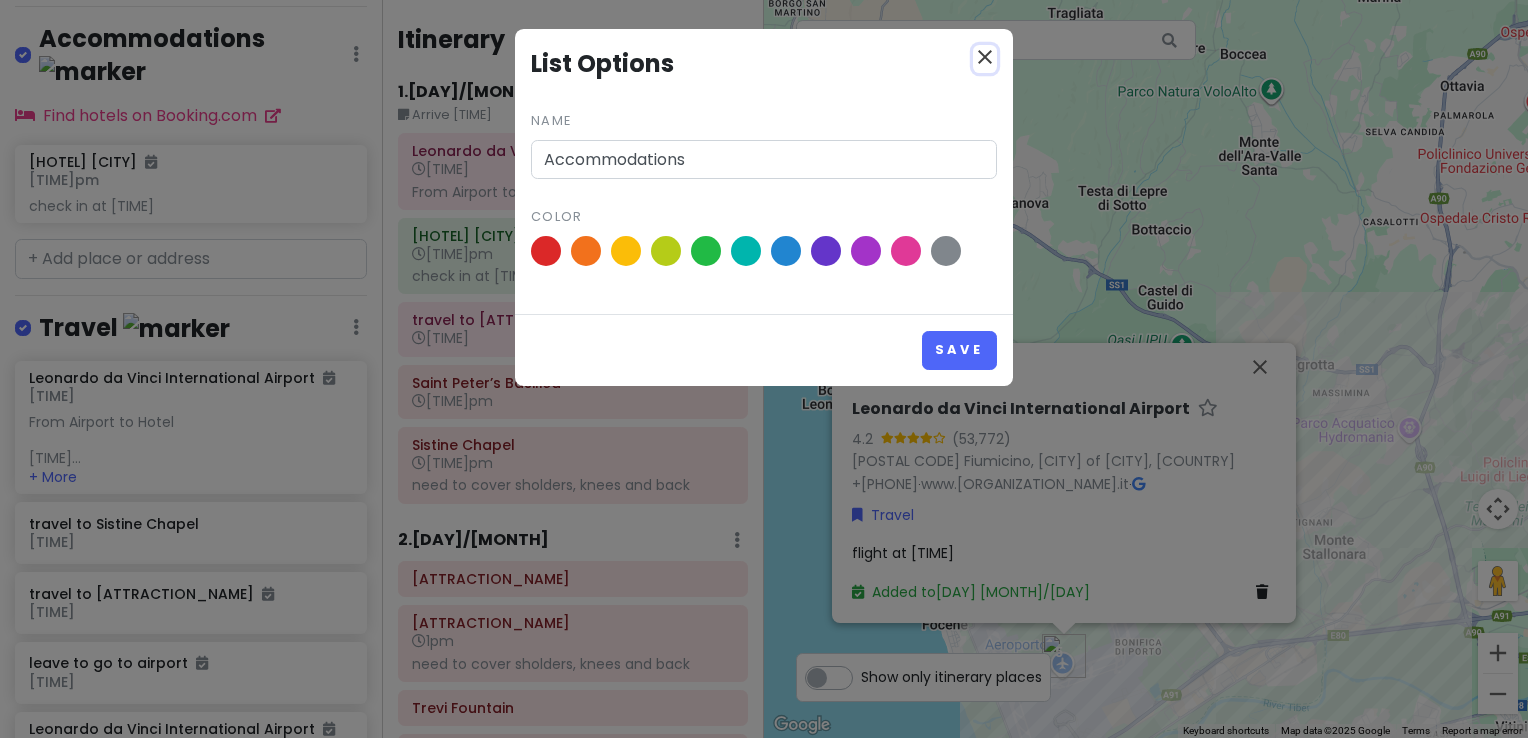 click on "close" at bounding box center (985, 57) 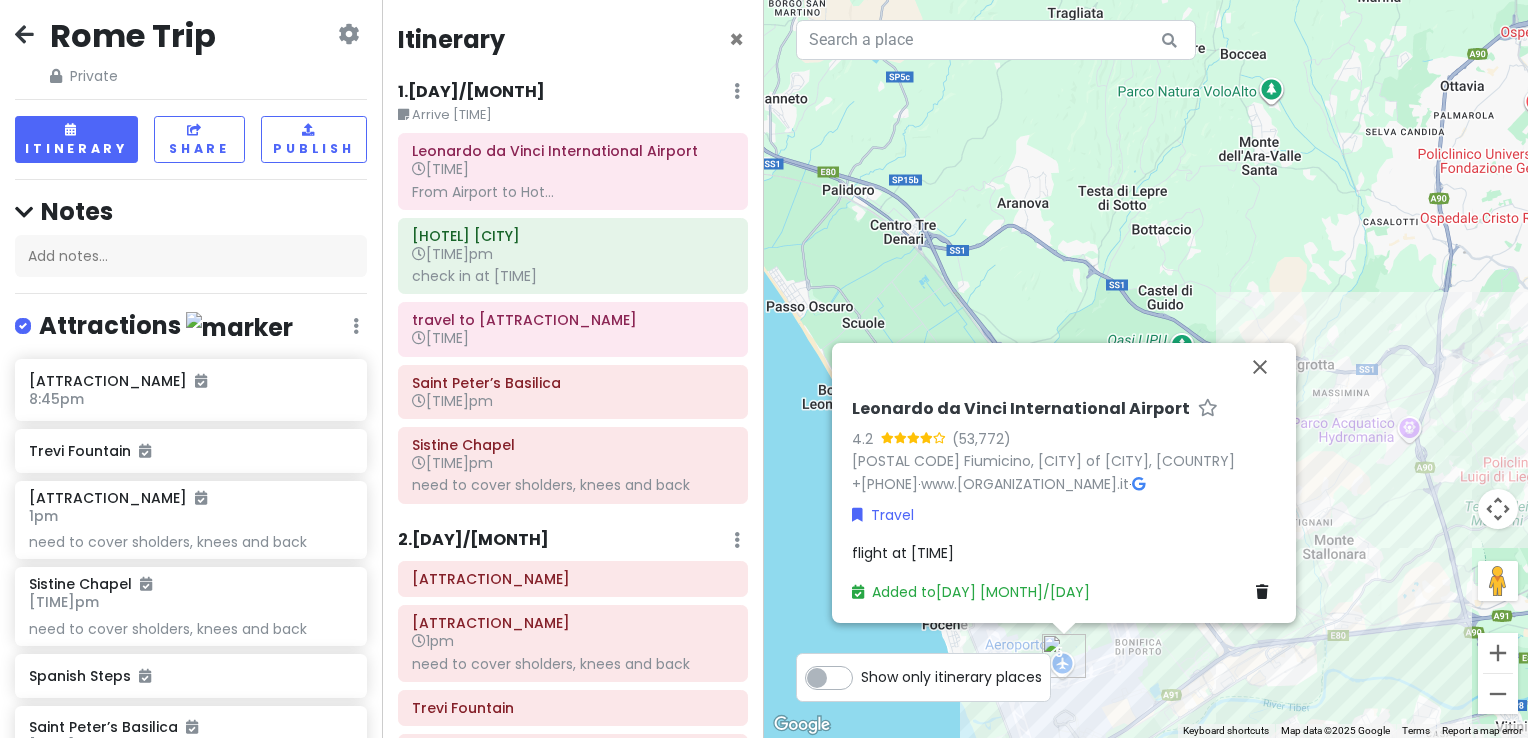 scroll, scrollTop: 0, scrollLeft: 0, axis: both 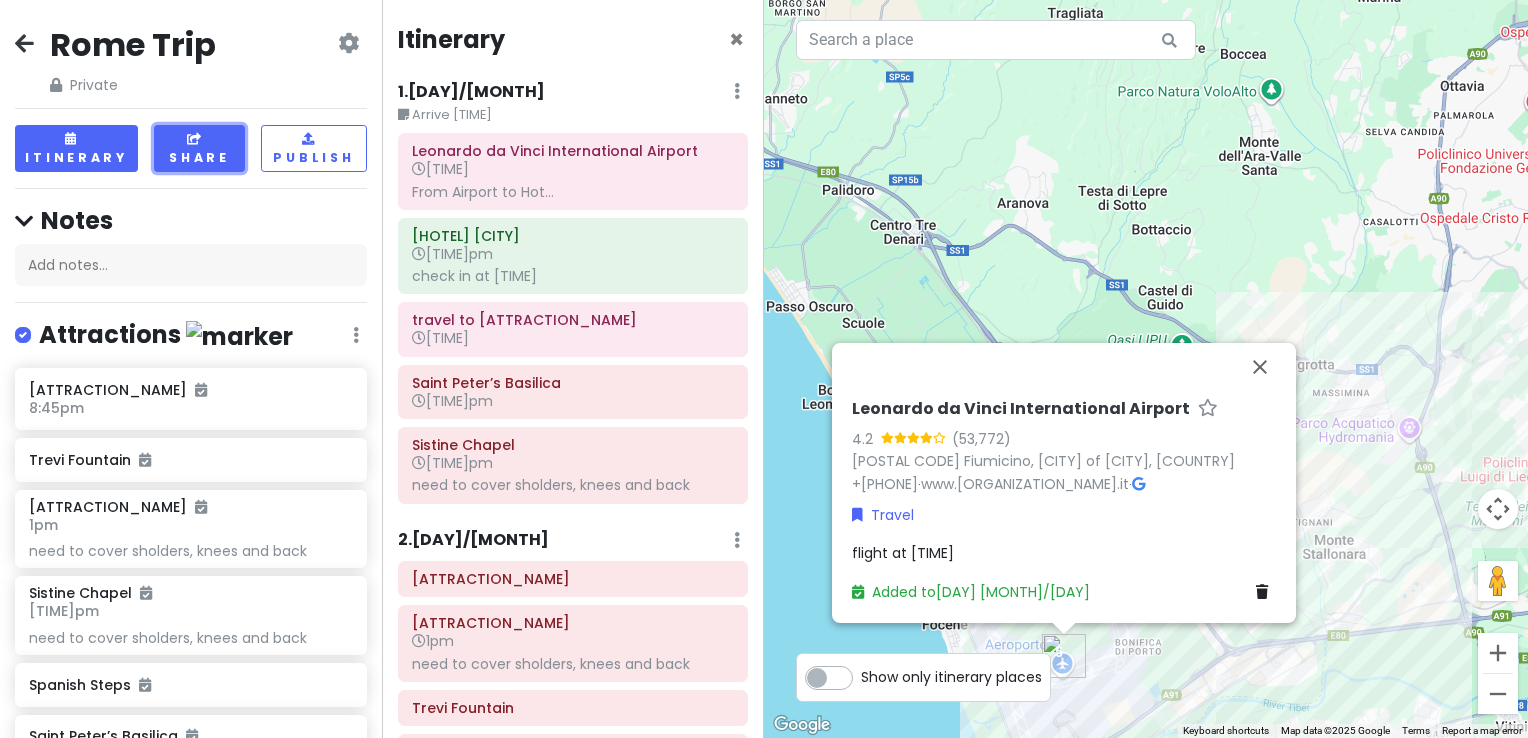 click at bounding box center [196, 139] 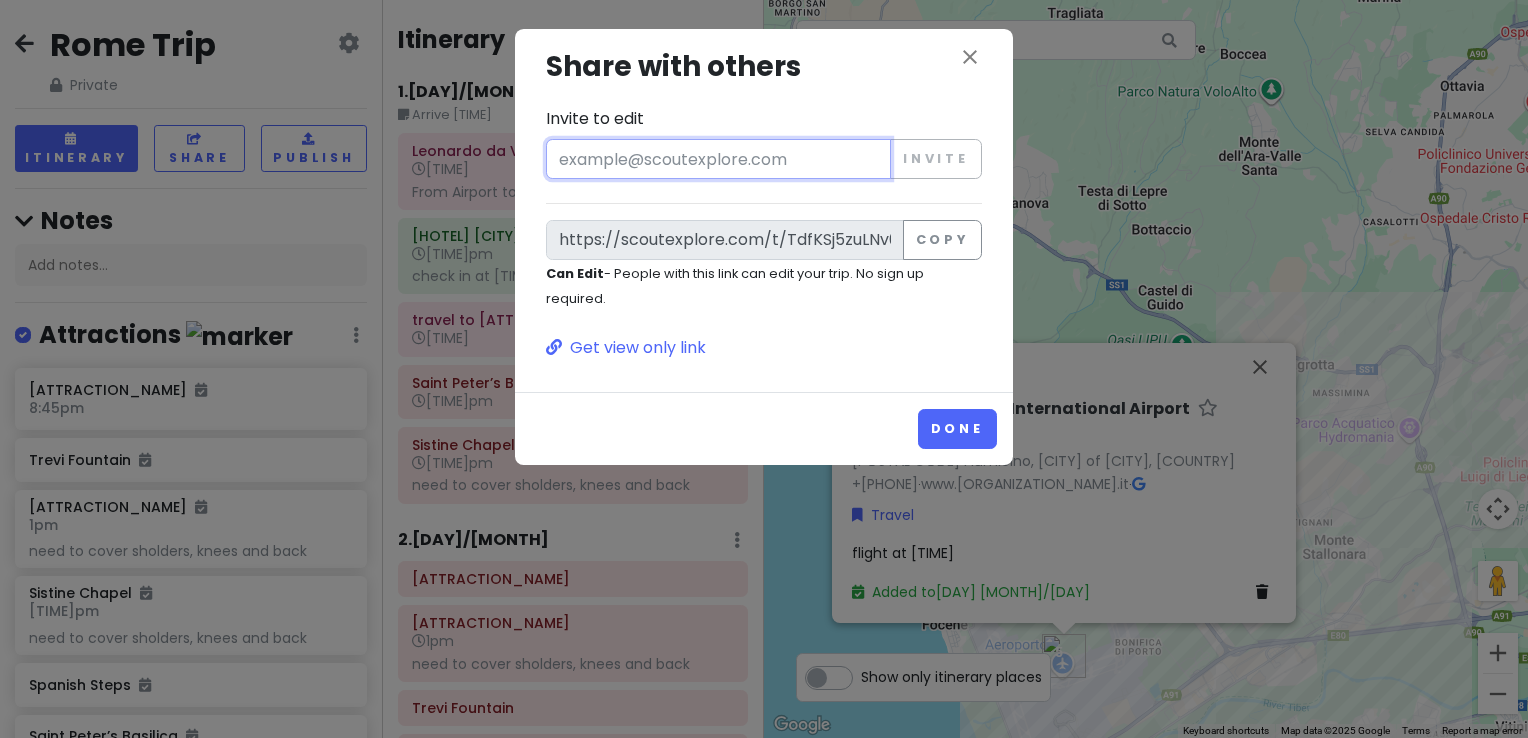 click on "Invite to edit" at bounding box center [718, 159] 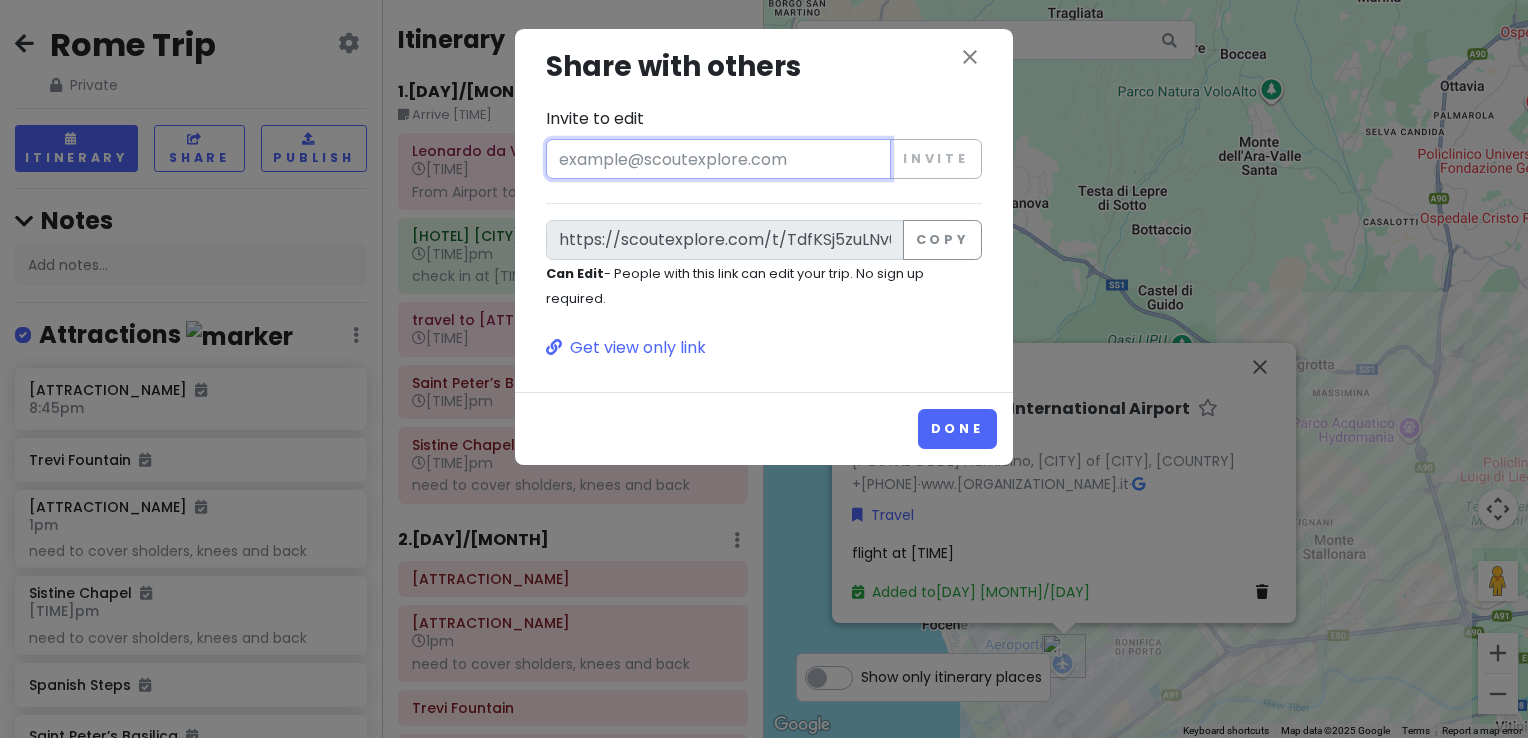 type on "[EMAIL]" 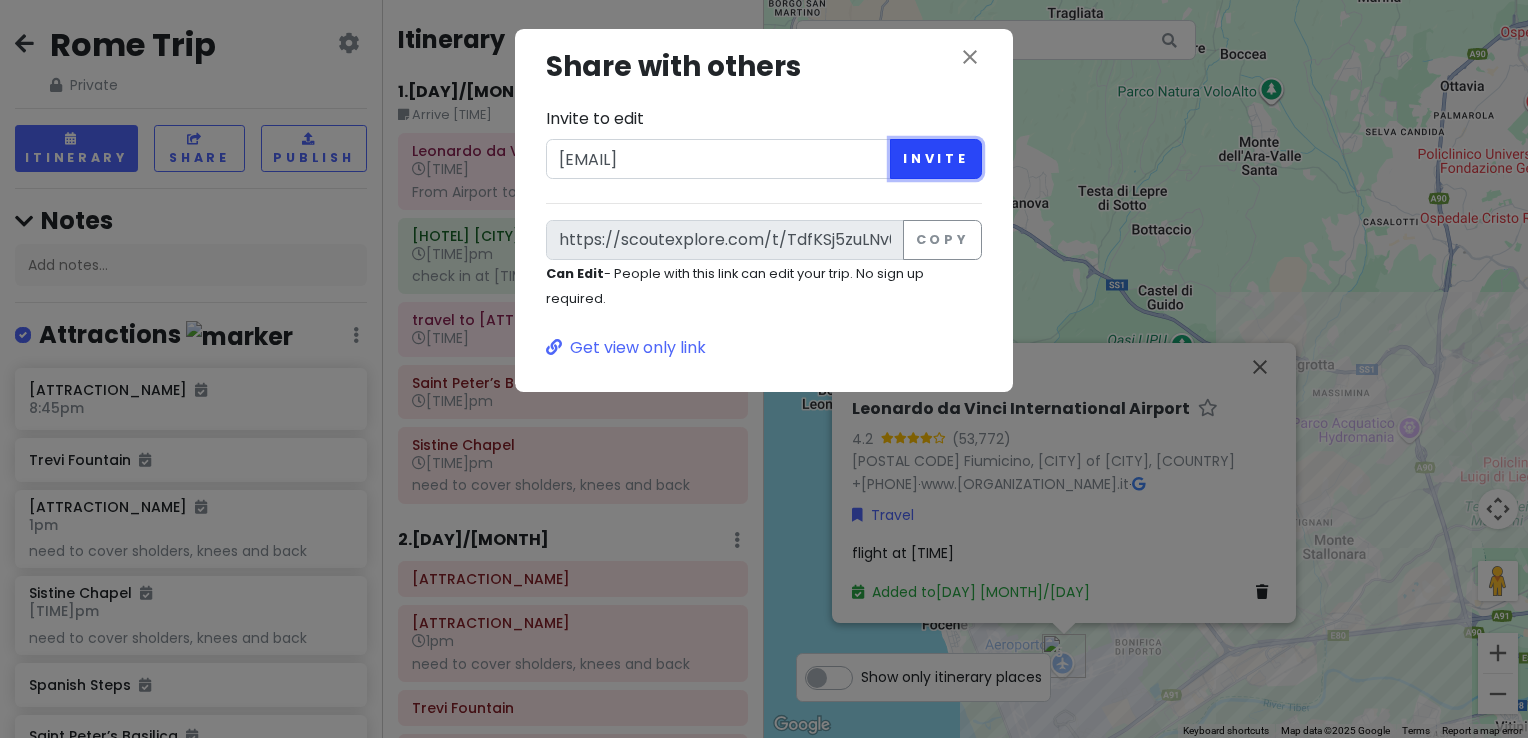click on "Invite" at bounding box center (936, 159) 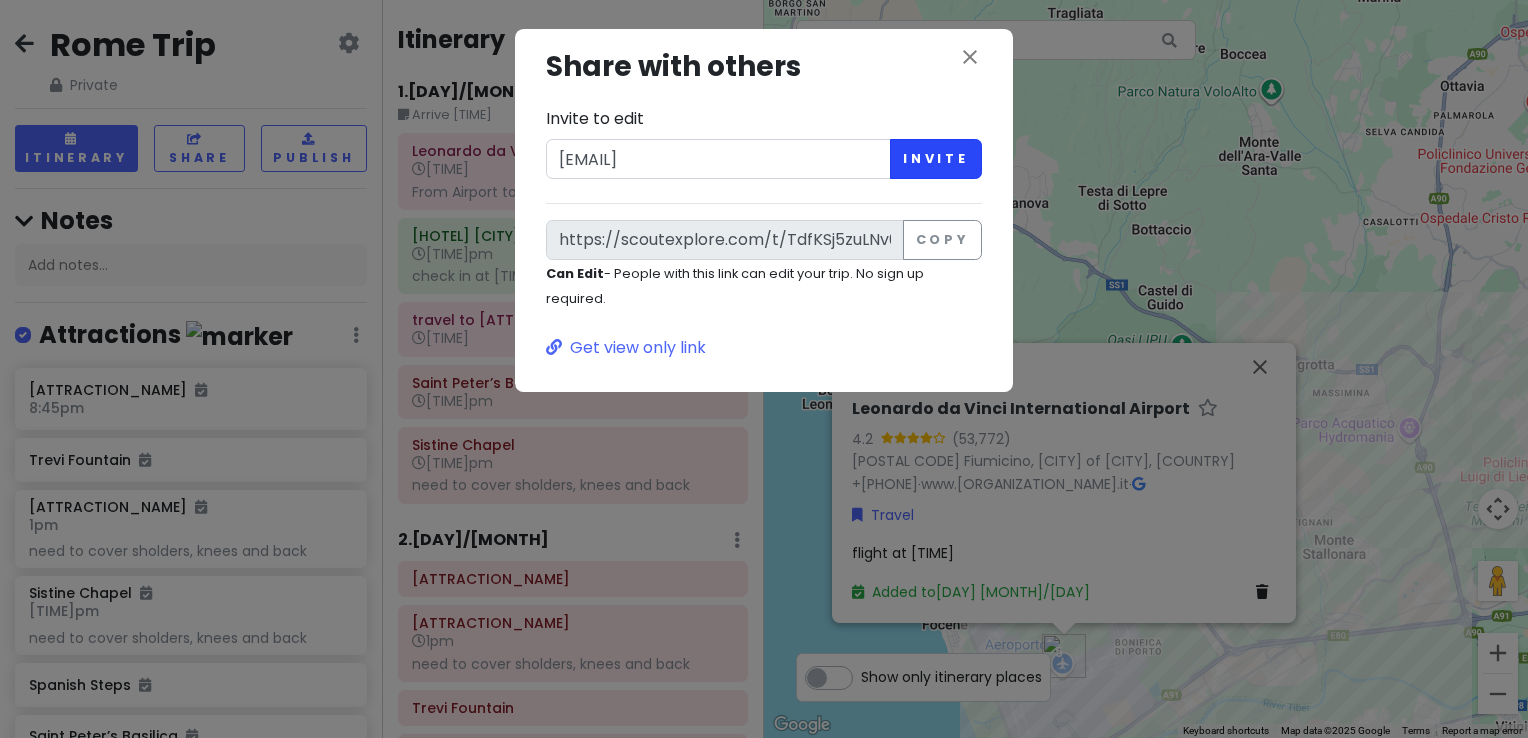 type 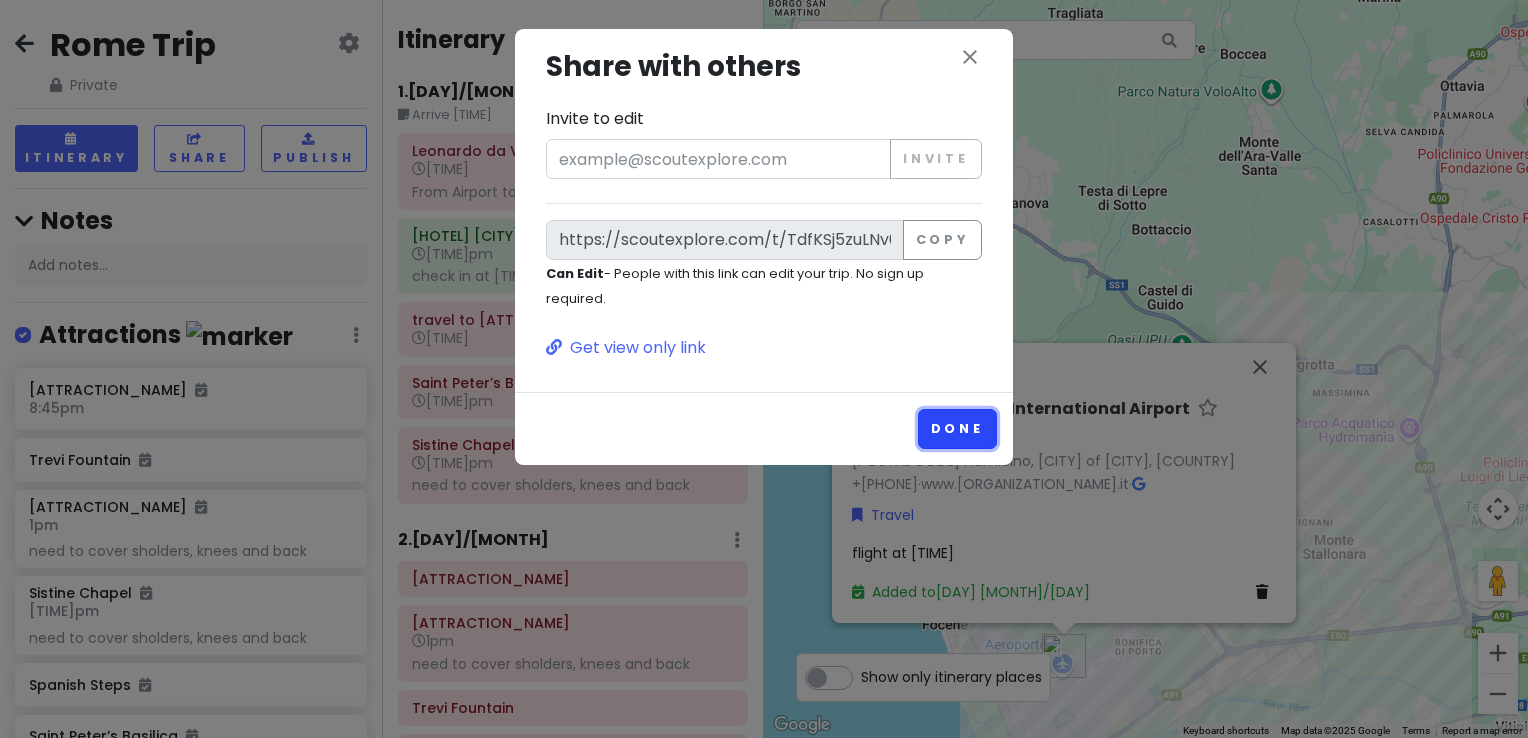 click on "Done" at bounding box center [957, 428] 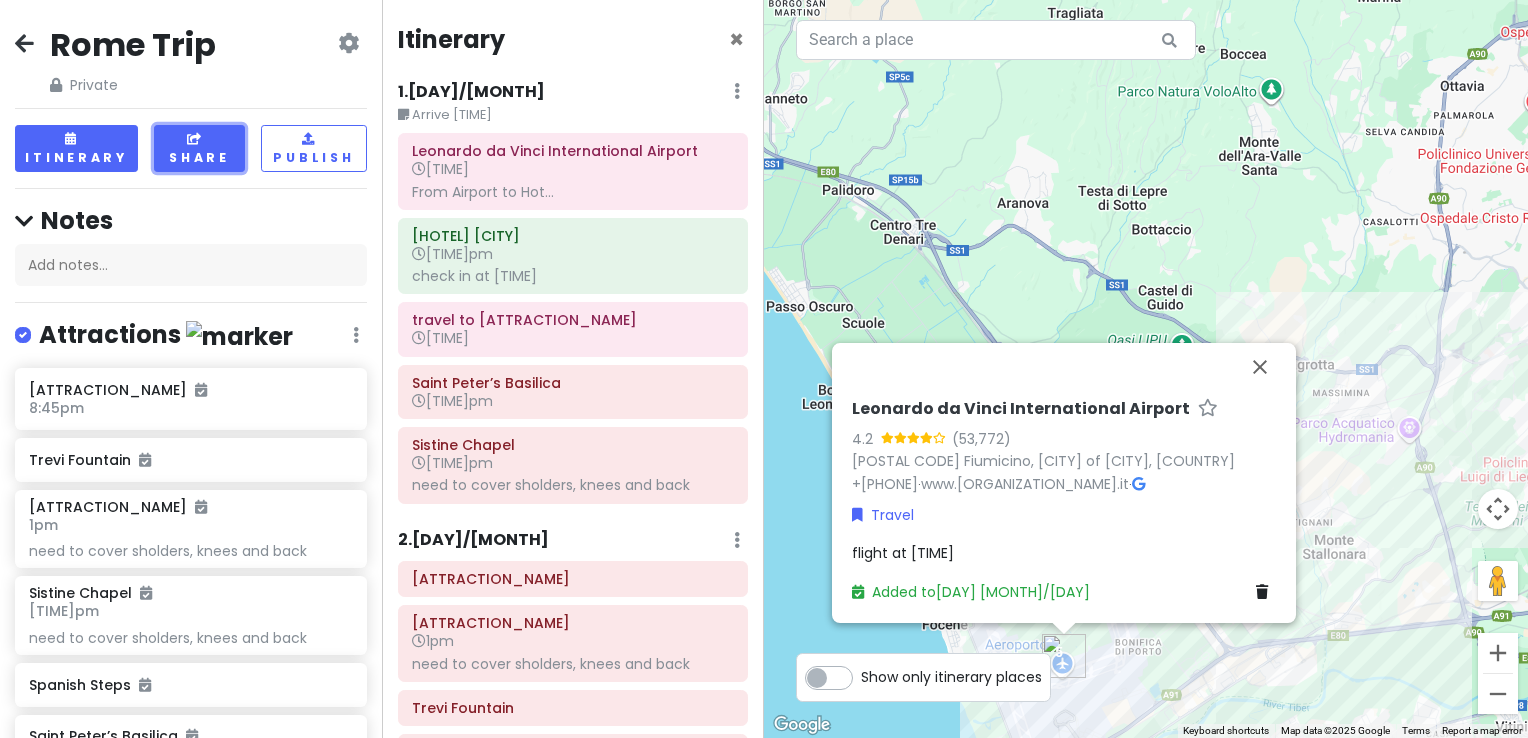 click on "Share" at bounding box center (199, 148) 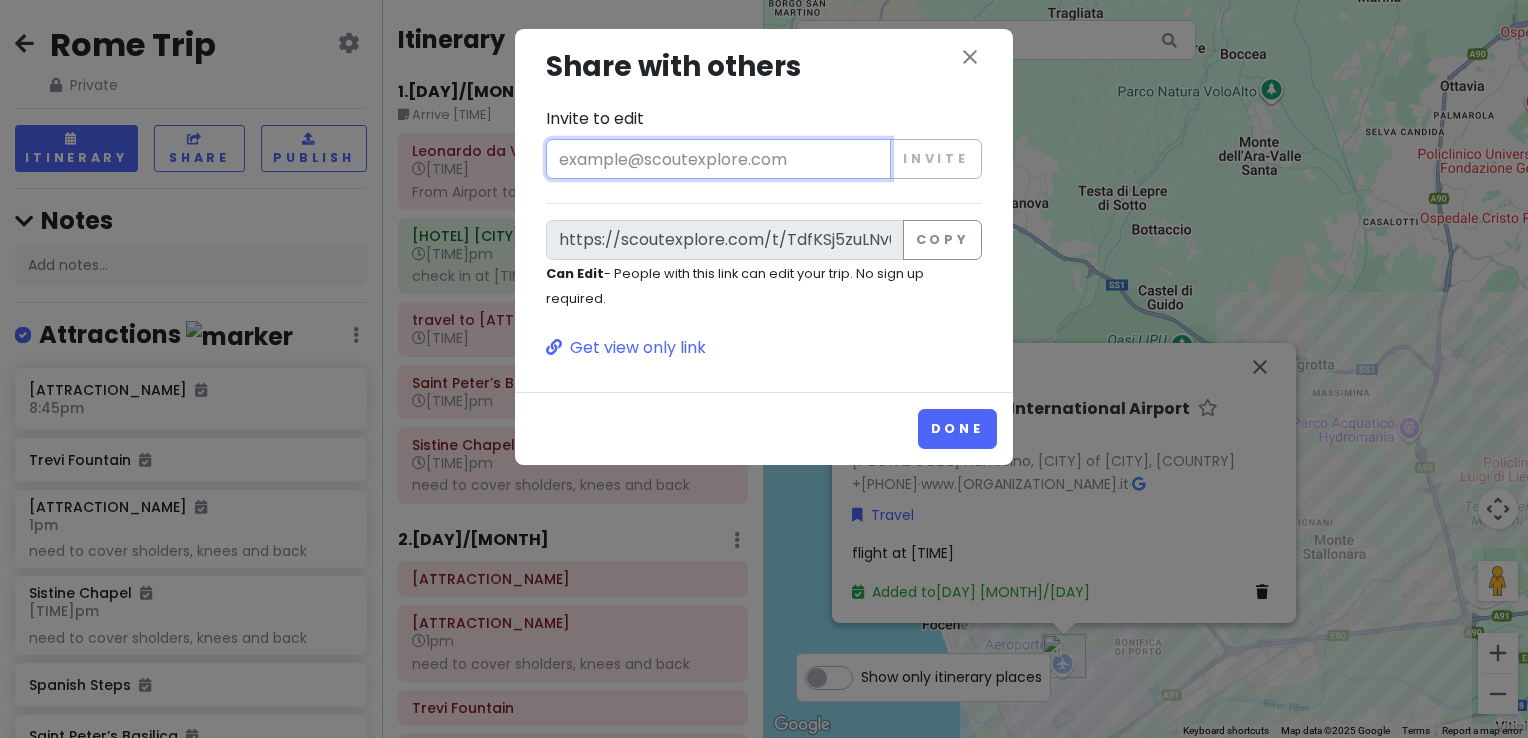 click on "Invite to edit" at bounding box center (718, 159) 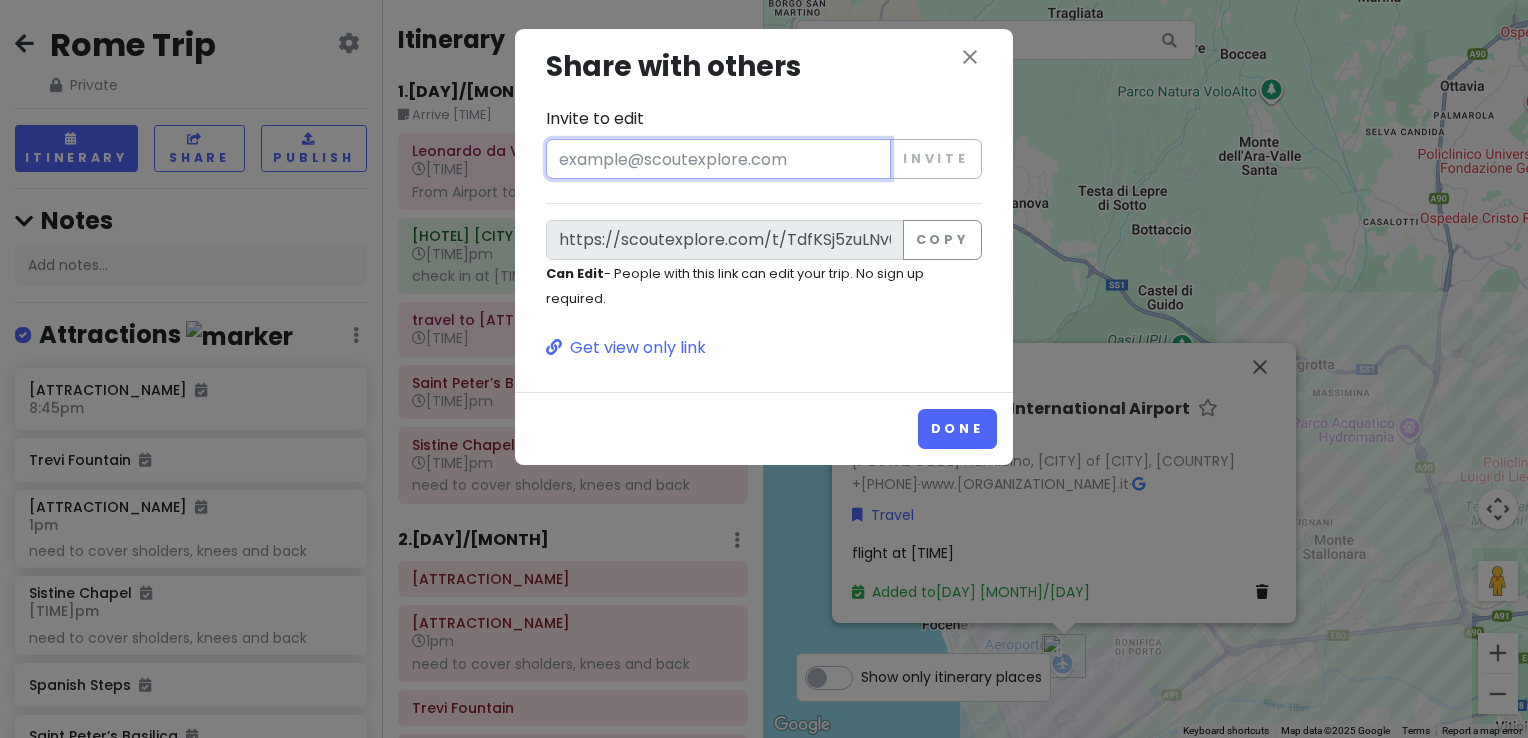 type on "[EMAIL]" 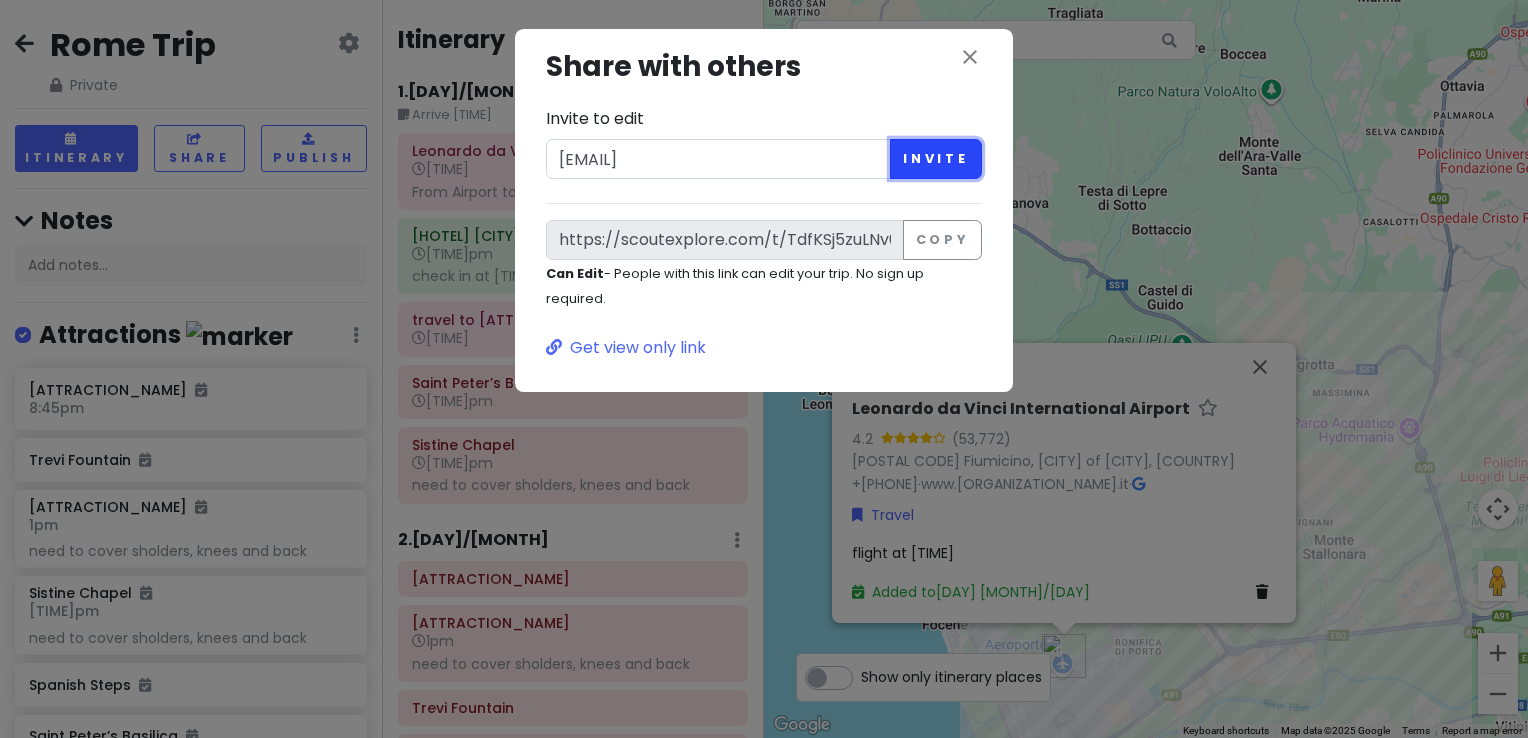 click on "Invite" at bounding box center (936, 159) 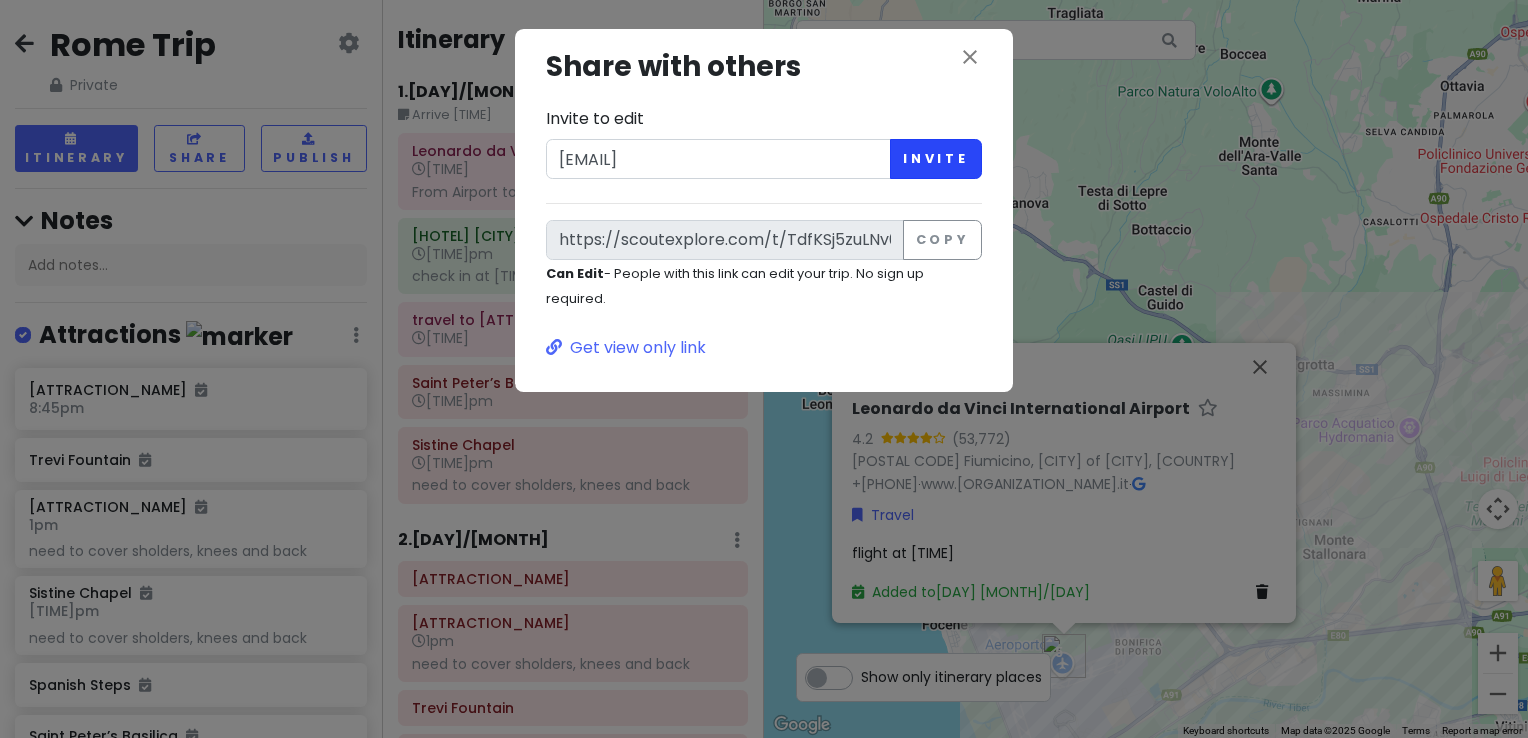 type 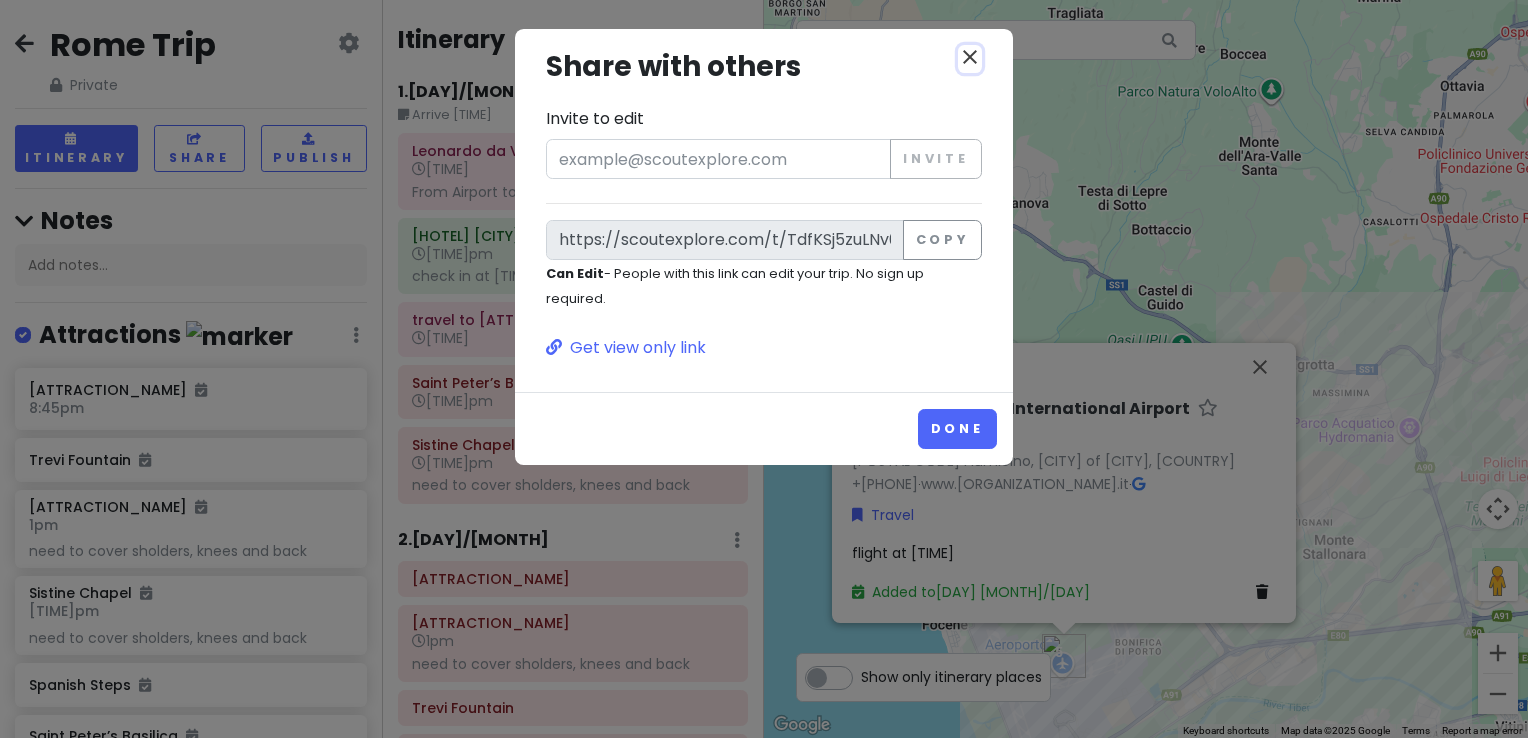 click on "close" at bounding box center [970, 57] 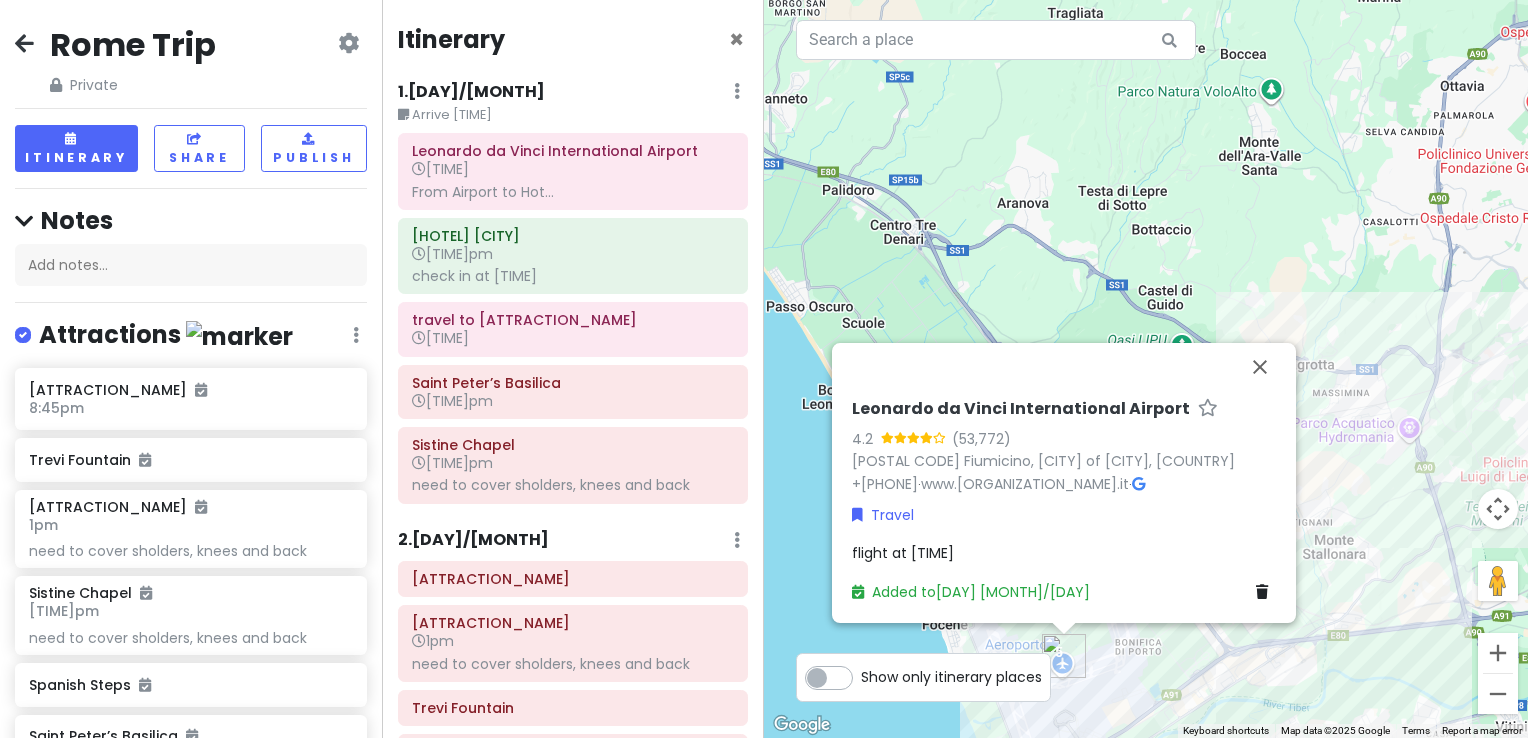 click on "Attractions" at bounding box center [166, 335] 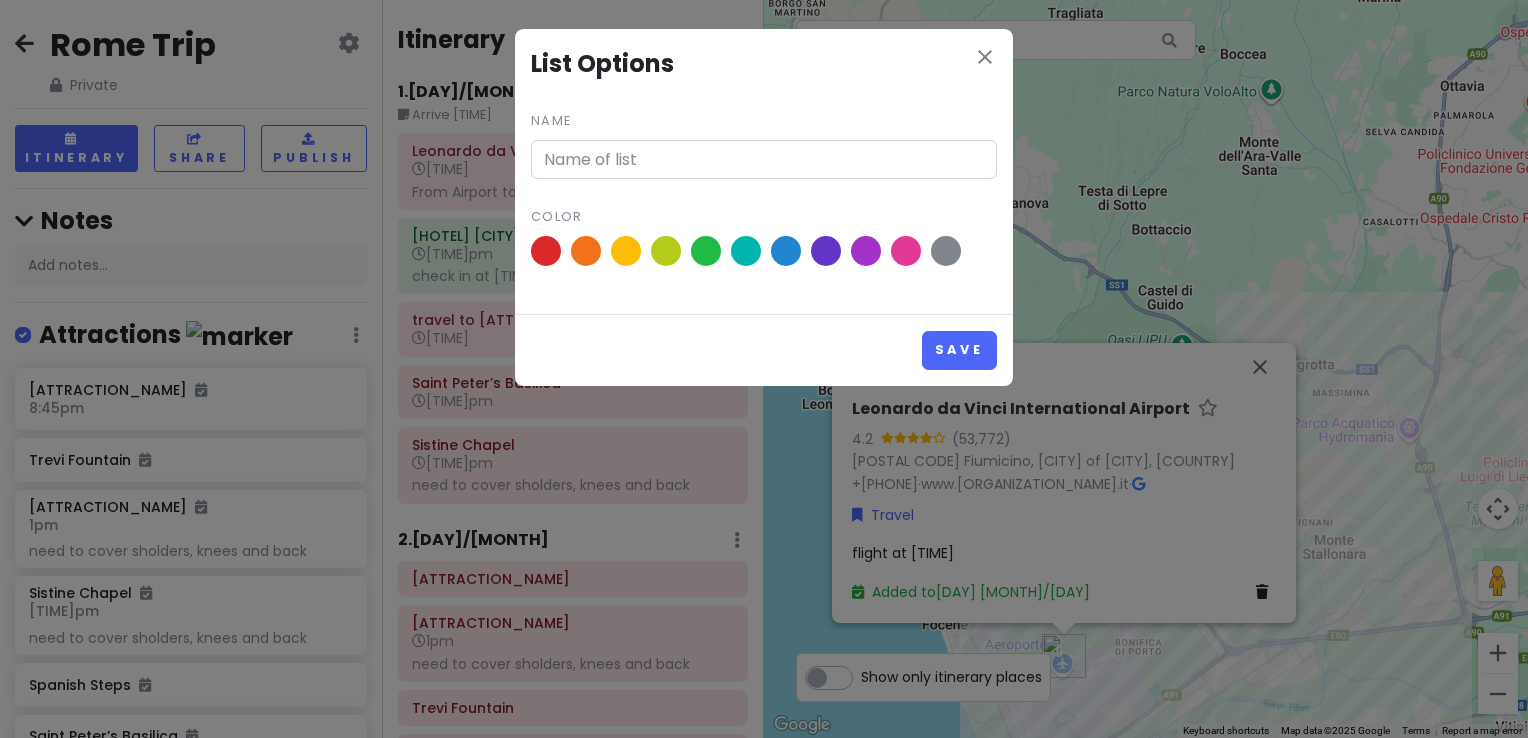 type on "Attractions" 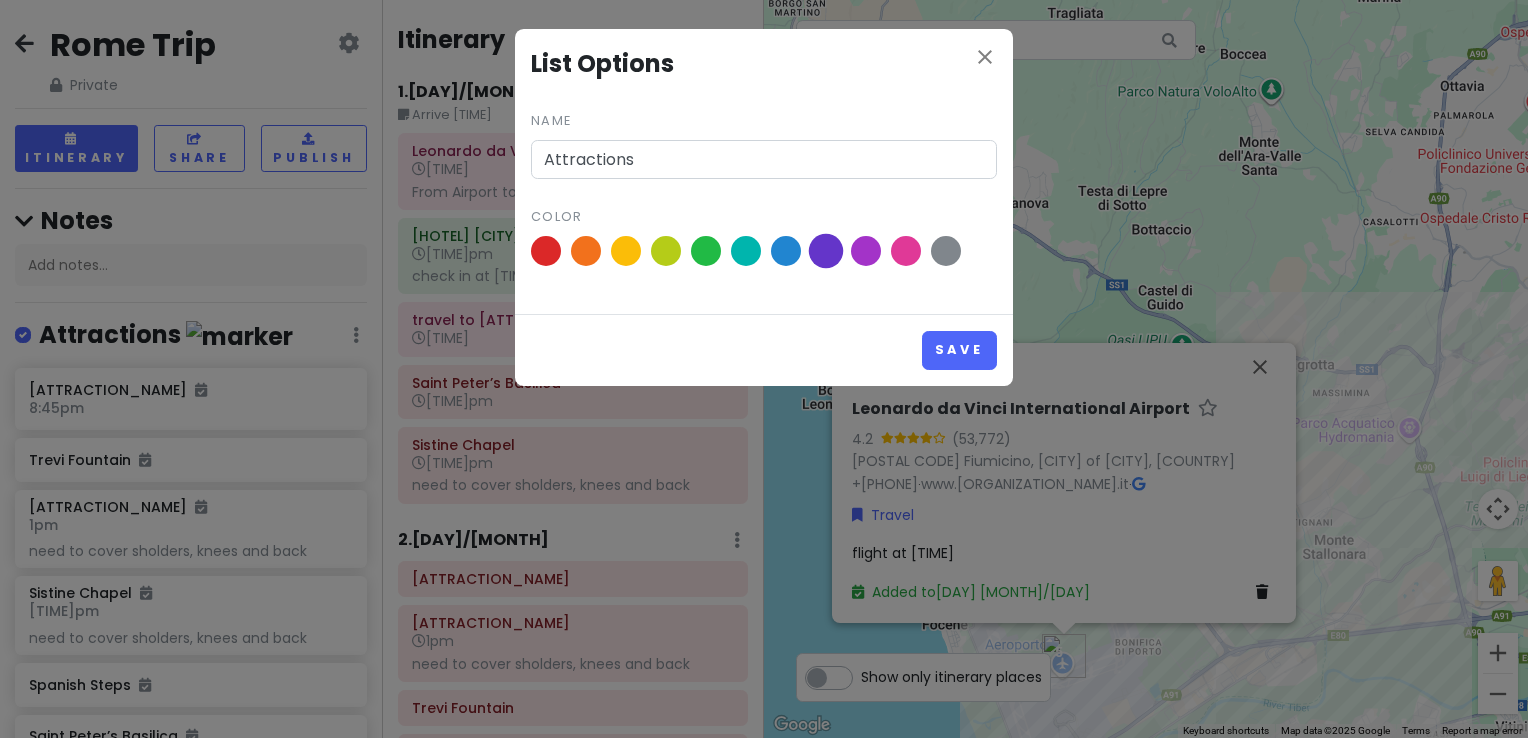 click at bounding box center [826, 251] 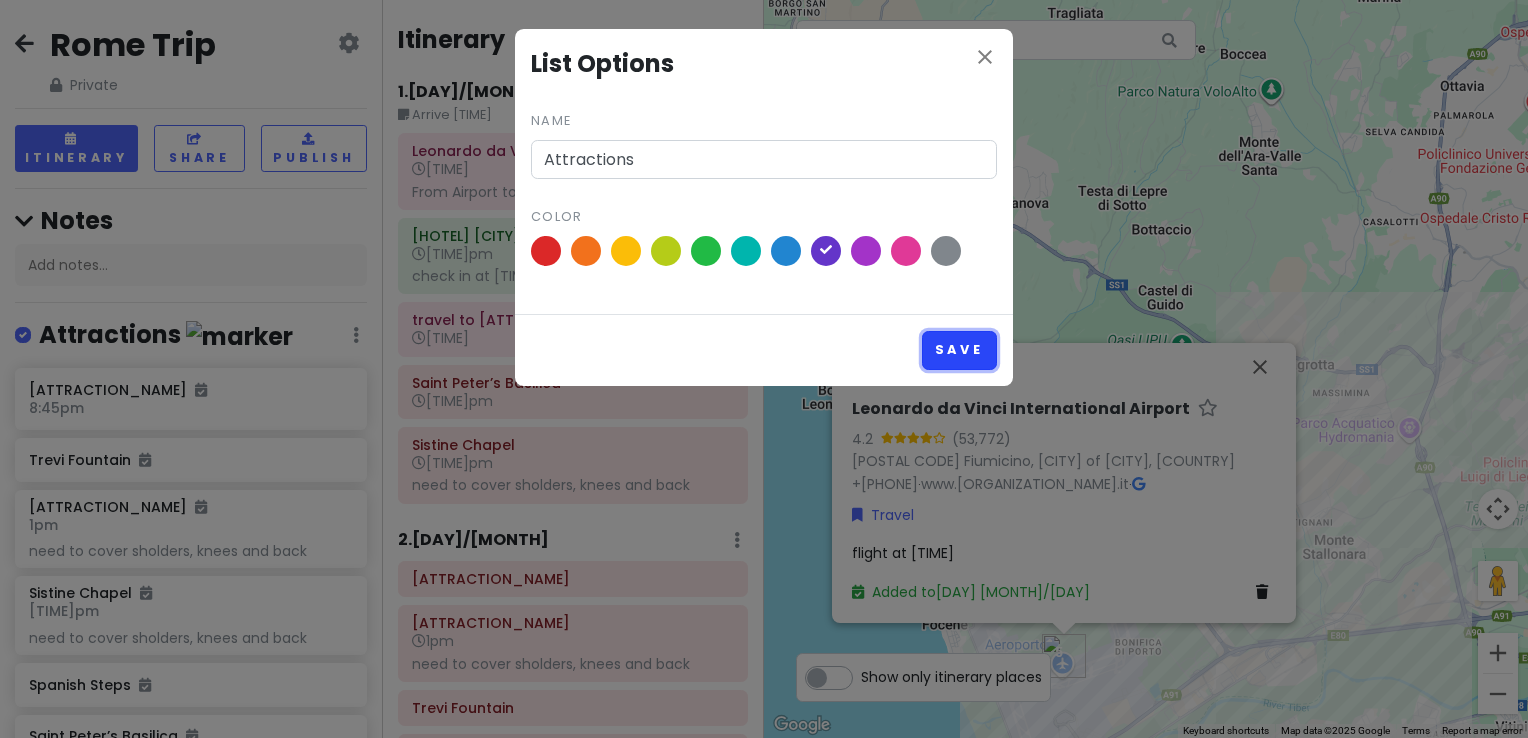 click on "Save" at bounding box center [959, 350] 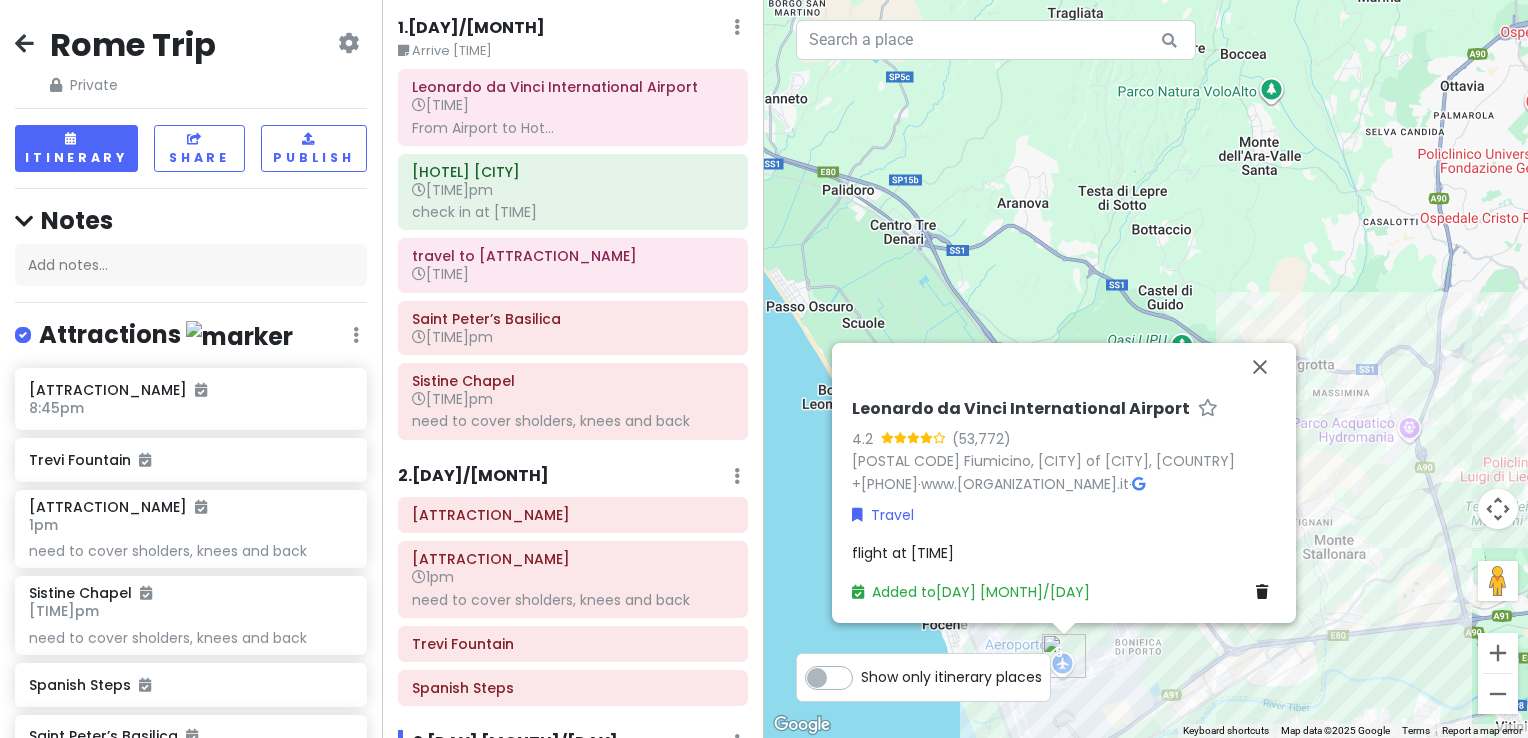 scroll, scrollTop: 0, scrollLeft: 0, axis: both 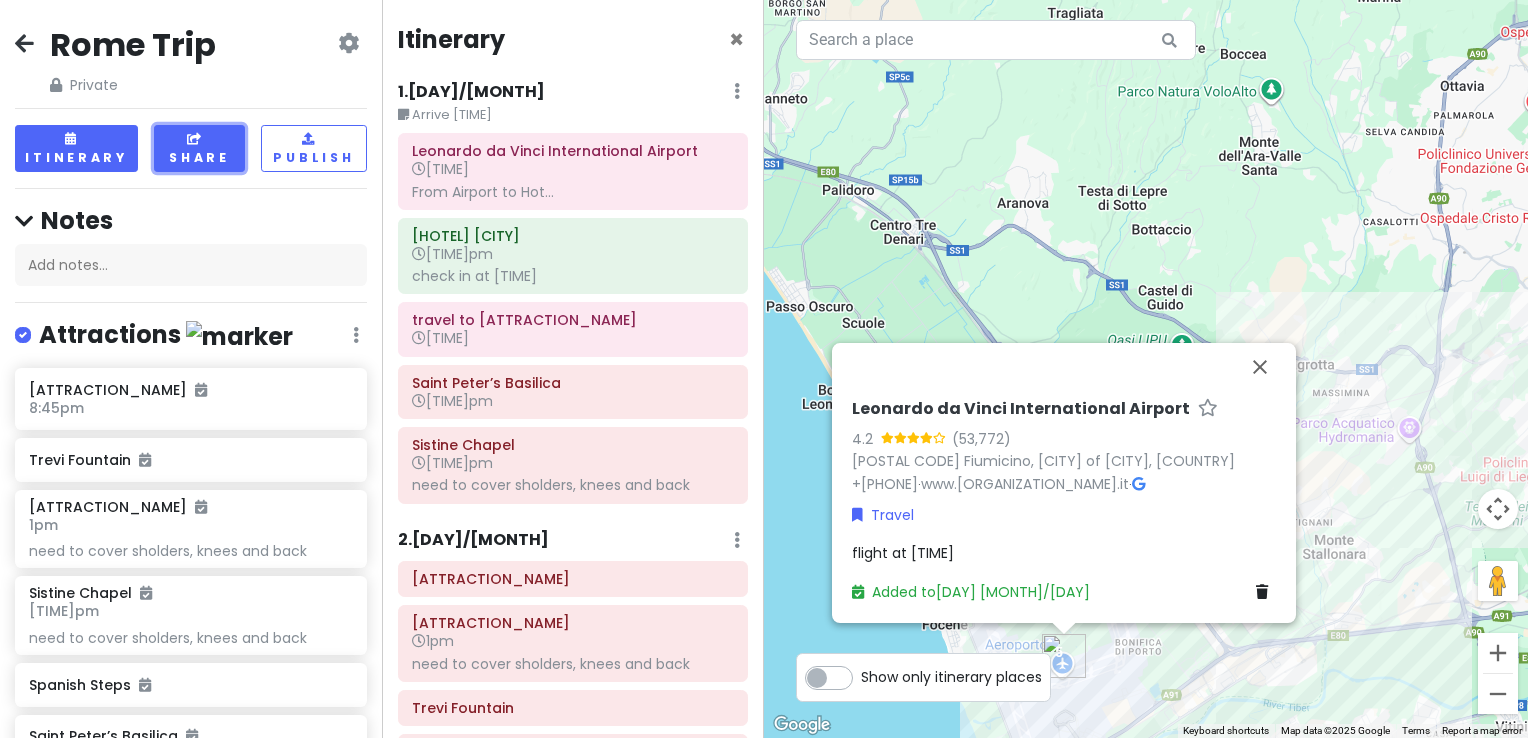 click on "Share" at bounding box center (199, 148) 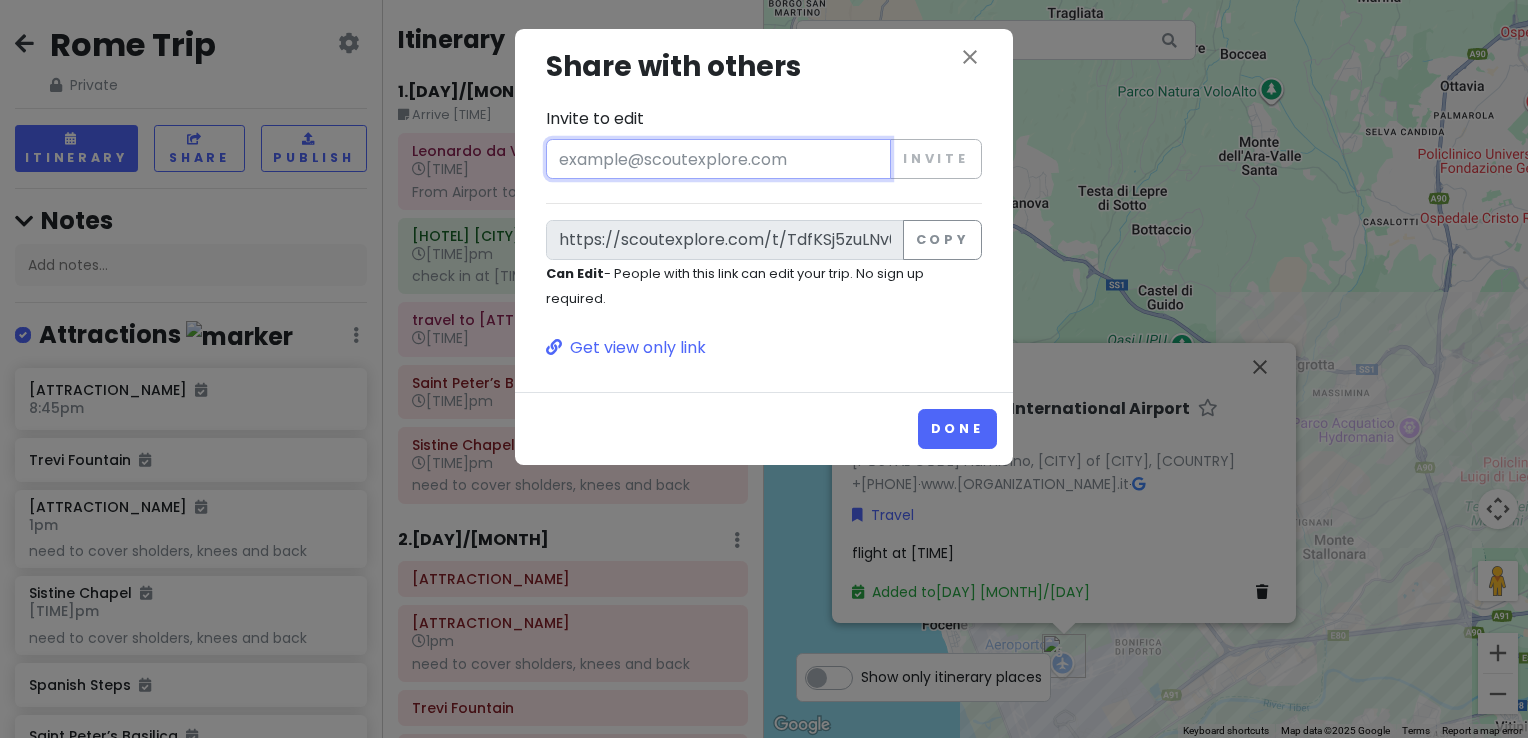 click on "Invite to edit" at bounding box center [718, 159] 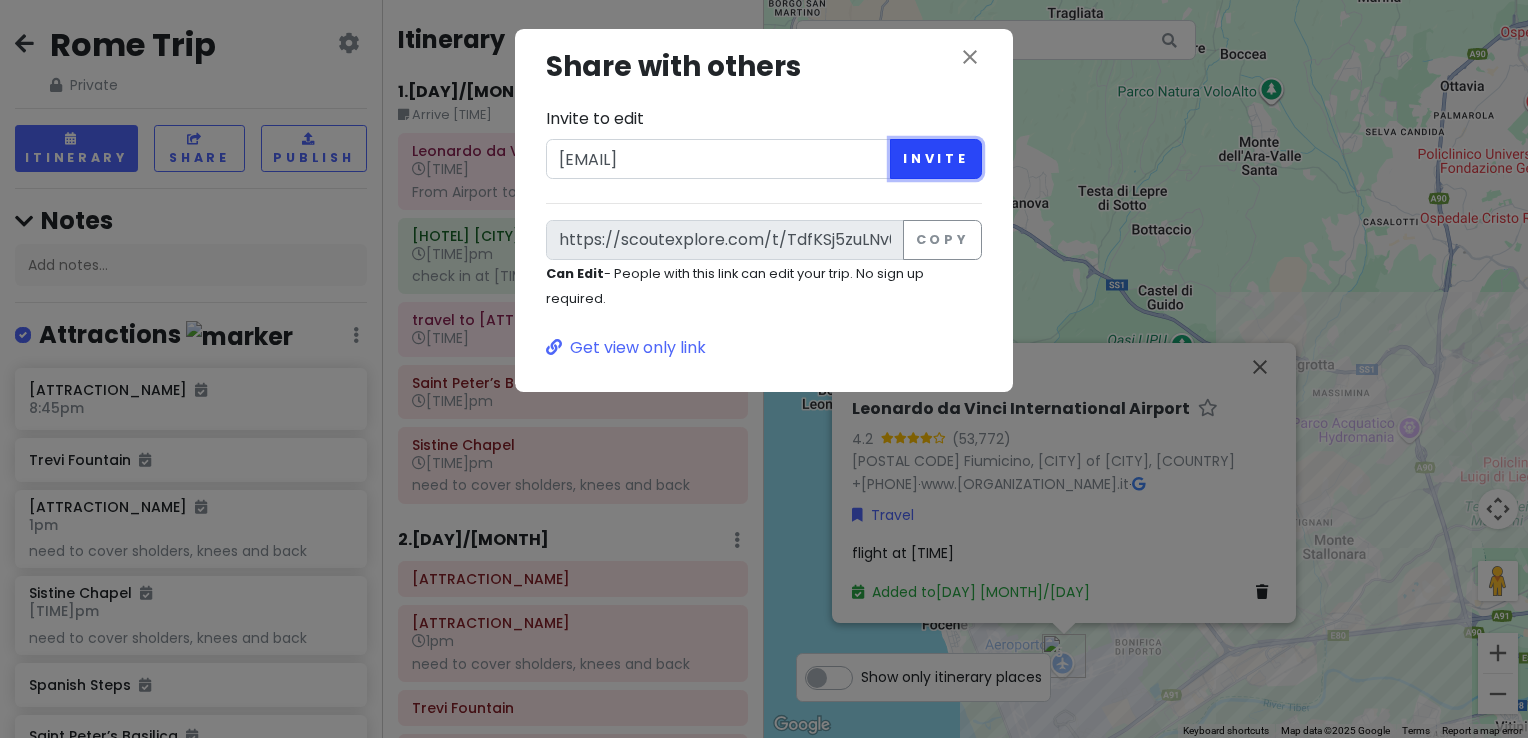 click on "Invite" at bounding box center [936, 159] 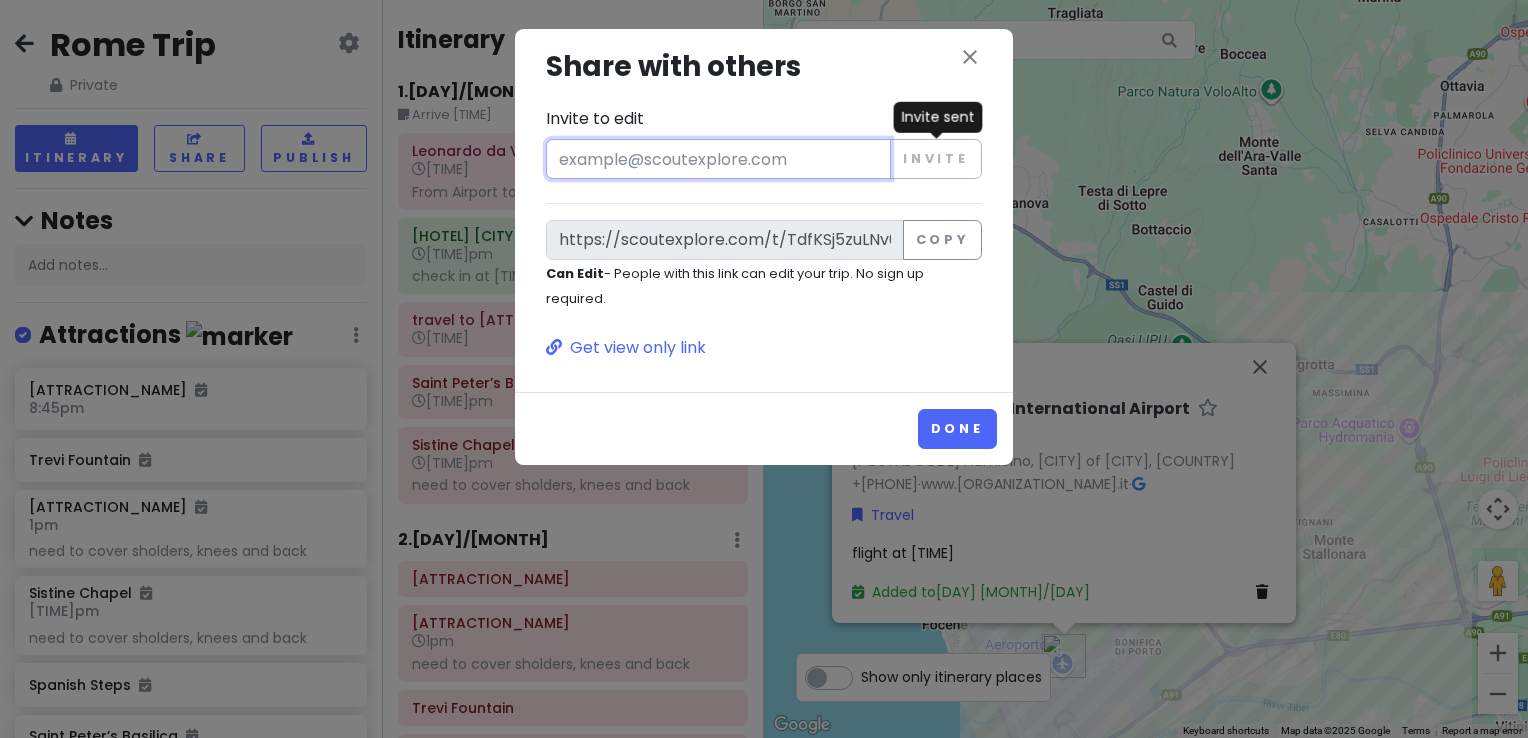 click on "Invite to edit" at bounding box center [718, 159] 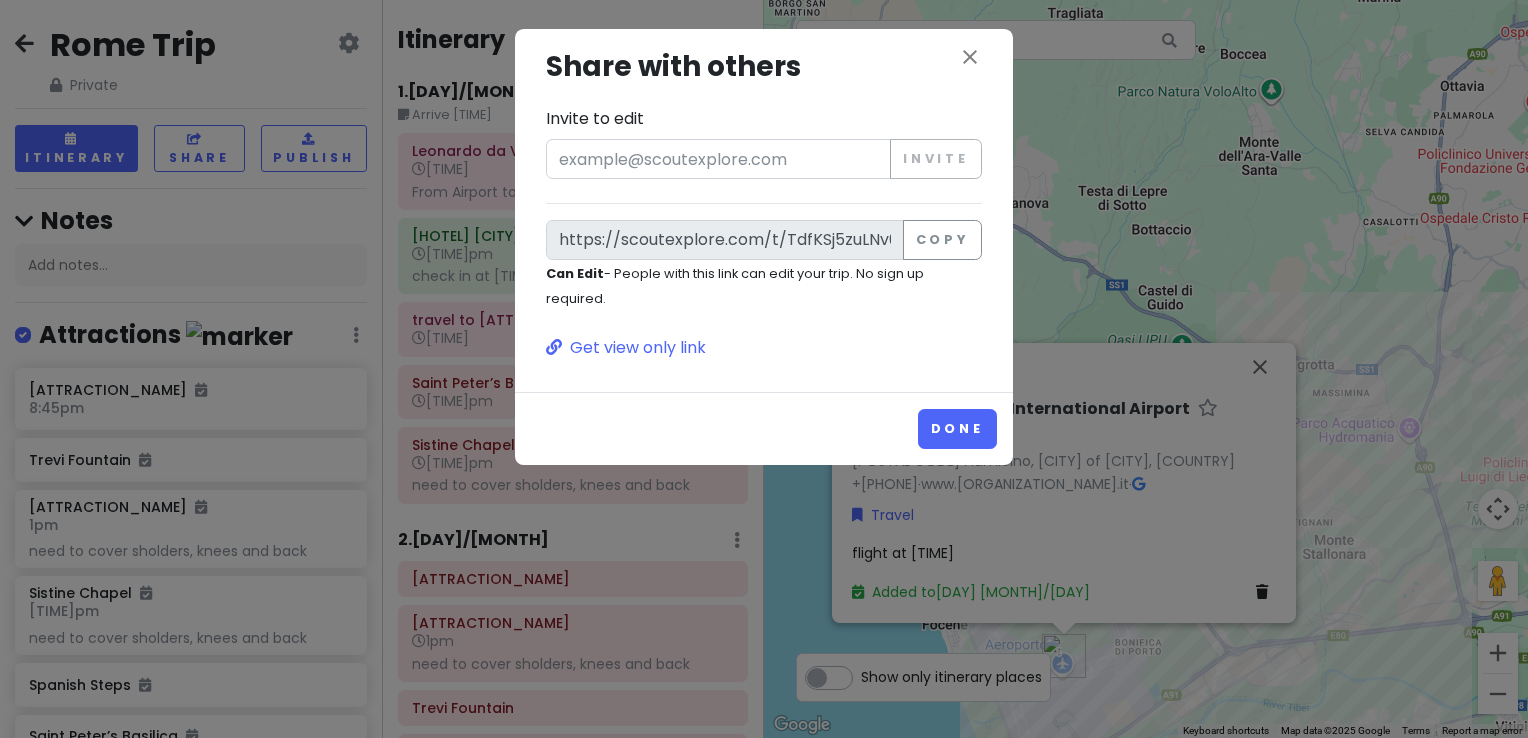 click on "Invite https://scoutexplore.com/t/TdfKSj5zuLNv0ZqNXxr9/edit?t=b4583307-4bbe-468e-8534-c095747ba785 Copy Can Edit  - People with this link can edit your trip. No sign up required. Get view only link" at bounding box center (764, 202) 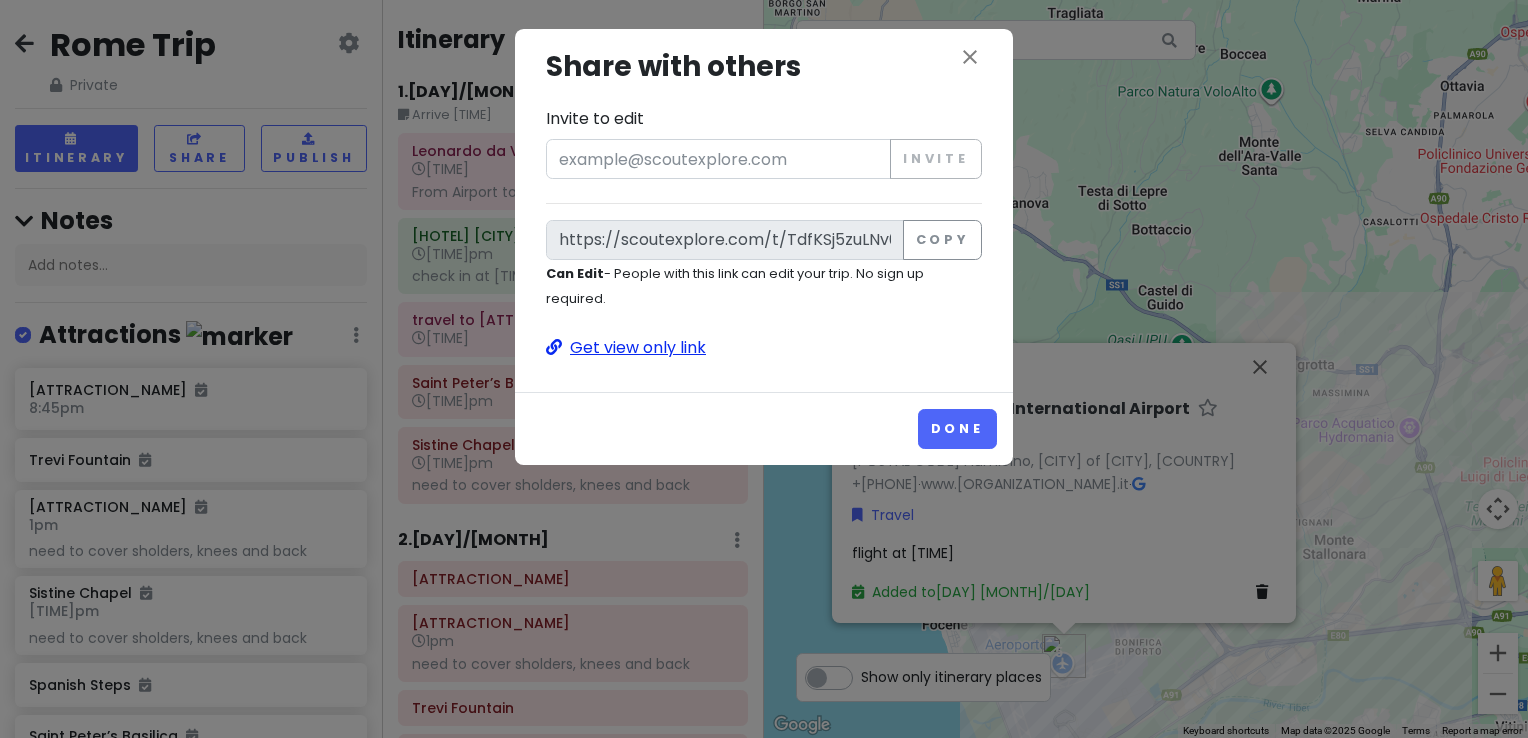 click on "Get view only link" at bounding box center [764, 348] 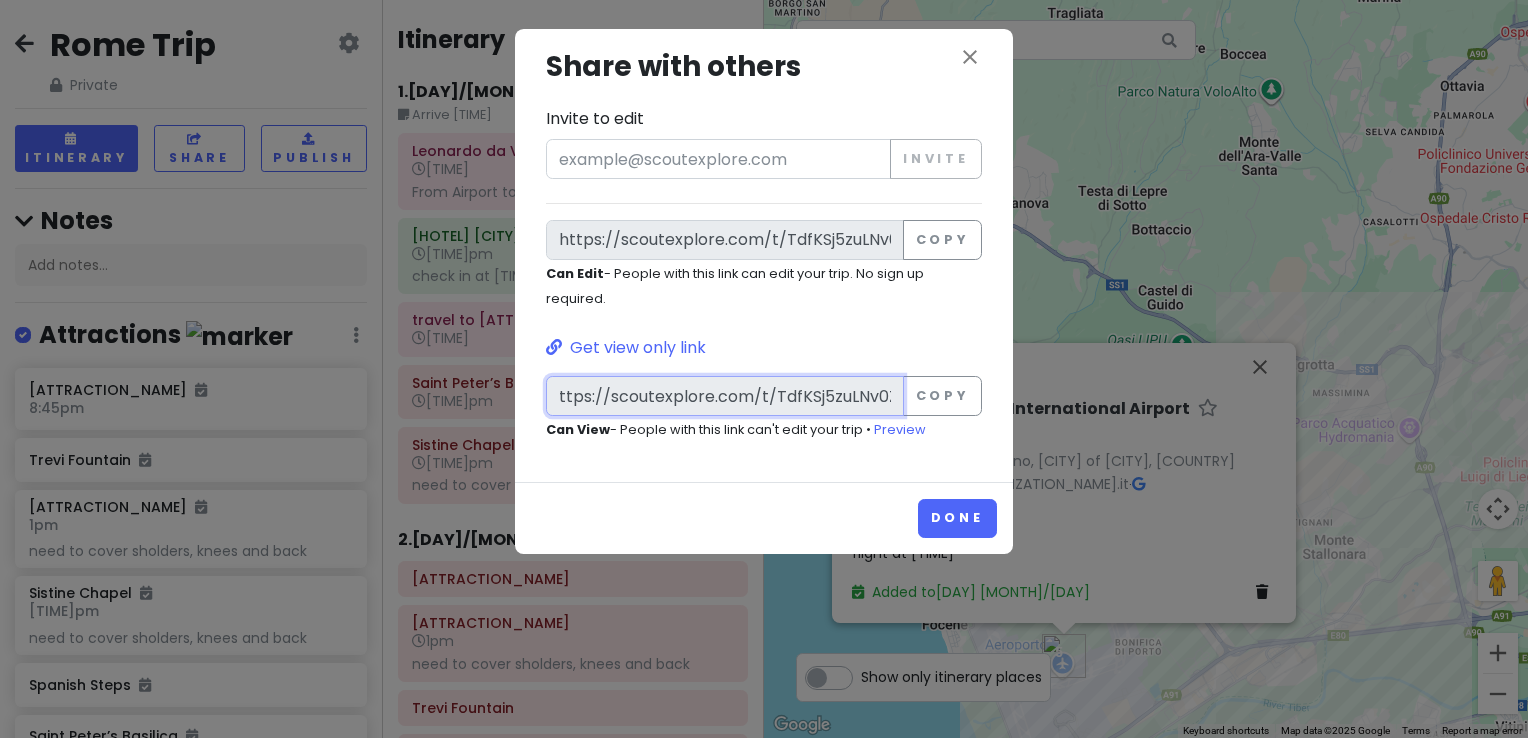 scroll, scrollTop: 0, scrollLeft: 0, axis: both 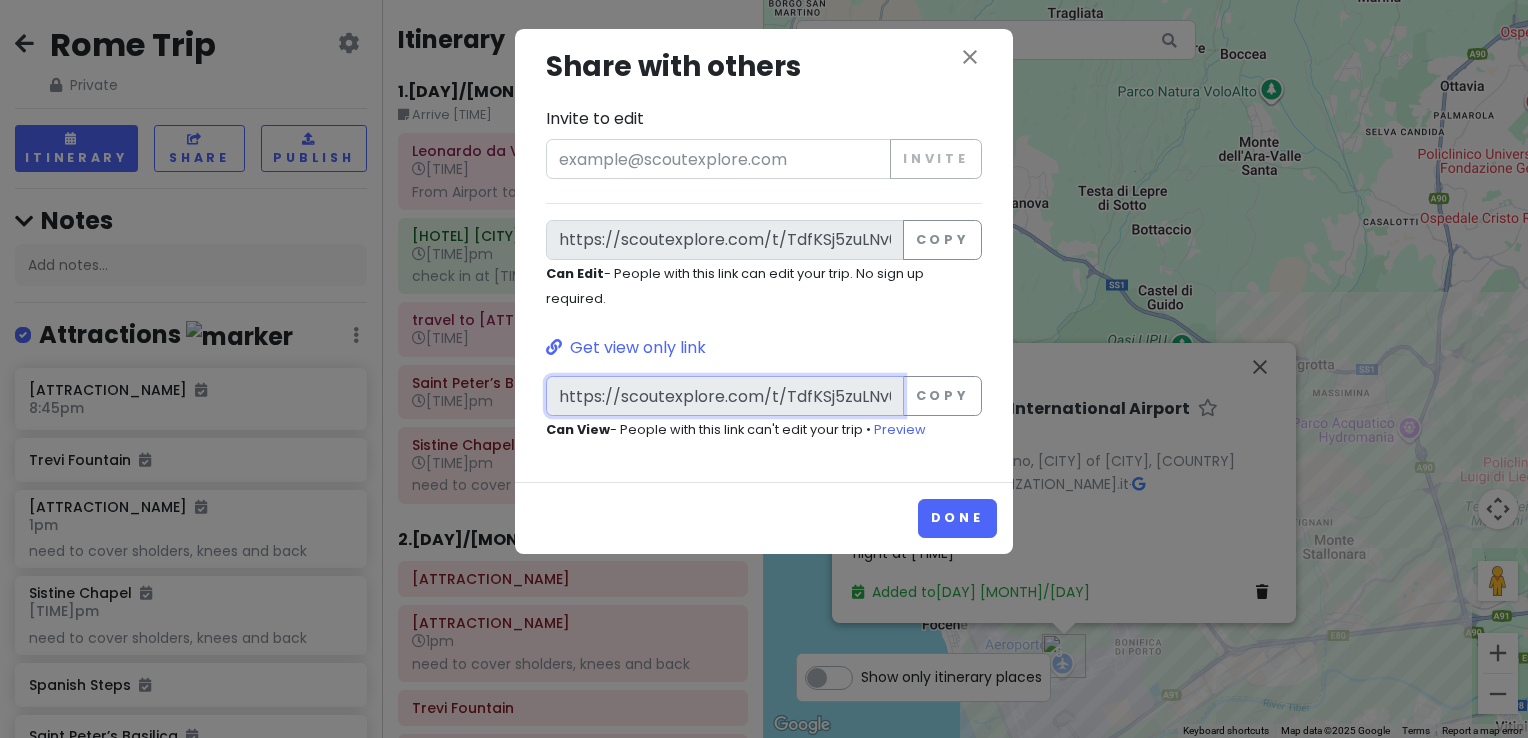 drag, startPoint x: 900, startPoint y: 394, endPoint x: 528, endPoint y: 413, distance: 372.4849 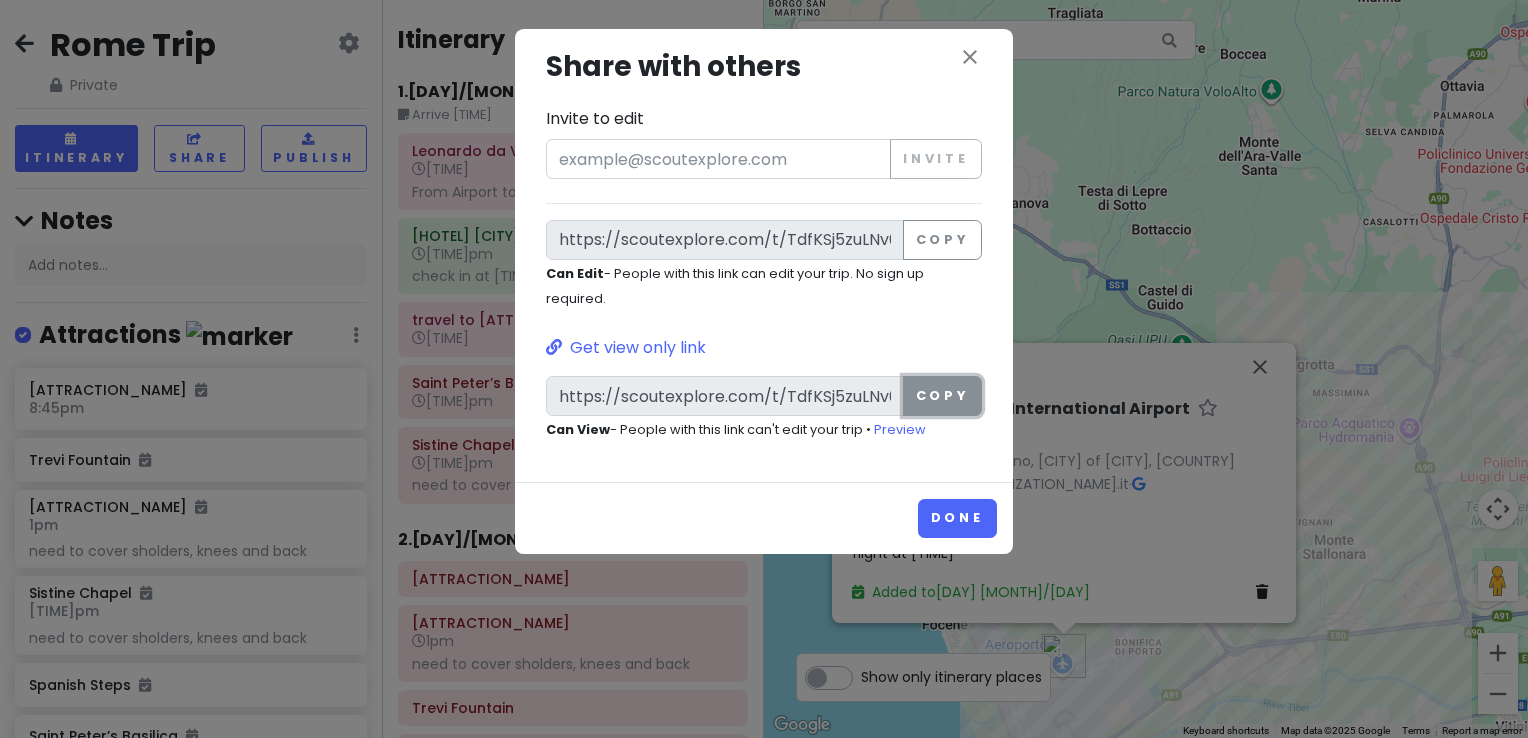 click on "Copy" at bounding box center (942, 396) 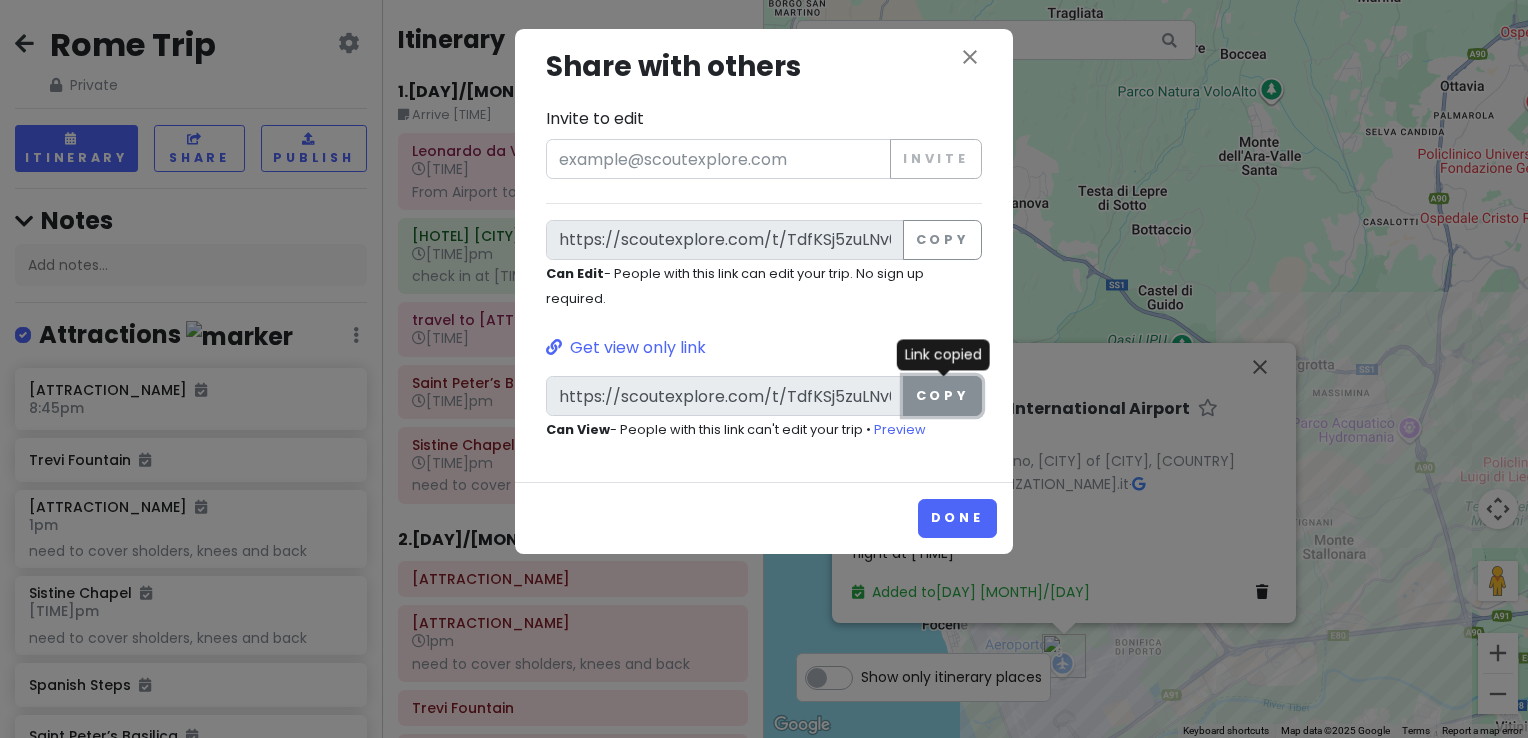 click on "Copy" at bounding box center [942, 396] 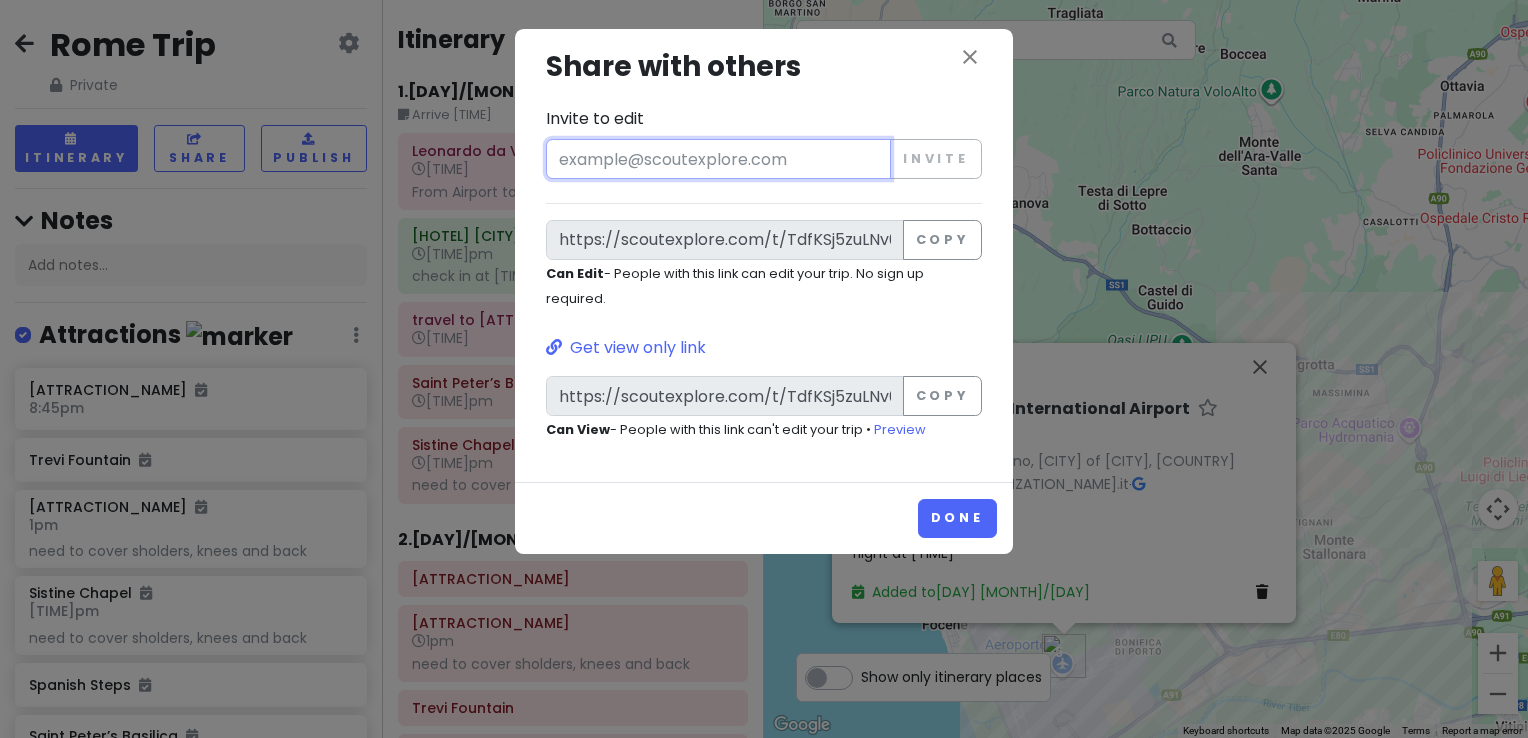 click on "Invite to edit" at bounding box center [718, 159] 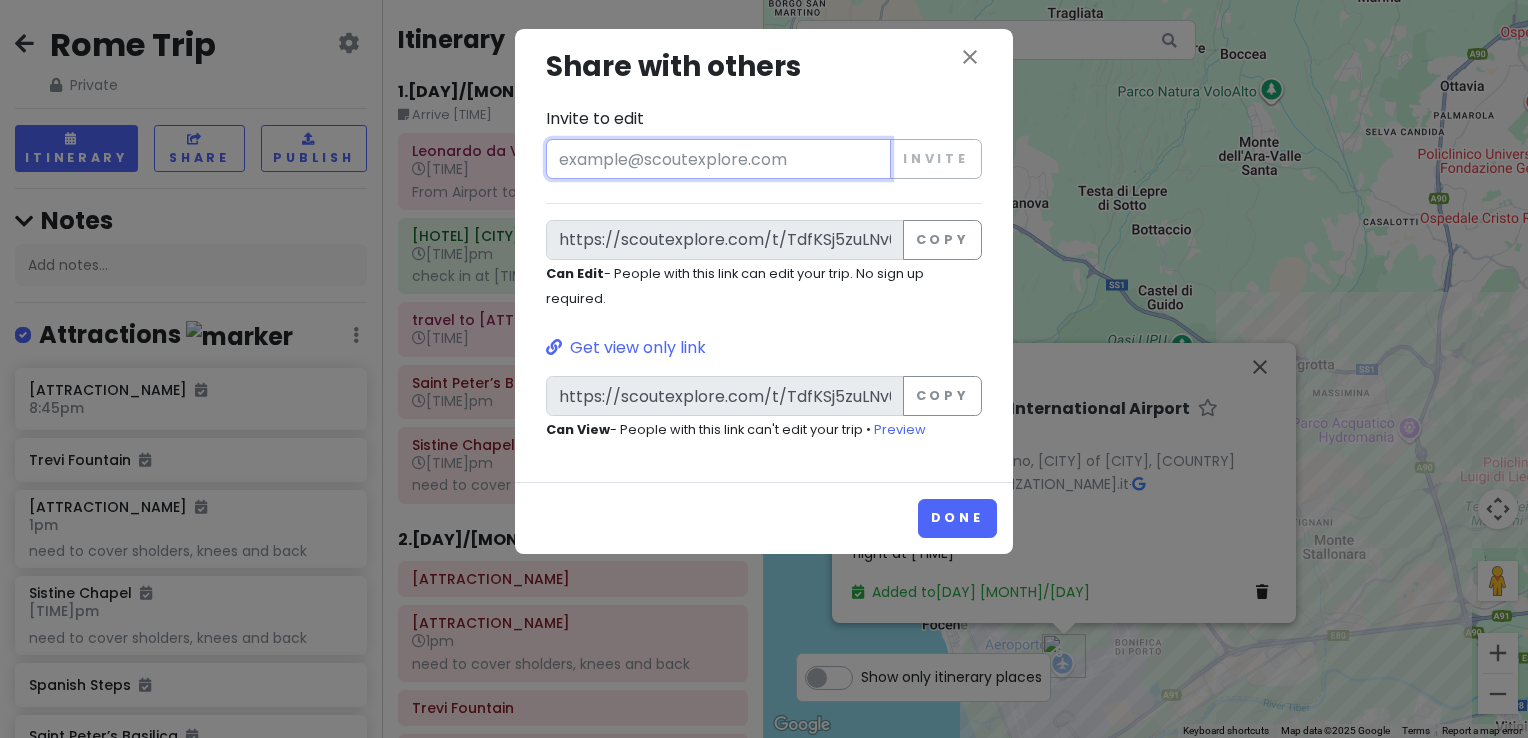 type on "[EMAIL]" 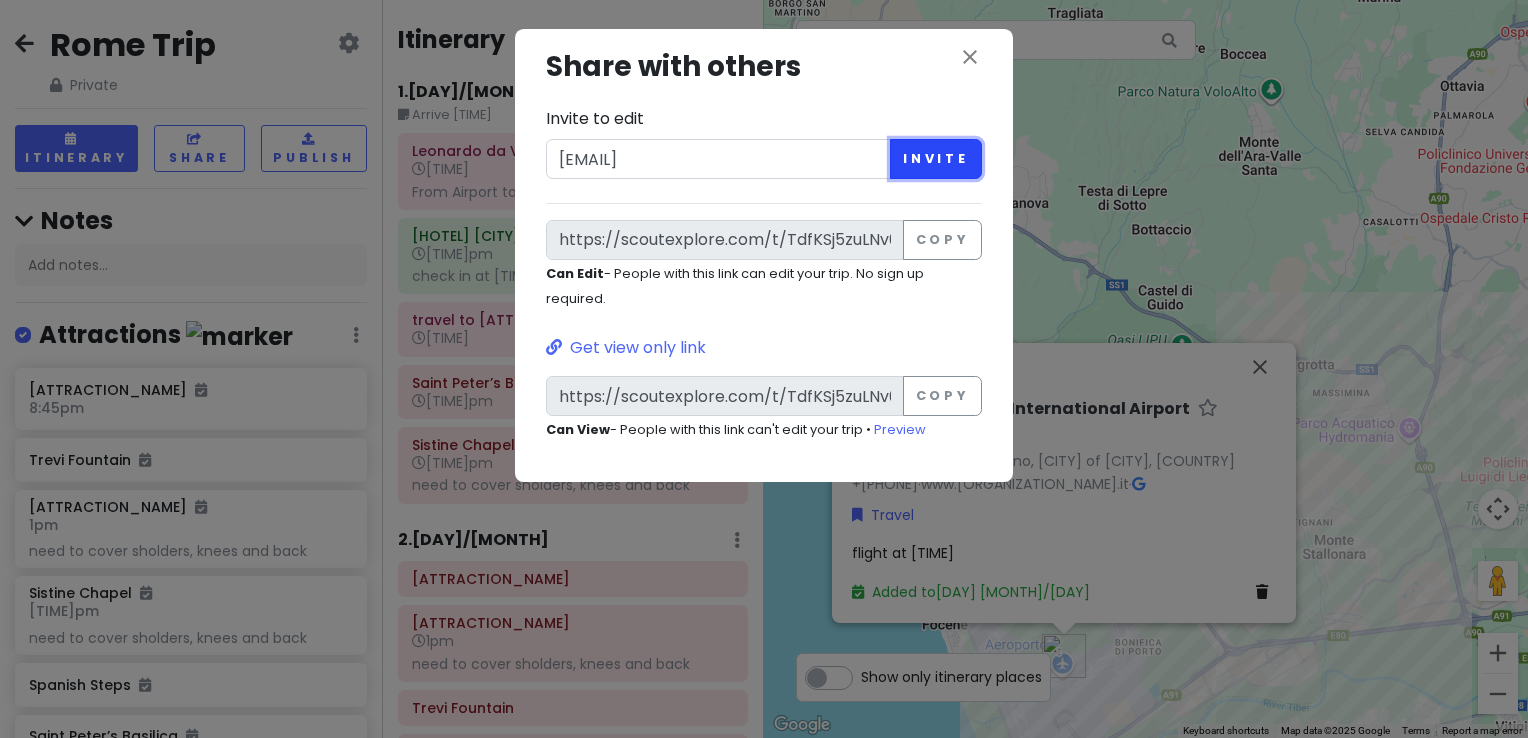 click on "Invite" at bounding box center [936, 159] 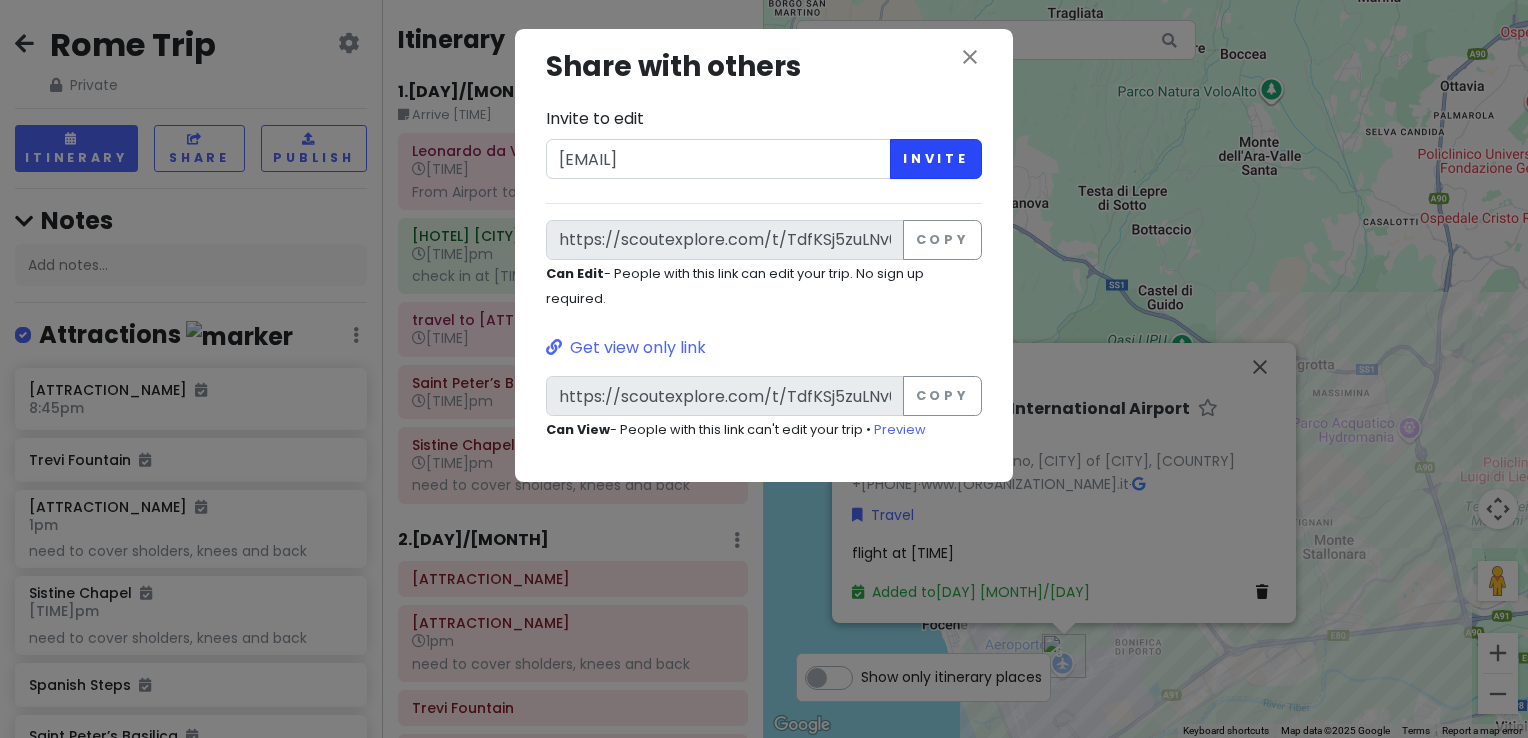 type 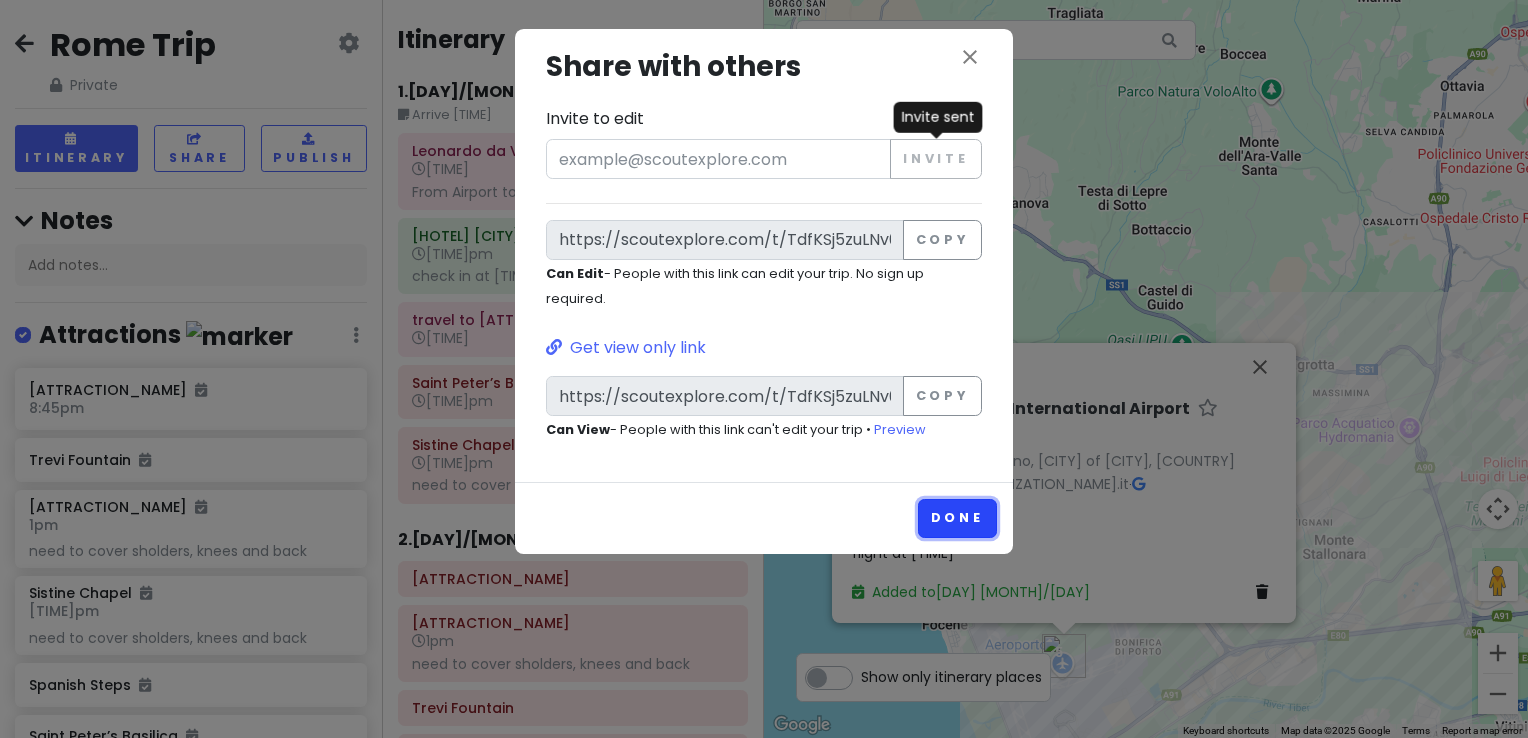 click on "Done" at bounding box center (957, 518) 